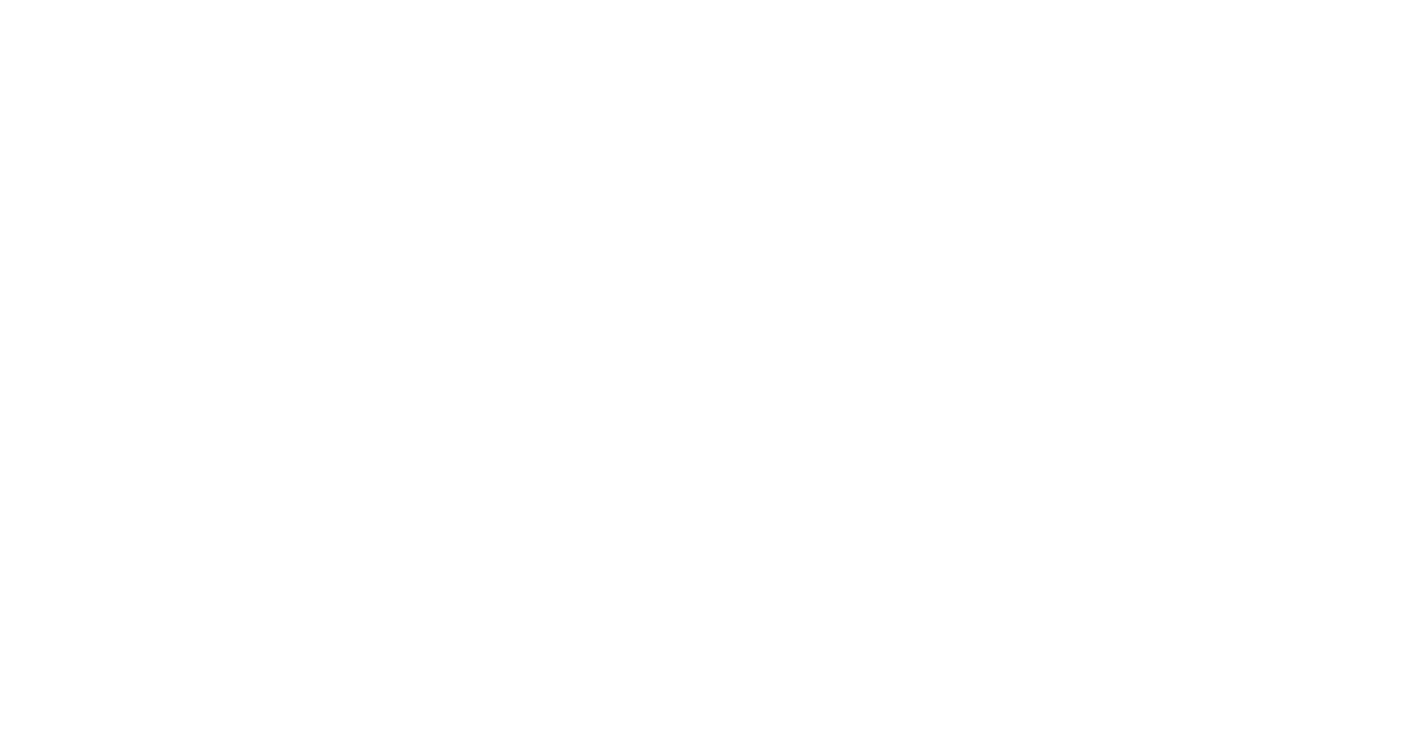 scroll, scrollTop: 0, scrollLeft: 0, axis: both 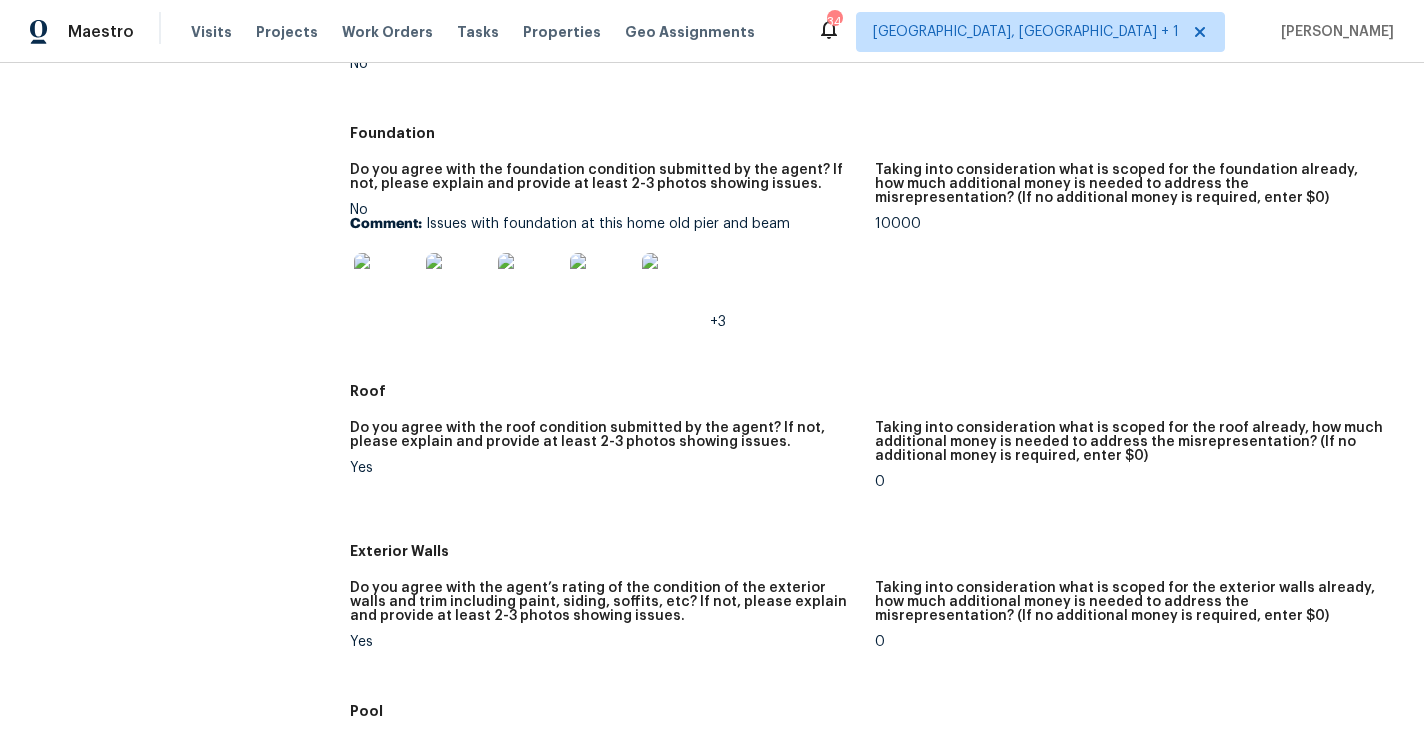 click at bounding box center [386, 285] 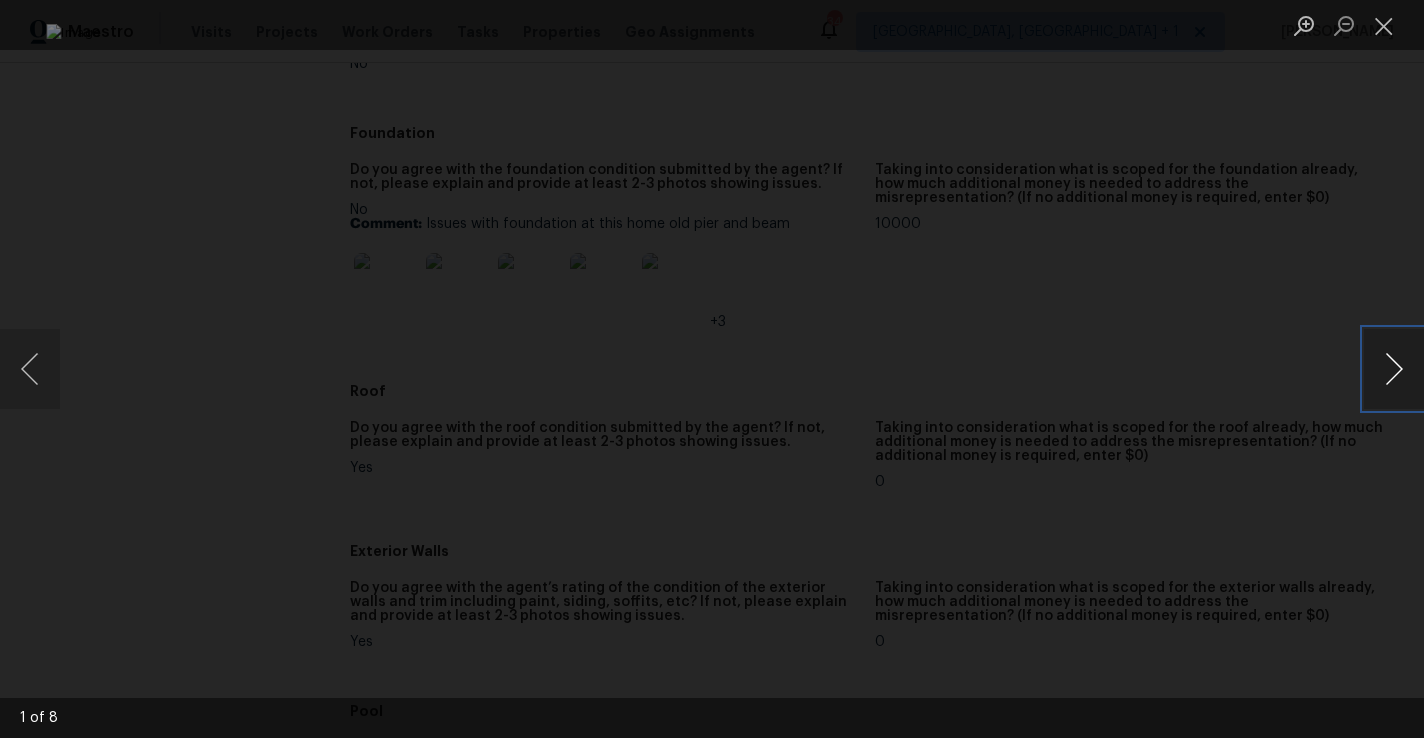 click at bounding box center [1394, 369] 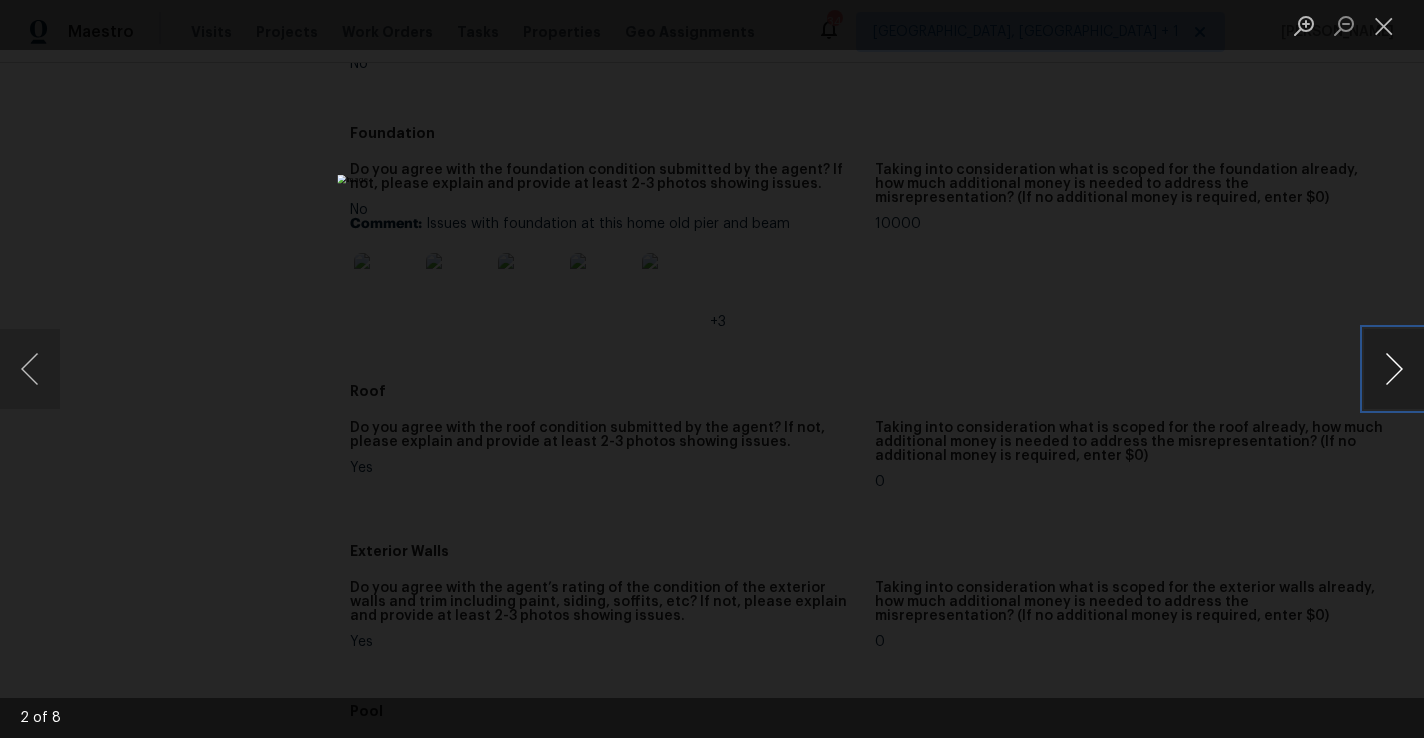 click at bounding box center [1394, 369] 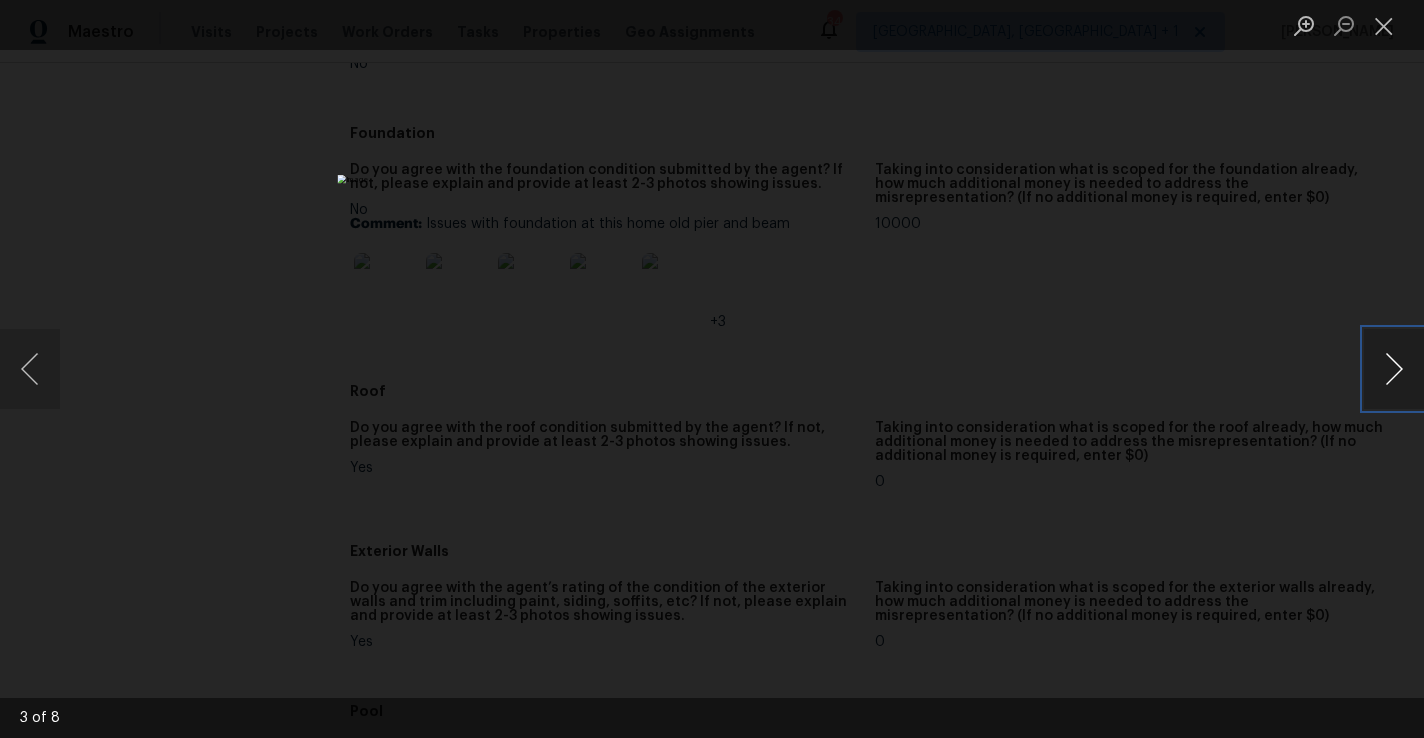 click at bounding box center [1394, 369] 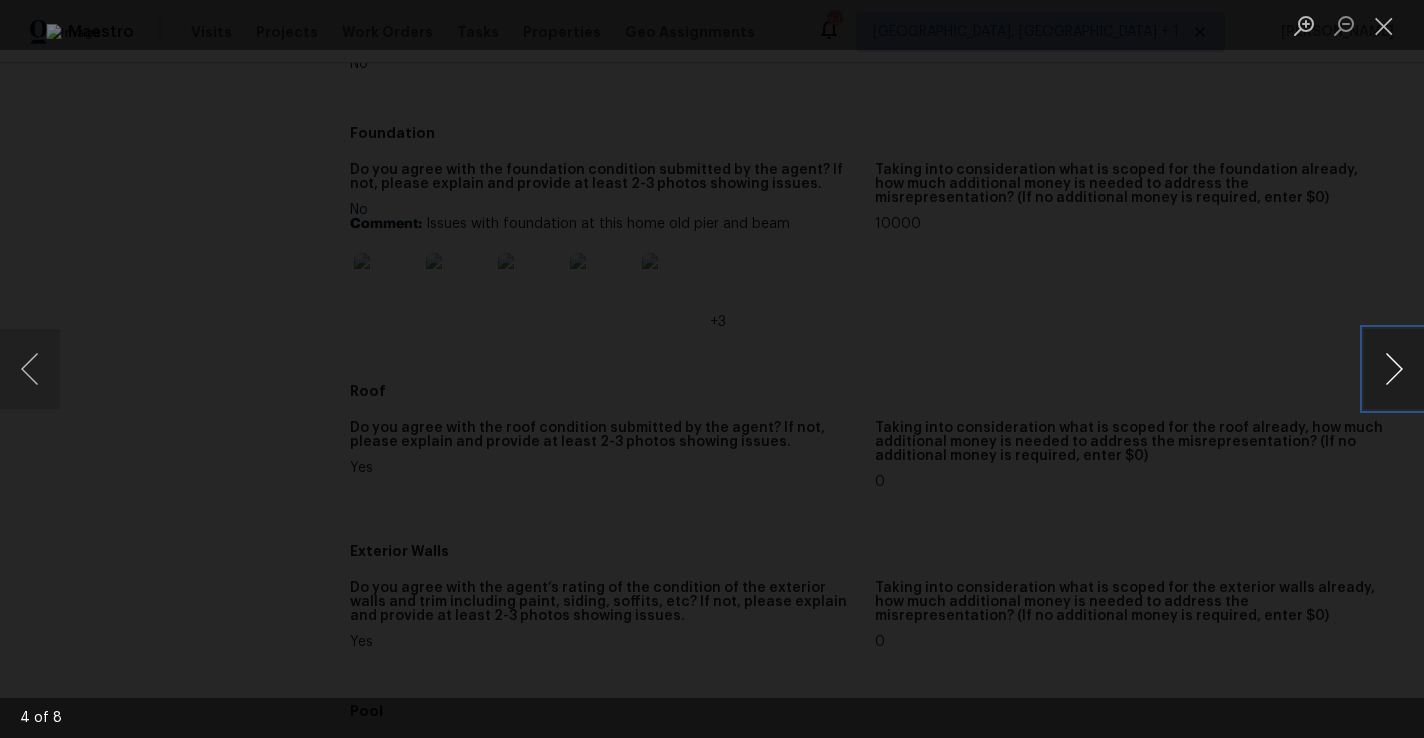 click at bounding box center (1394, 369) 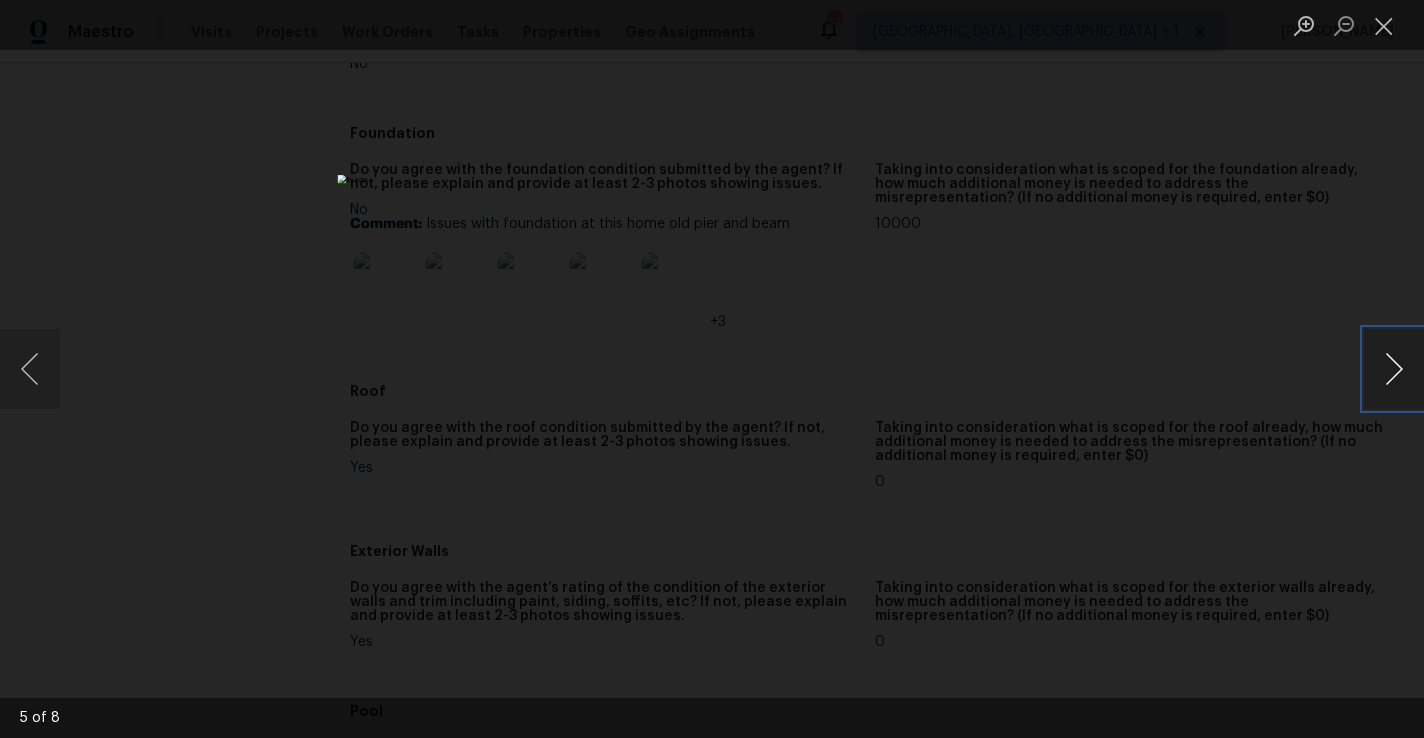click at bounding box center (1394, 369) 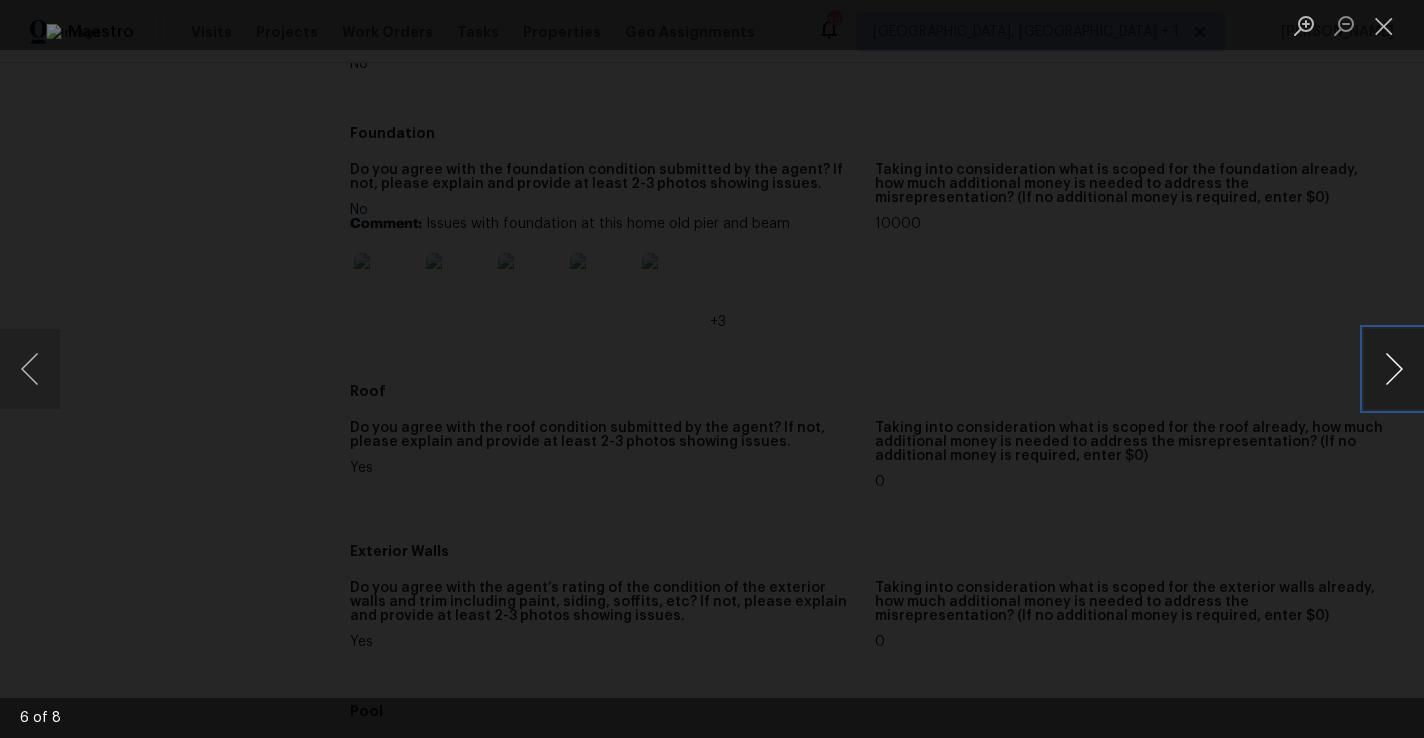 click at bounding box center [1394, 369] 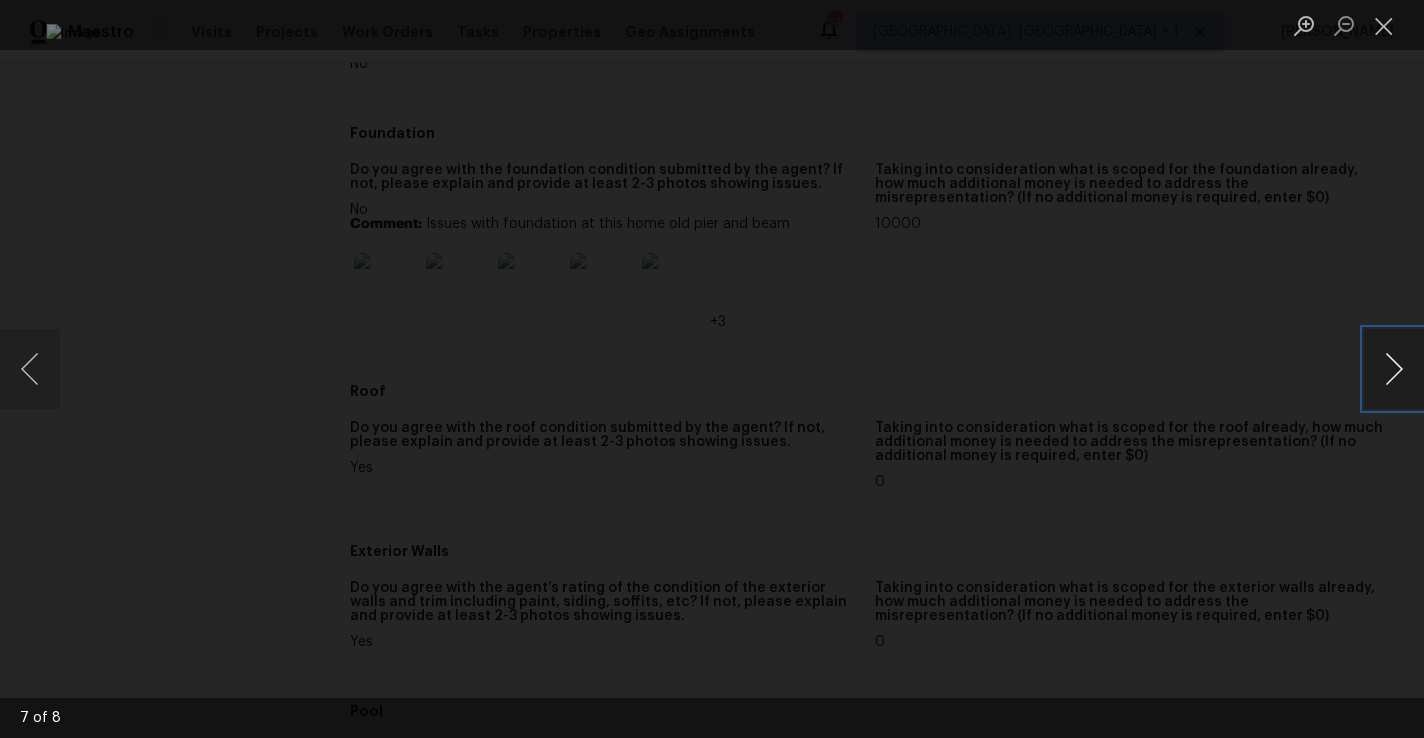 click at bounding box center (1394, 369) 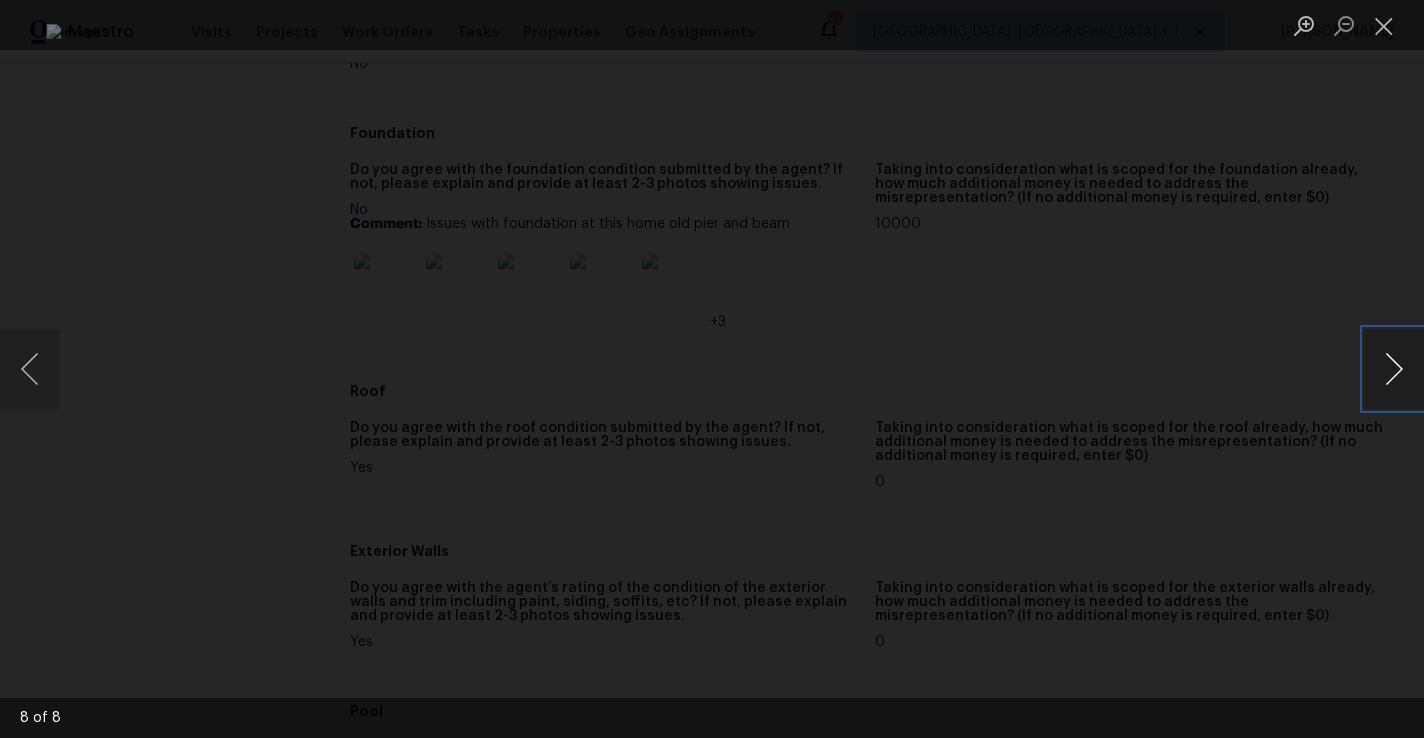 click at bounding box center [1394, 369] 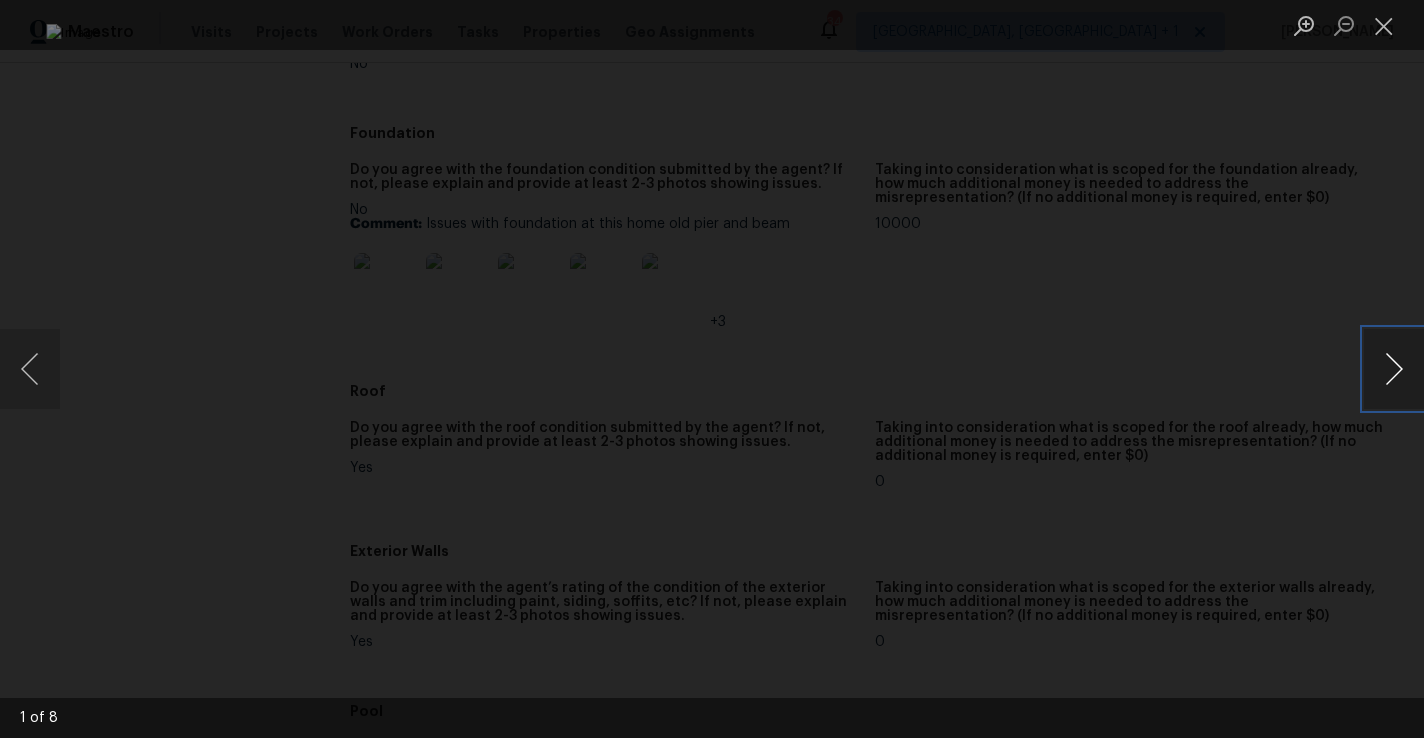 click at bounding box center [1394, 369] 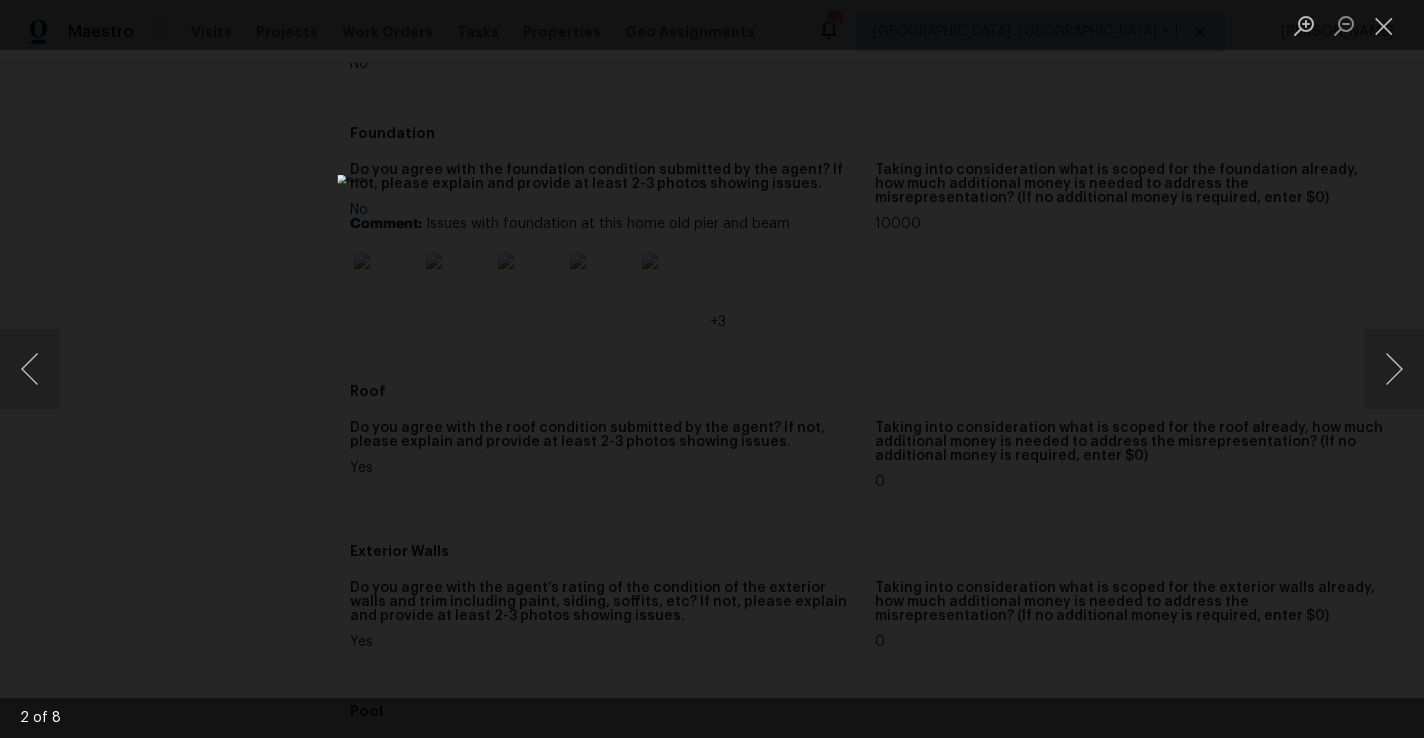 click at bounding box center (712, 369) 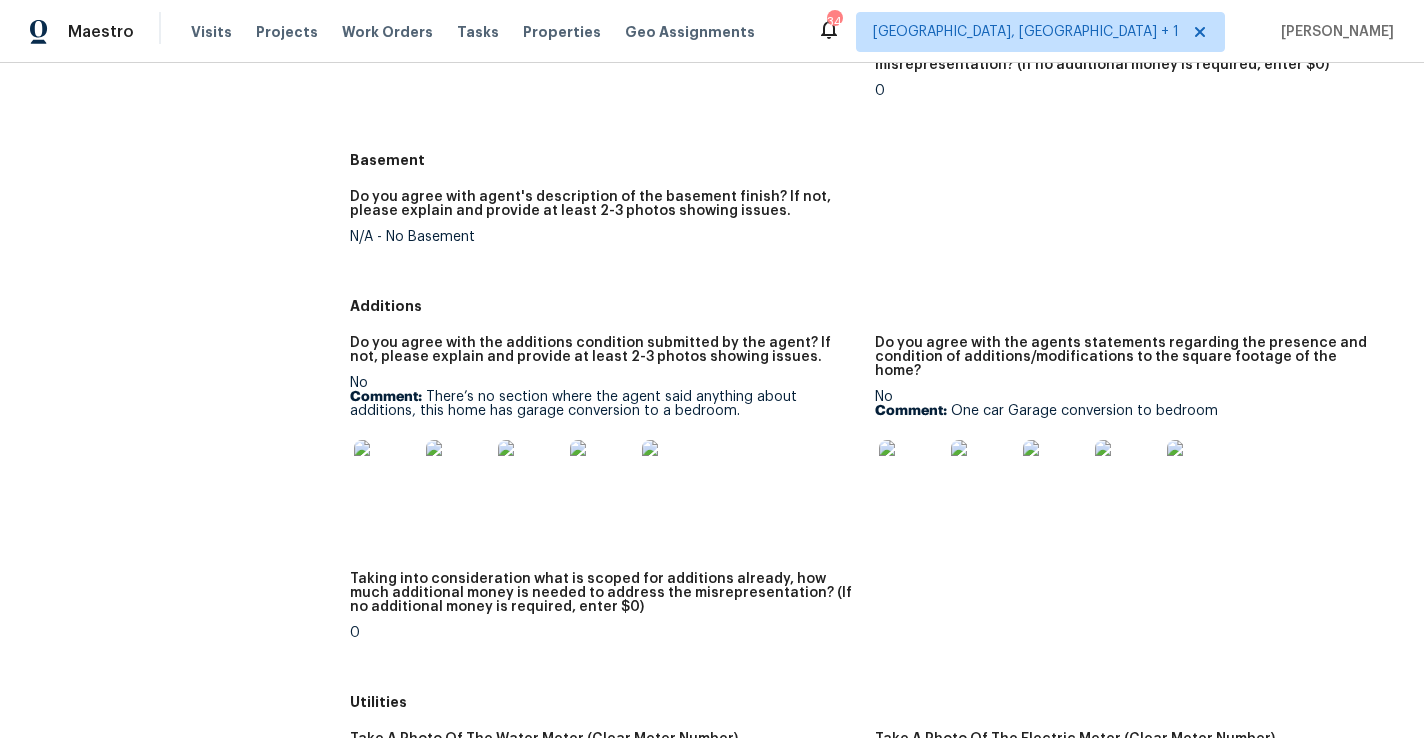 scroll, scrollTop: 2283, scrollLeft: 0, axis: vertical 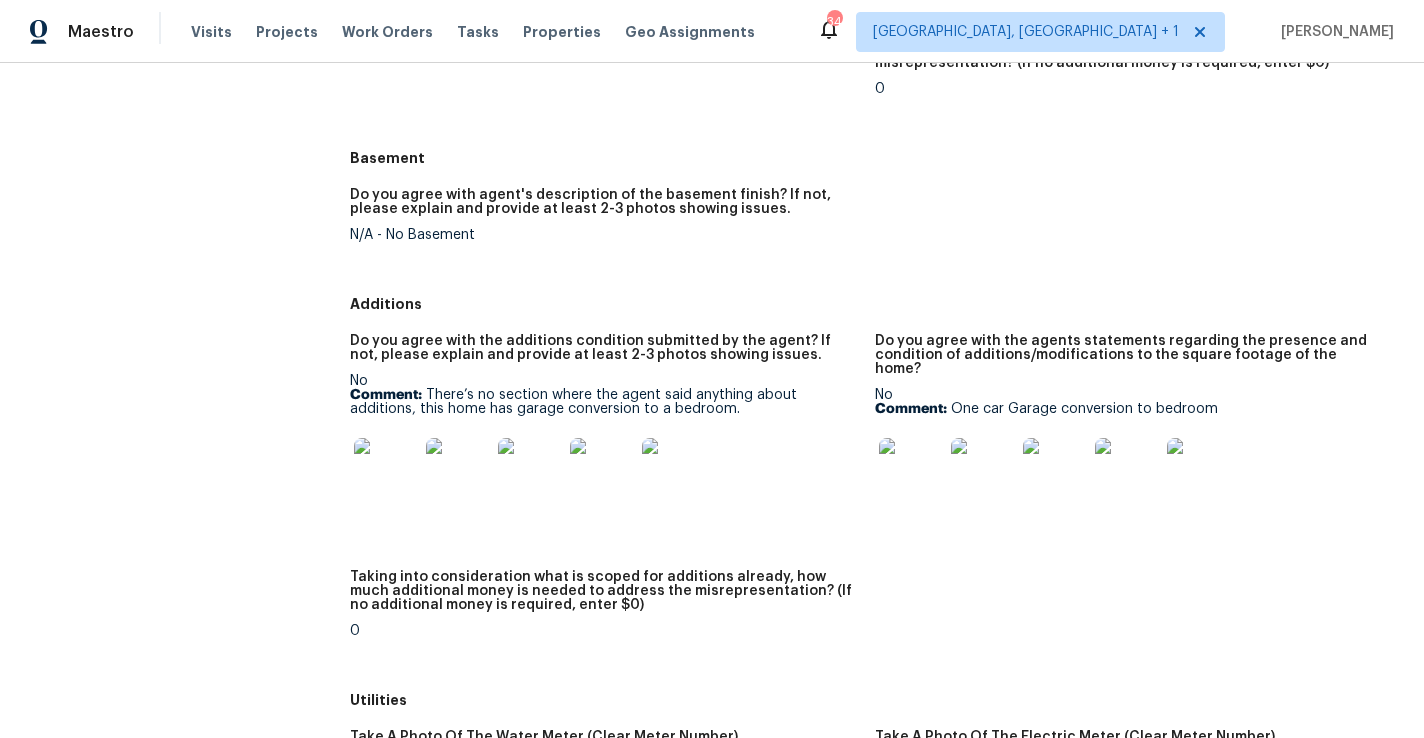 click at bounding box center (386, 470) 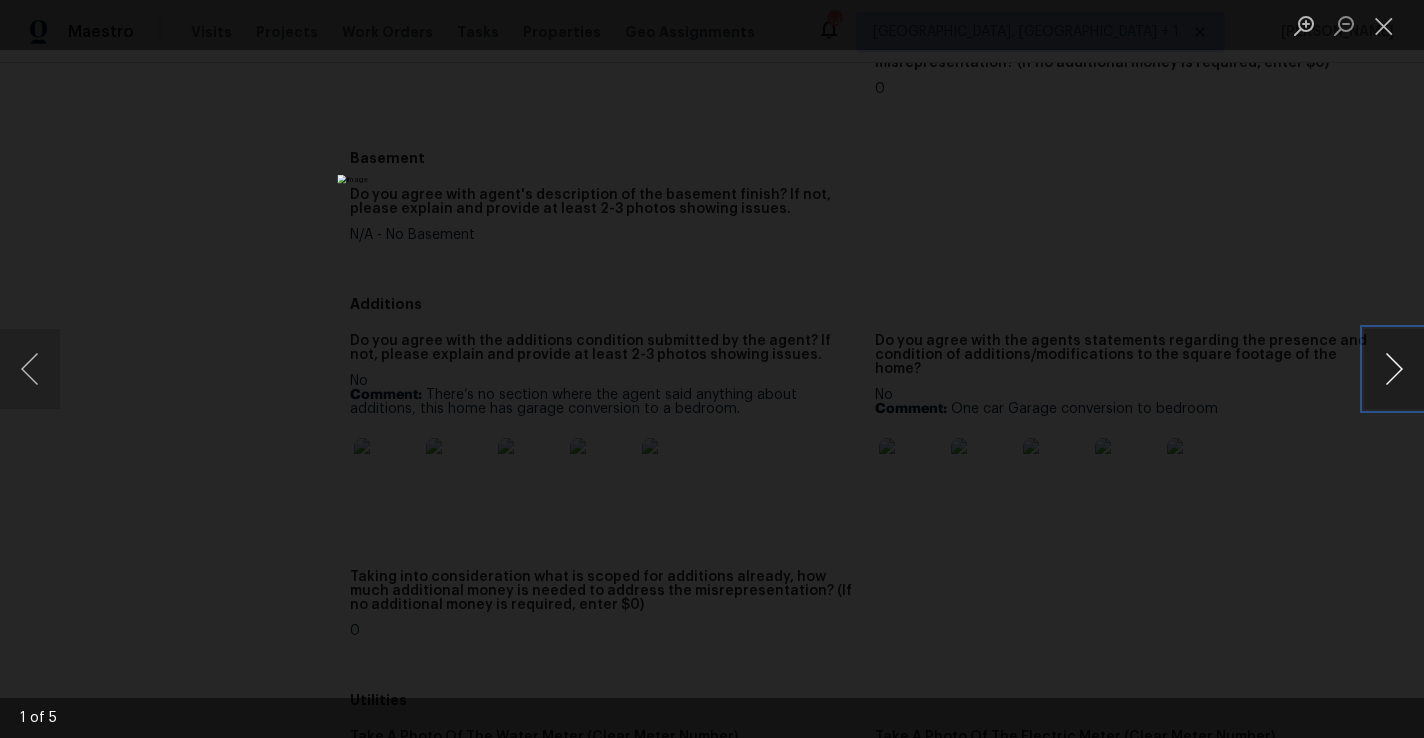 click at bounding box center (1394, 369) 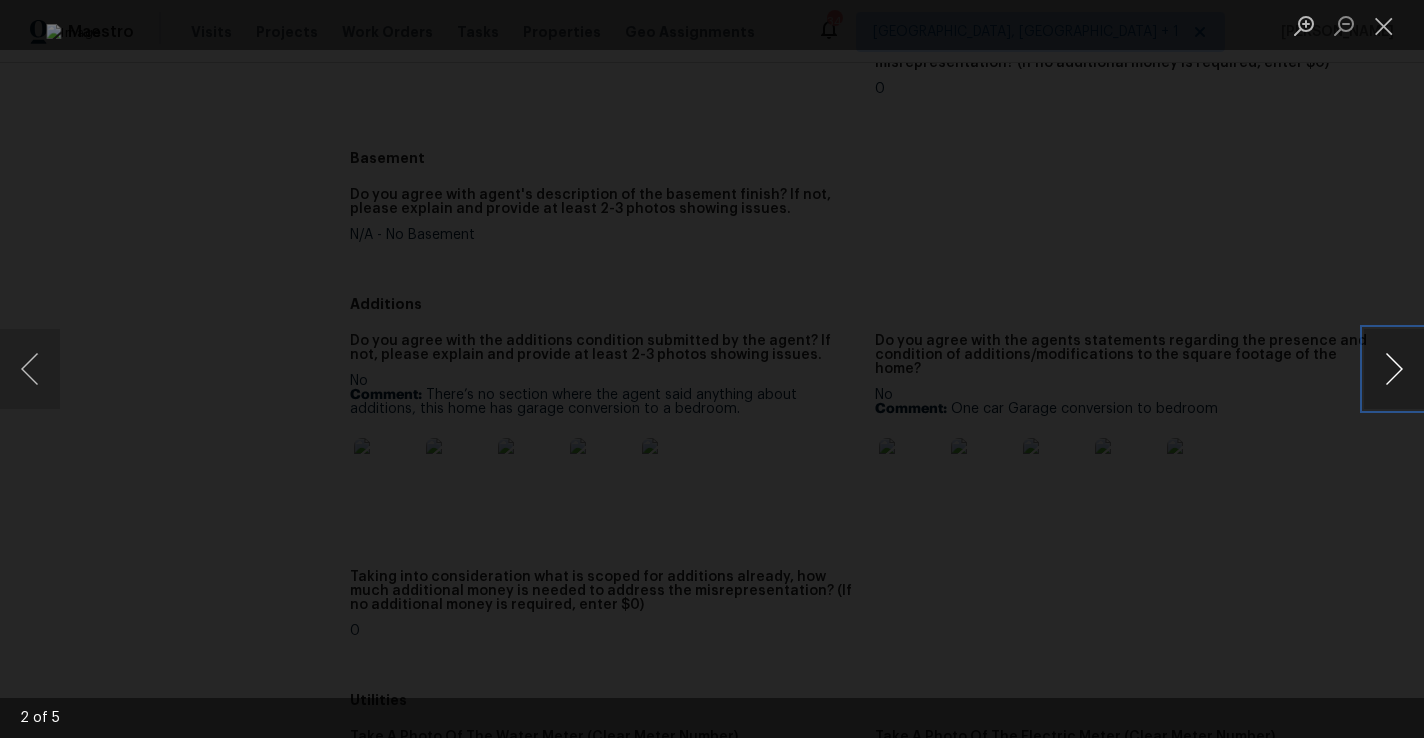 click at bounding box center [1394, 369] 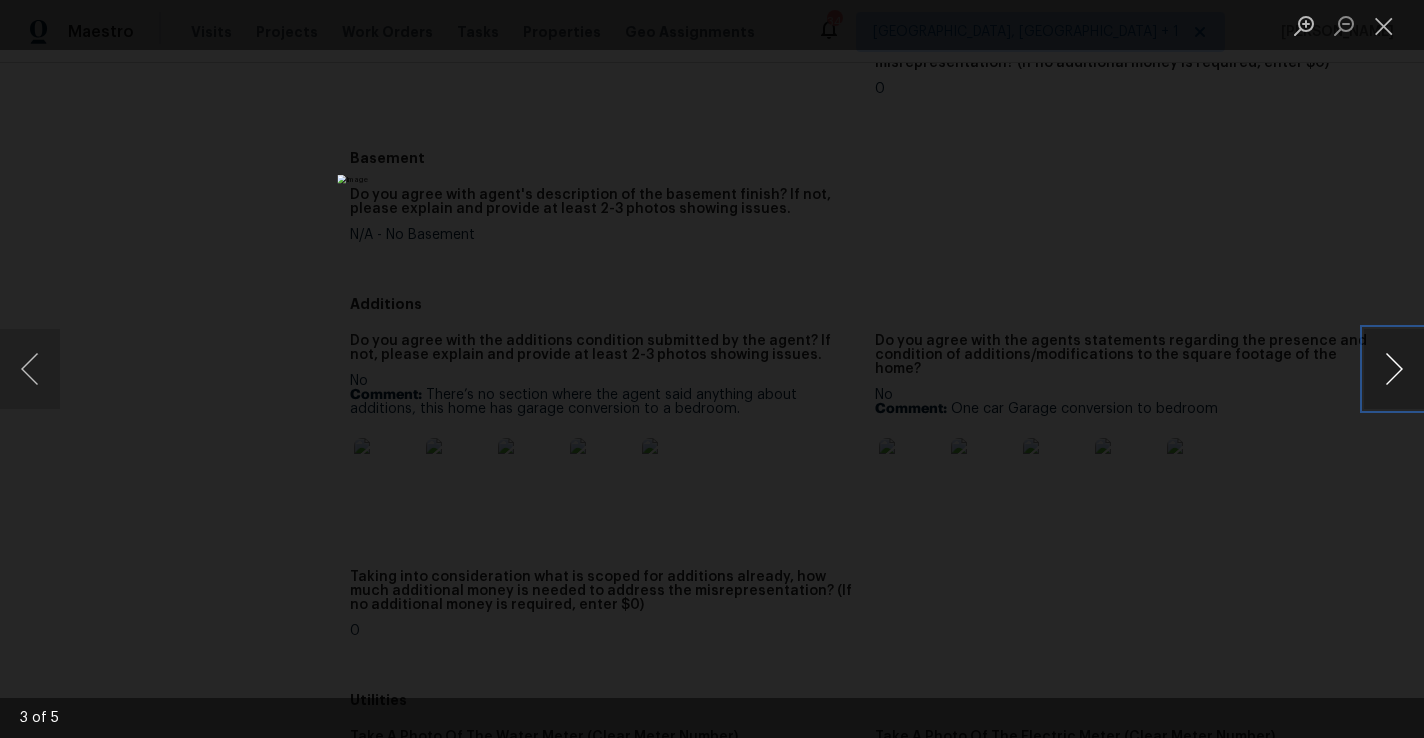 click at bounding box center [1394, 369] 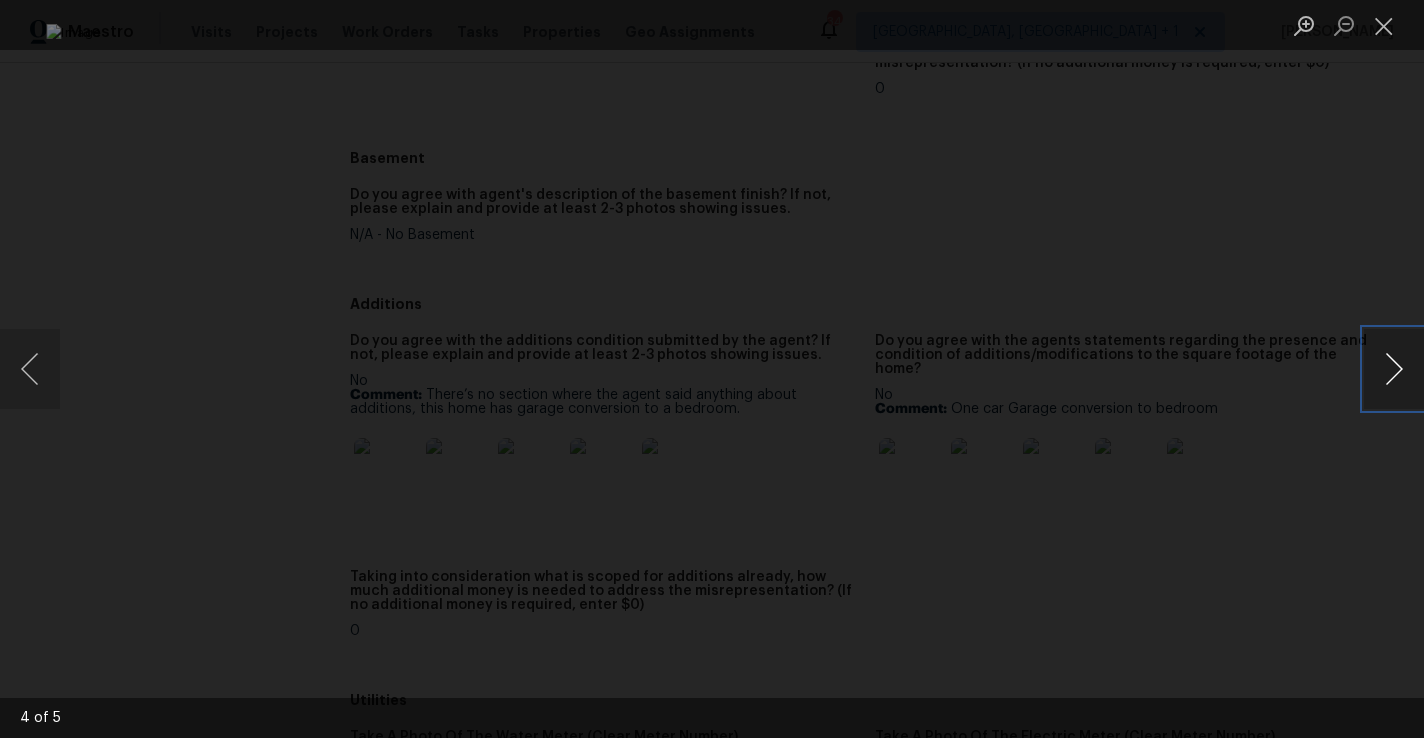 click at bounding box center [1394, 369] 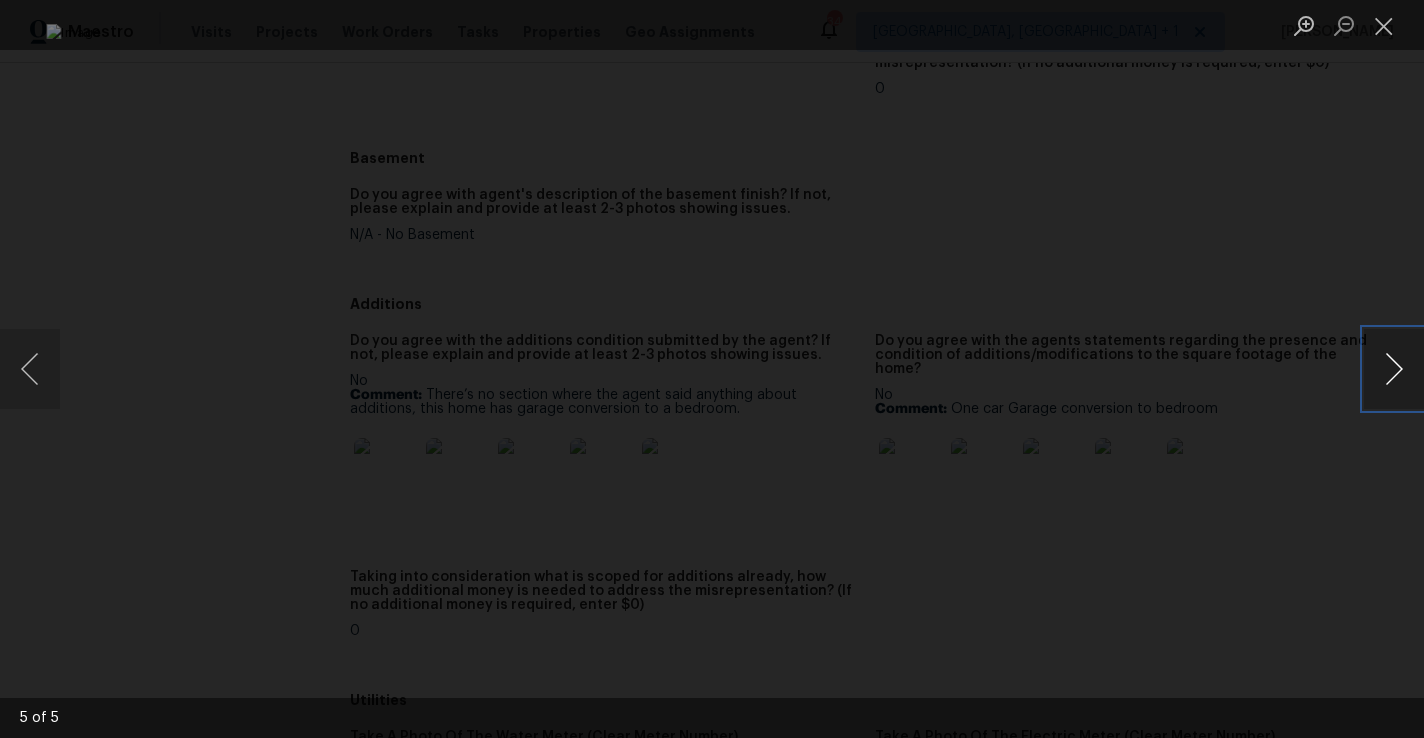 click at bounding box center [1394, 369] 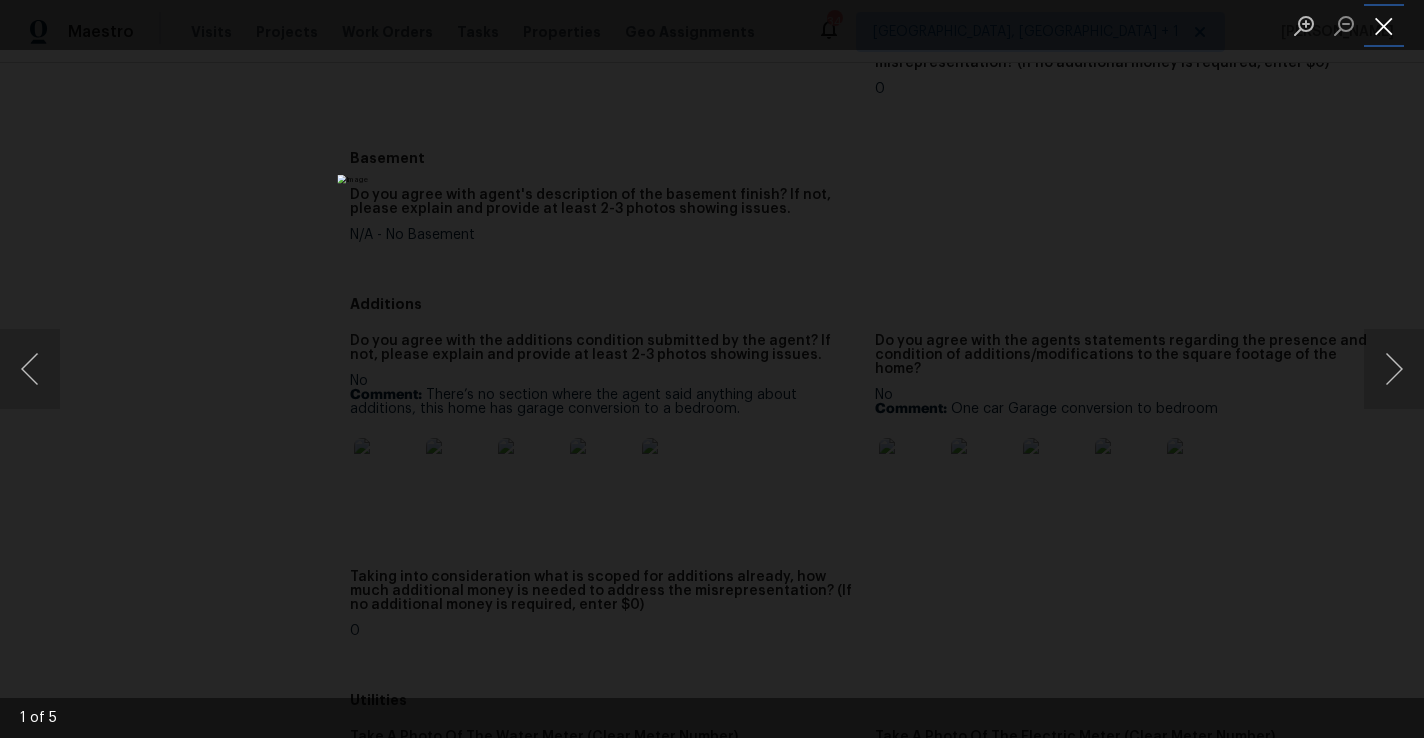 click at bounding box center (1384, 25) 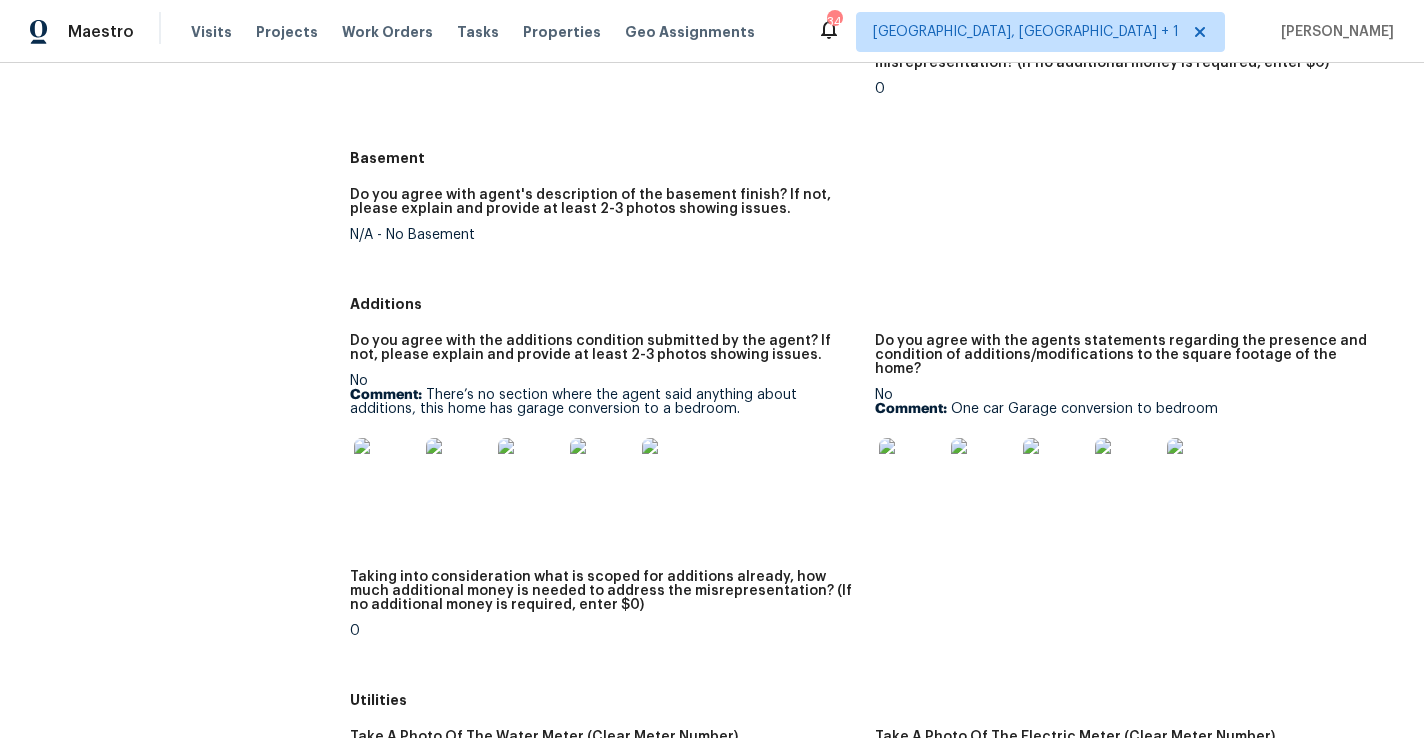 click at bounding box center [911, 470] 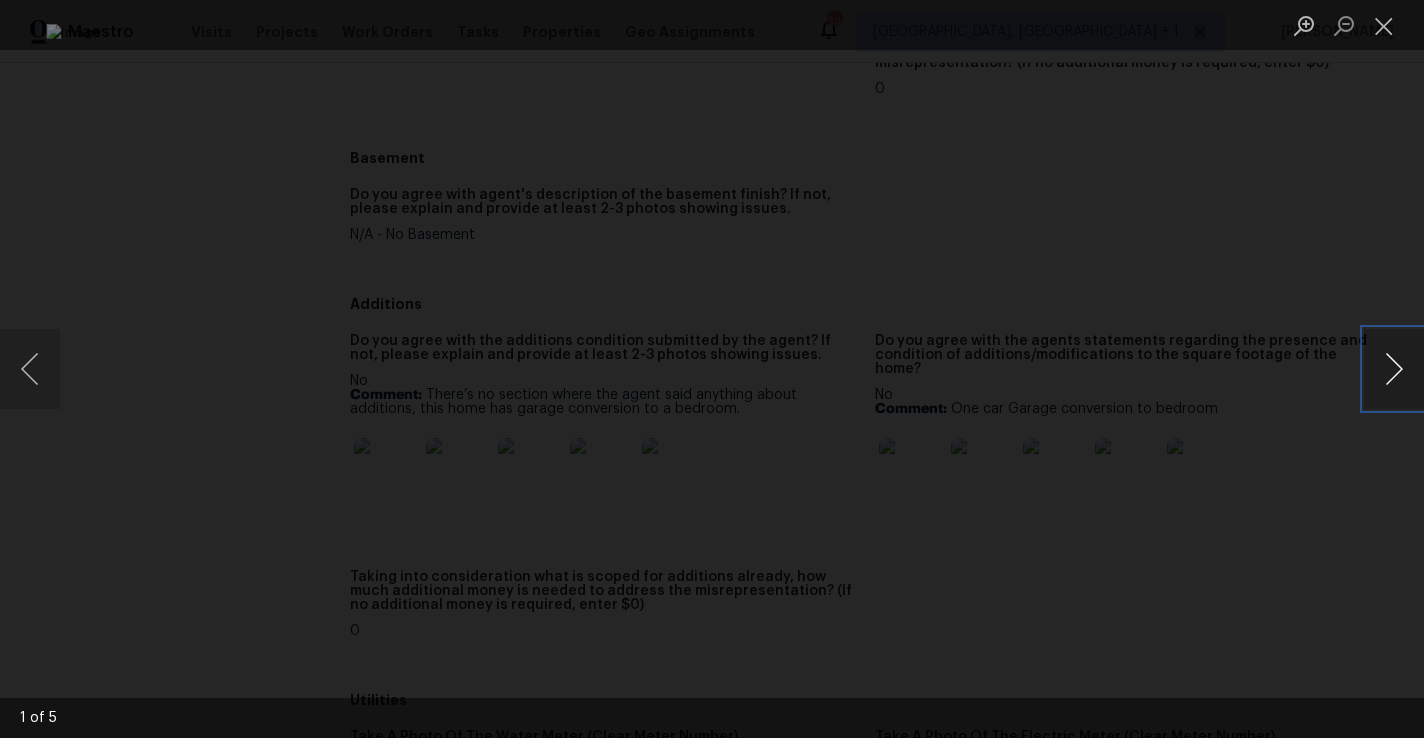 click at bounding box center [1394, 369] 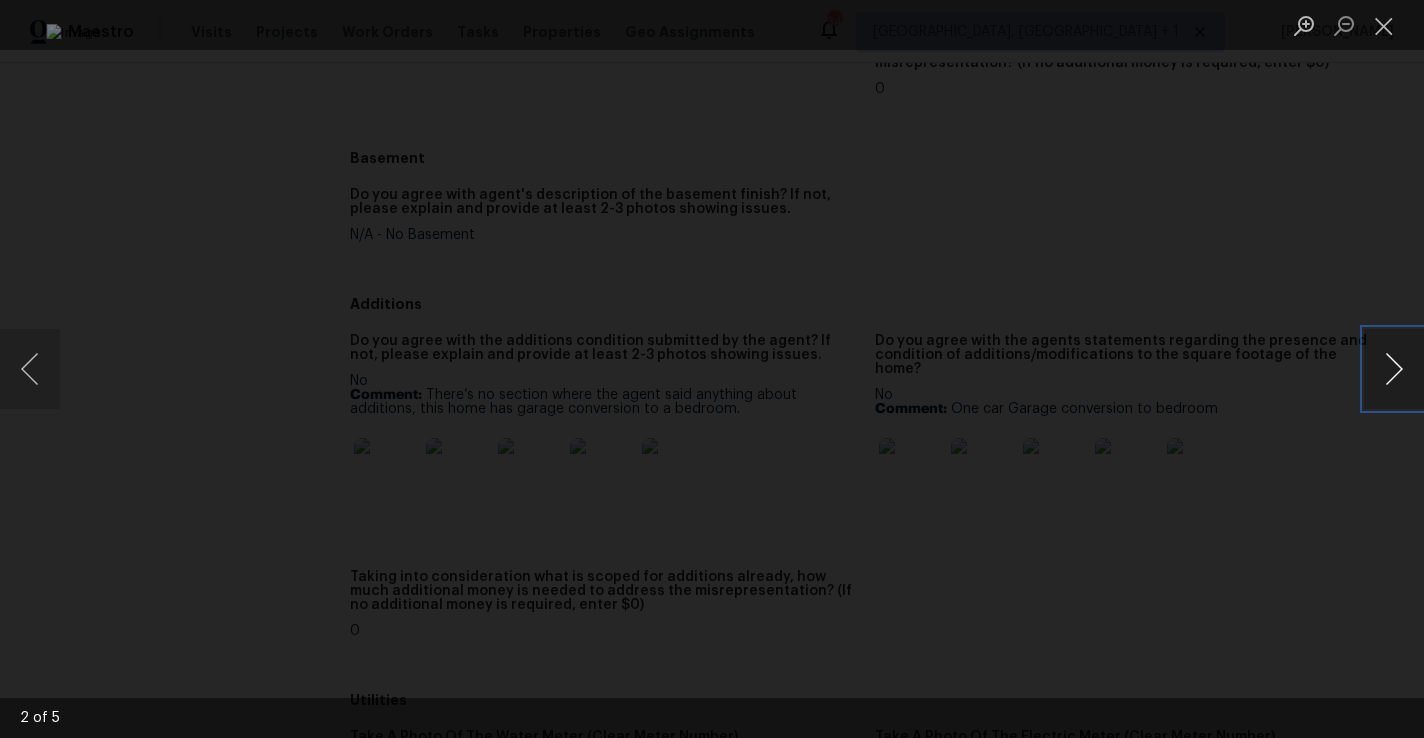 click at bounding box center [1394, 369] 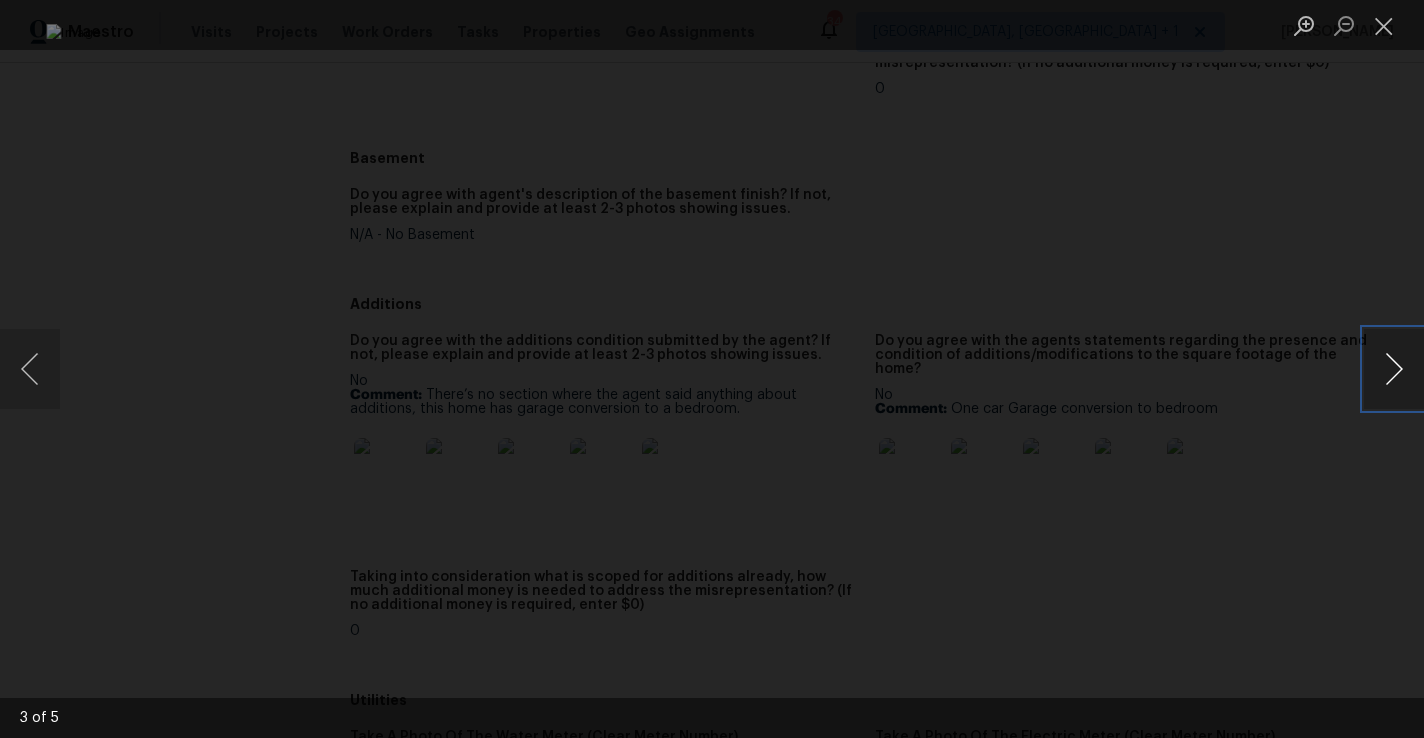 click at bounding box center (1394, 369) 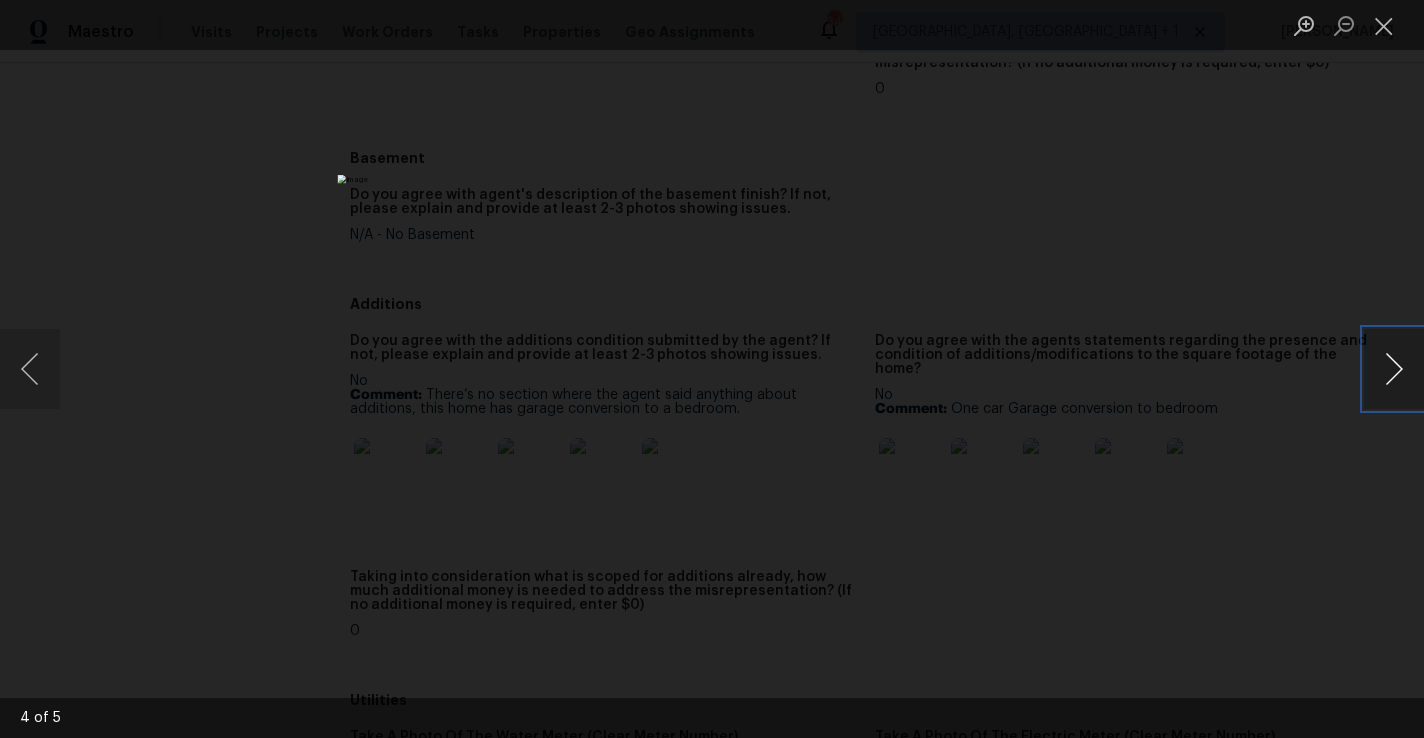 click at bounding box center [1394, 369] 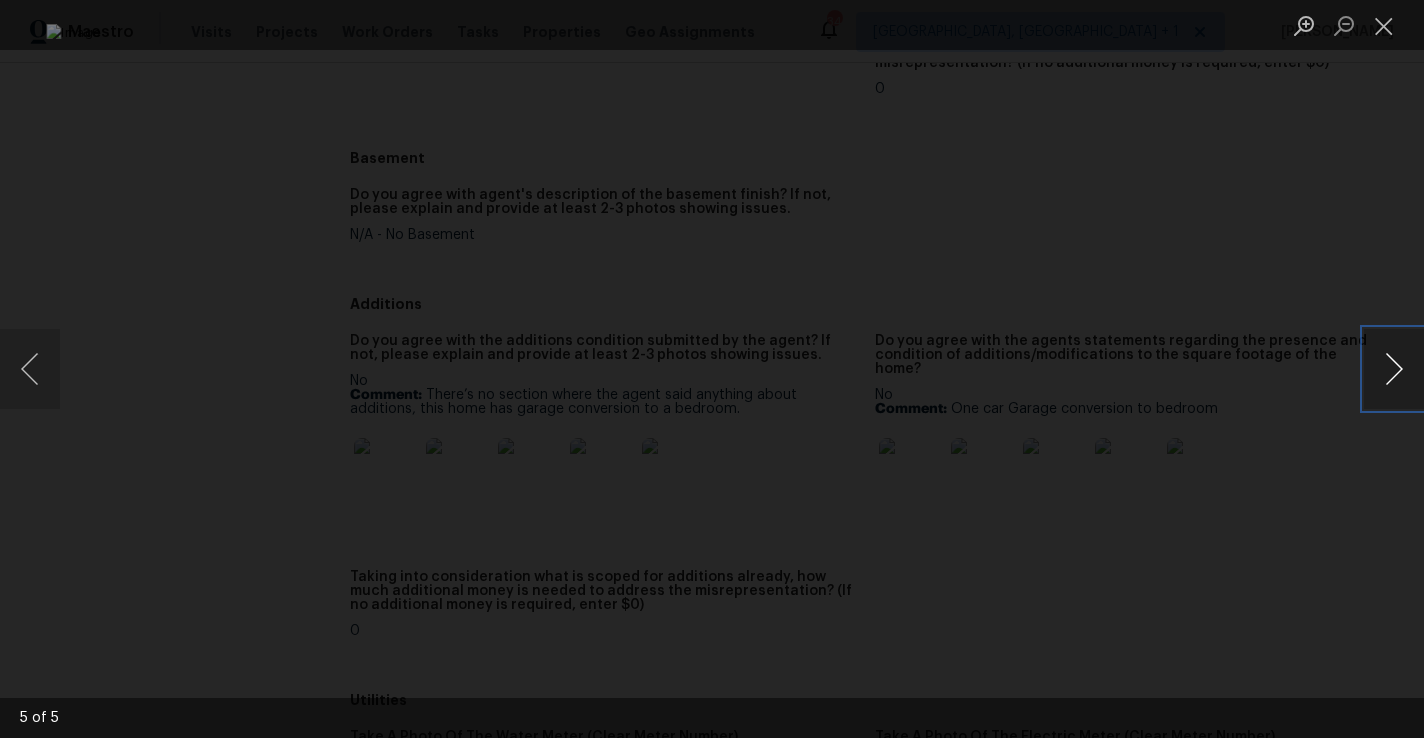 click at bounding box center [1394, 369] 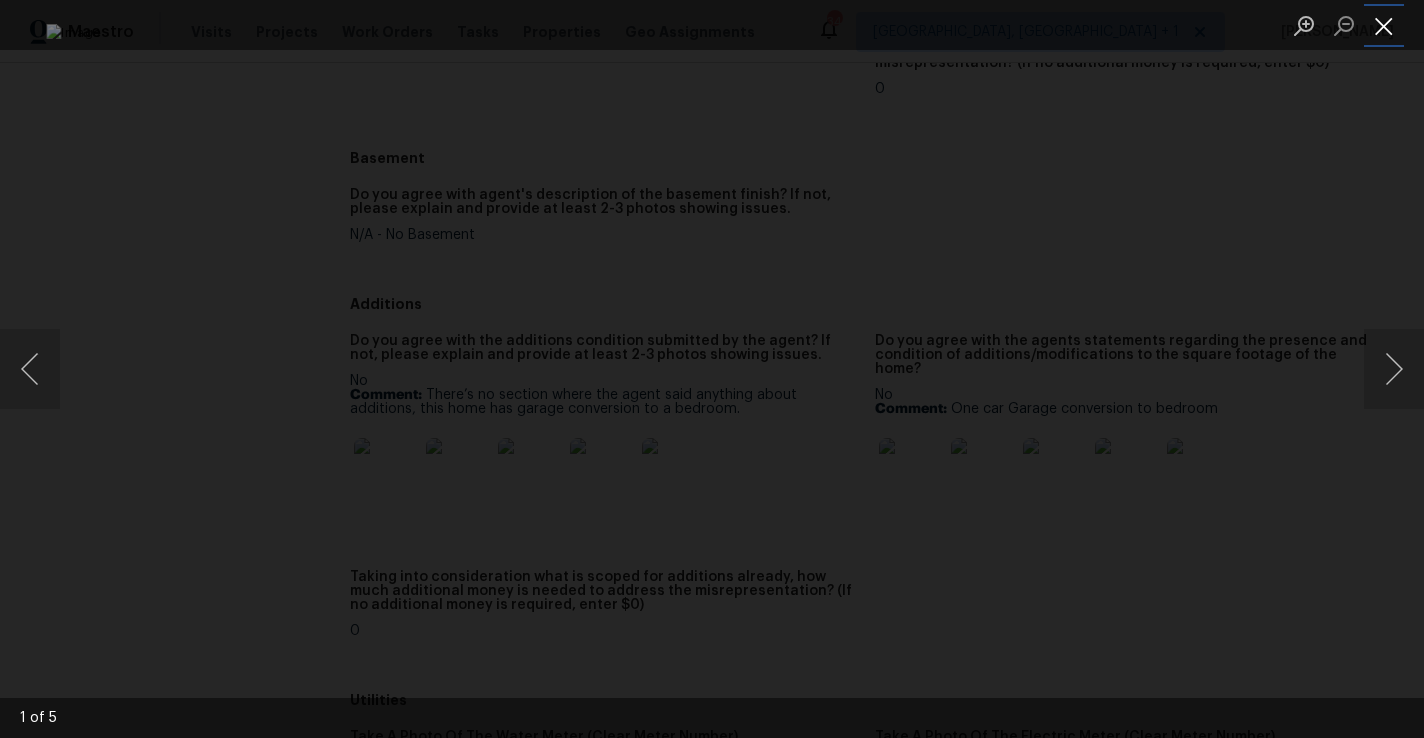 click at bounding box center (1384, 25) 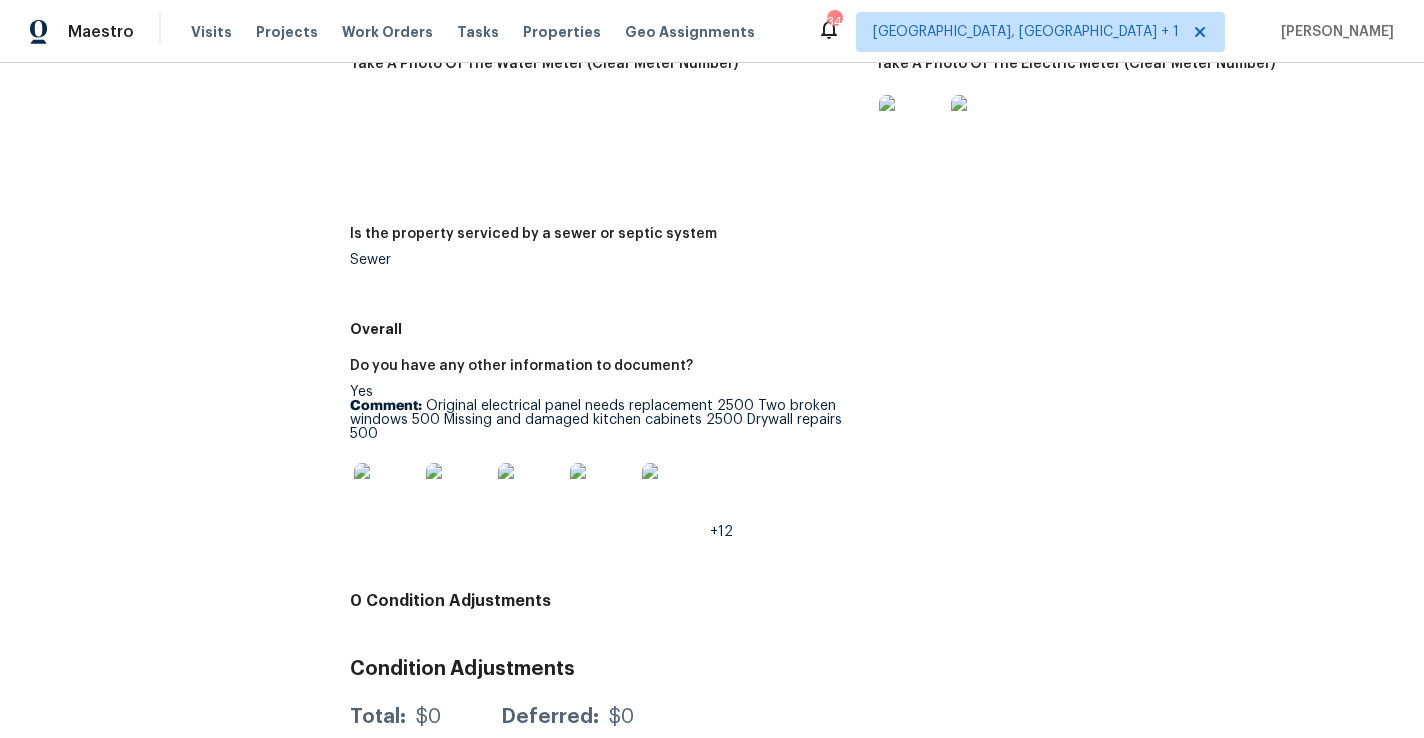scroll, scrollTop: 2984, scrollLeft: 0, axis: vertical 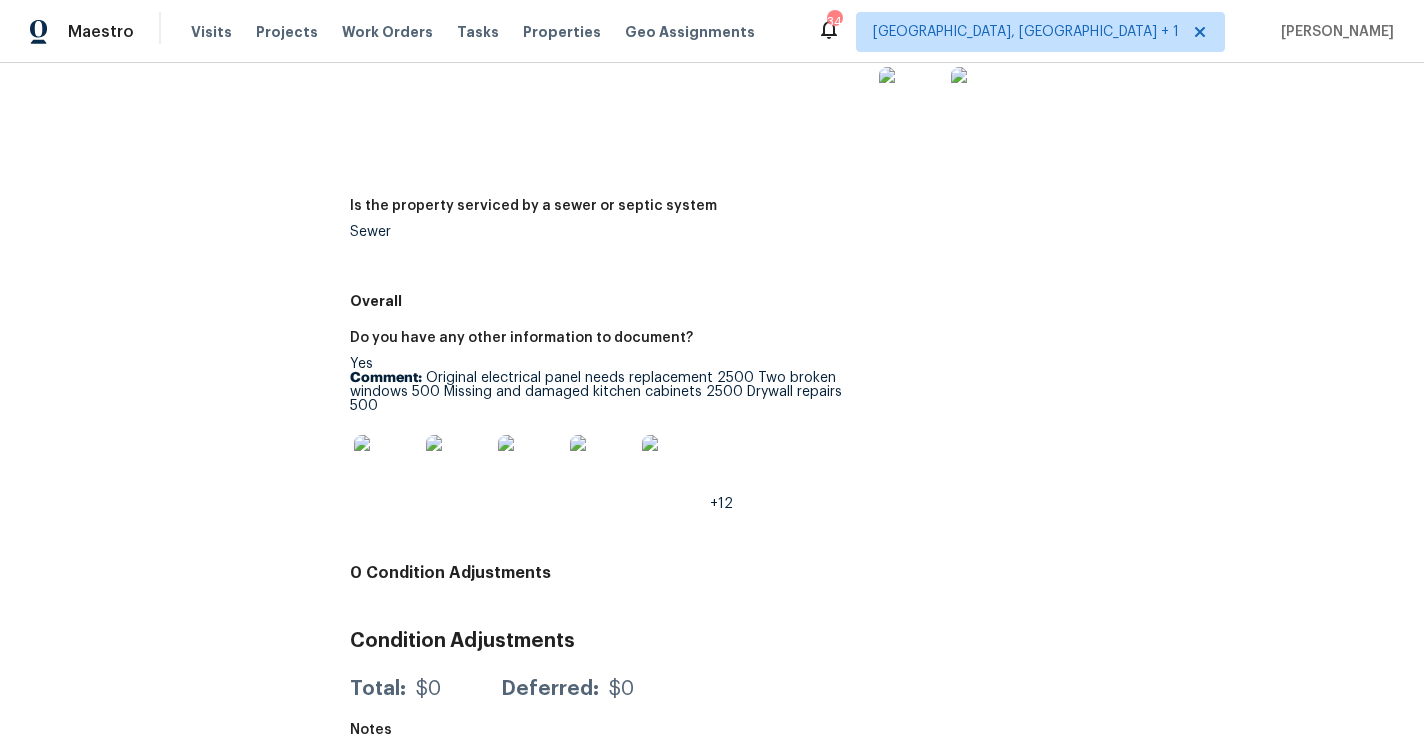 click at bounding box center [386, 467] 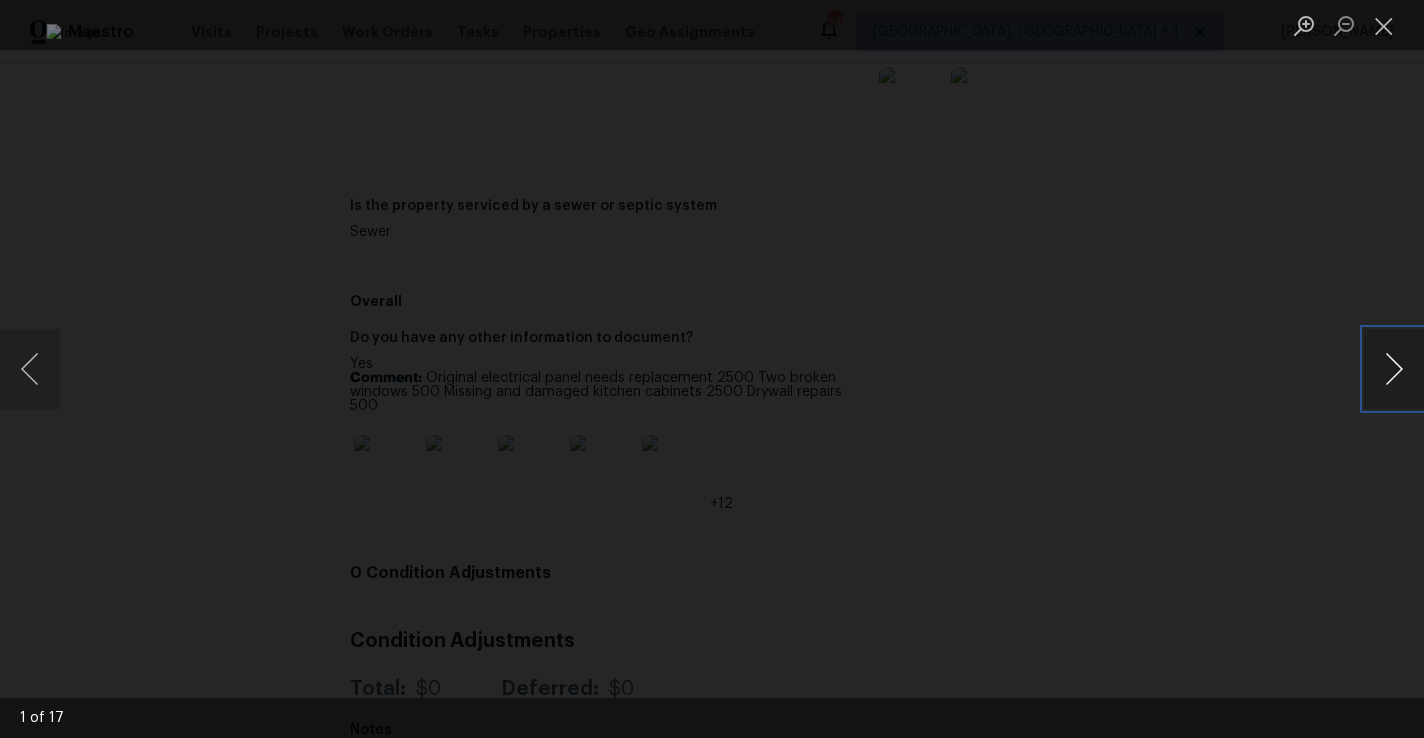 click at bounding box center [1394, 369] 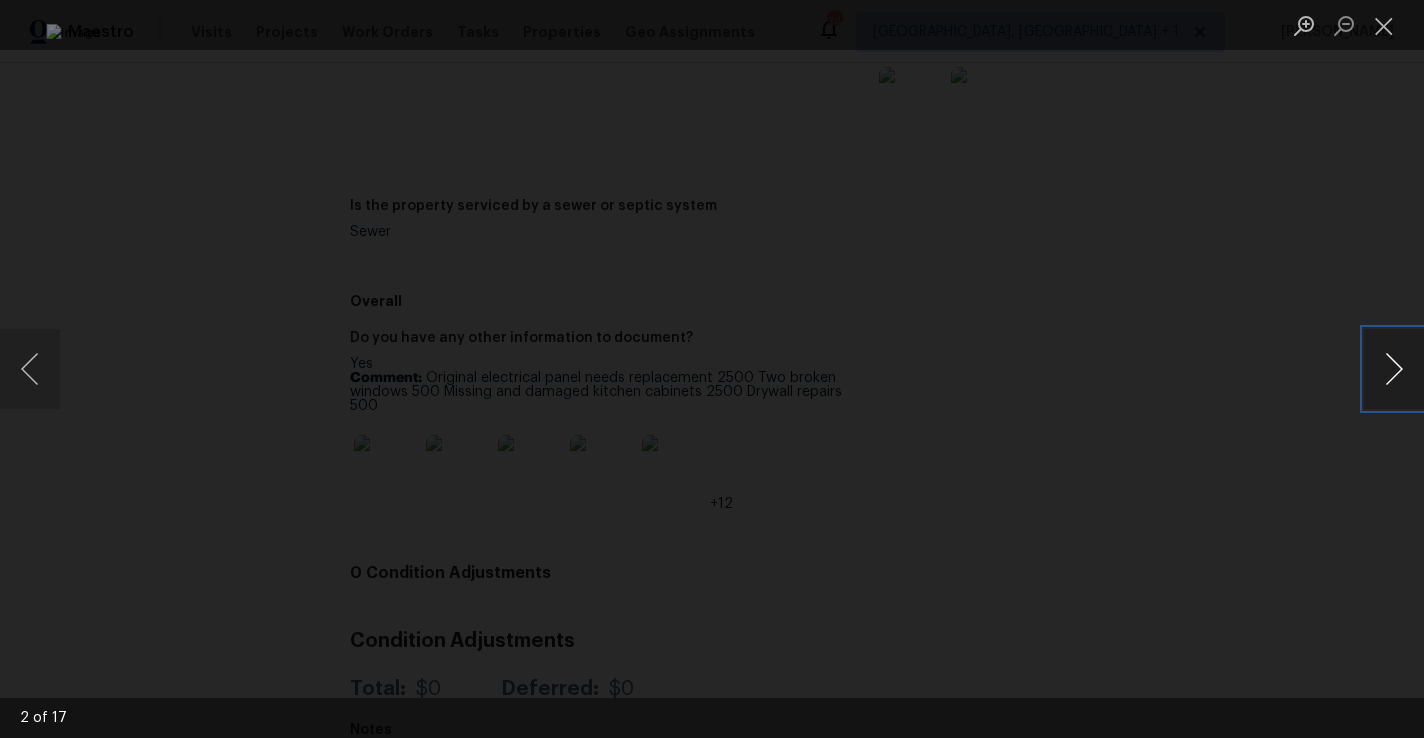 click at bounding box center (1394, 369) 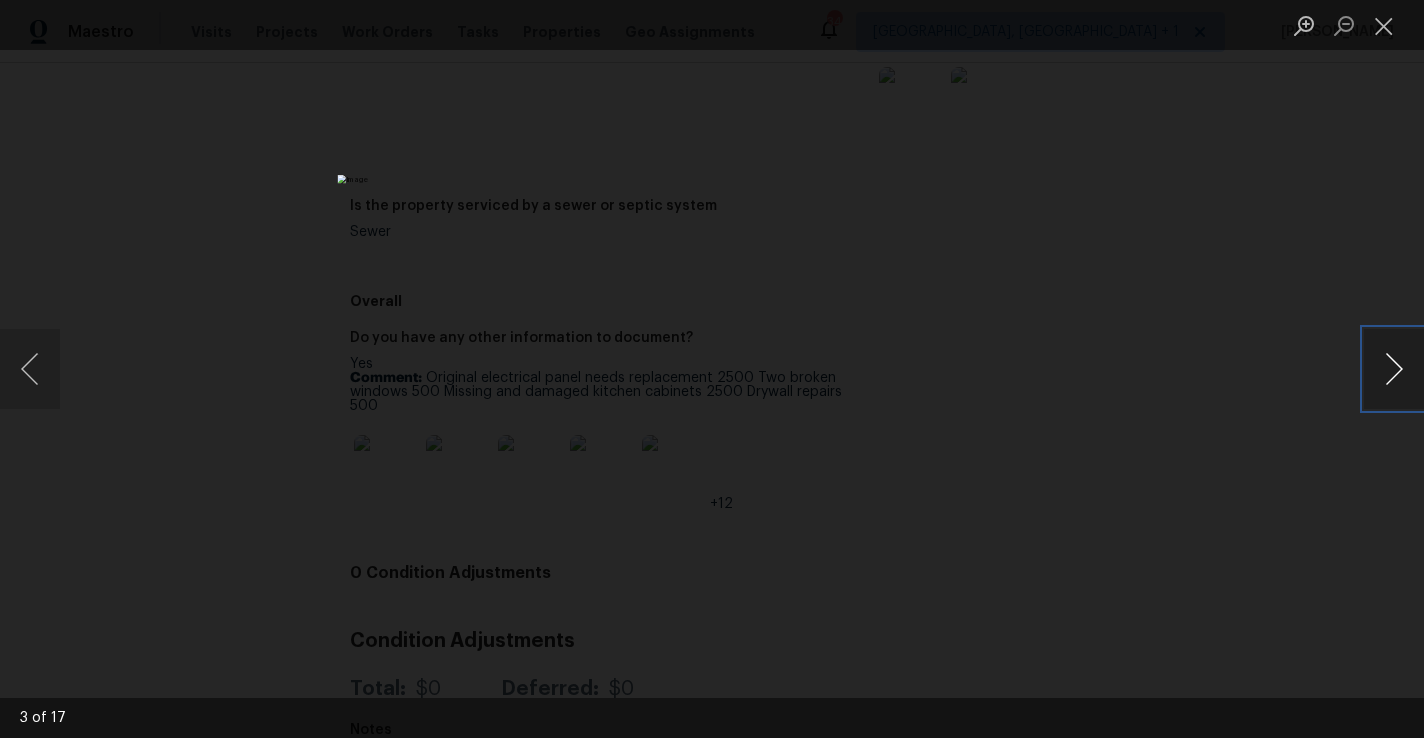 click at bounding box center [1394, 369] 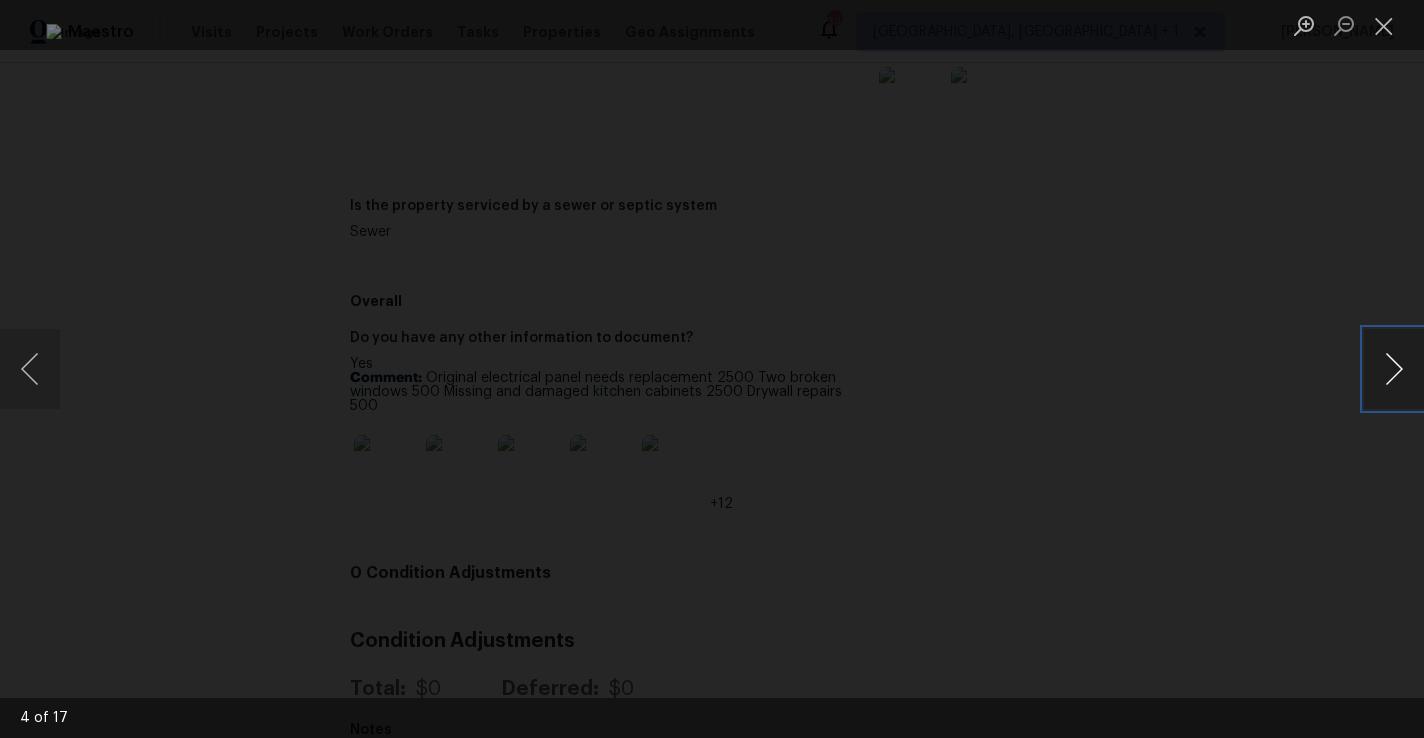 click at bounding box center (1394, 369) 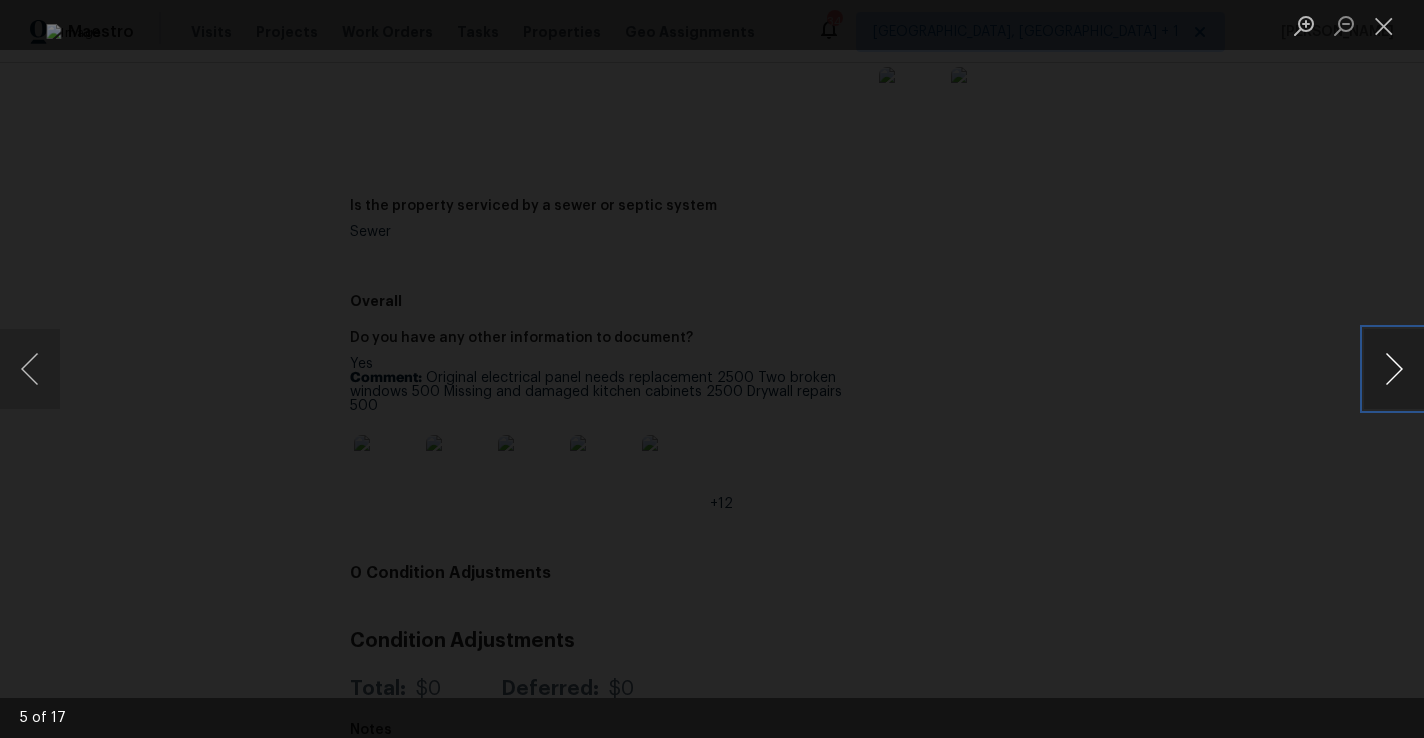 click at bounding box center [1394, 369] 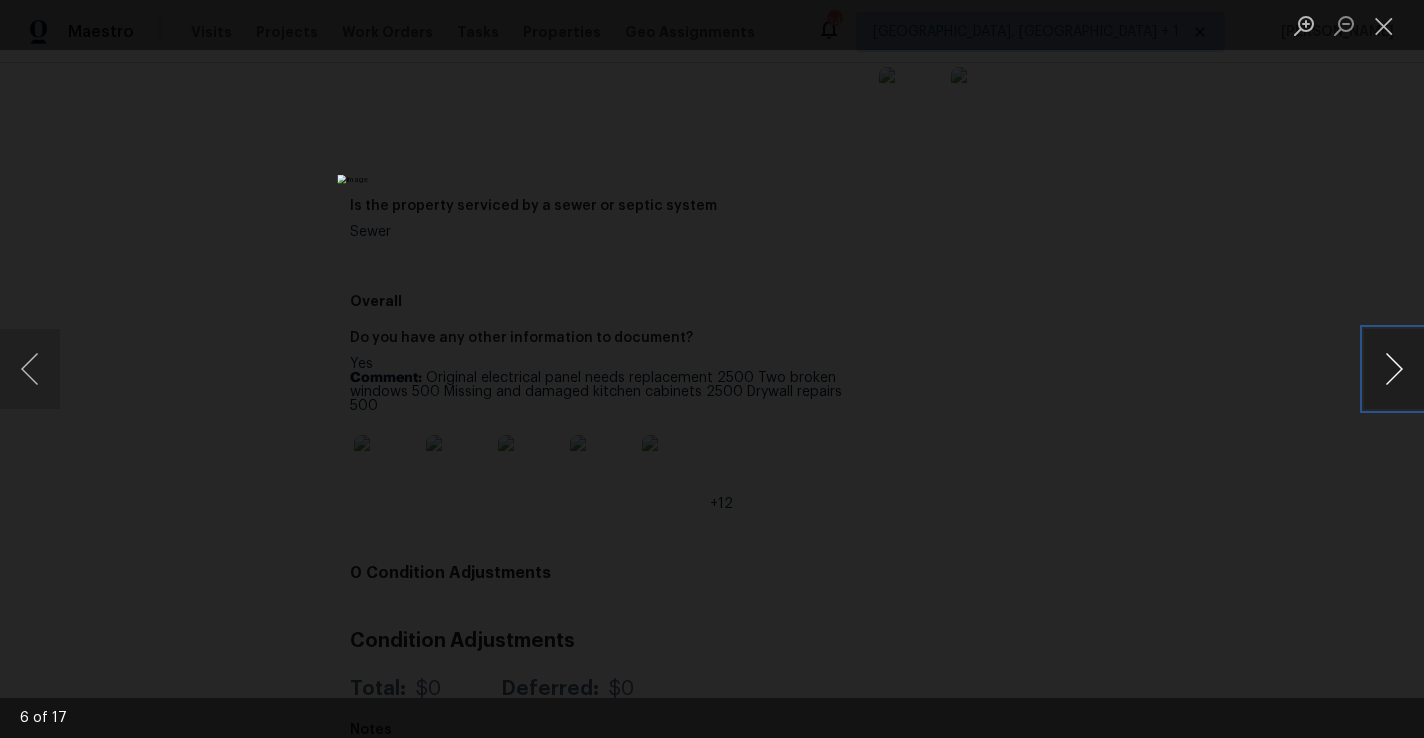 click at bounding box center (1394, 369) 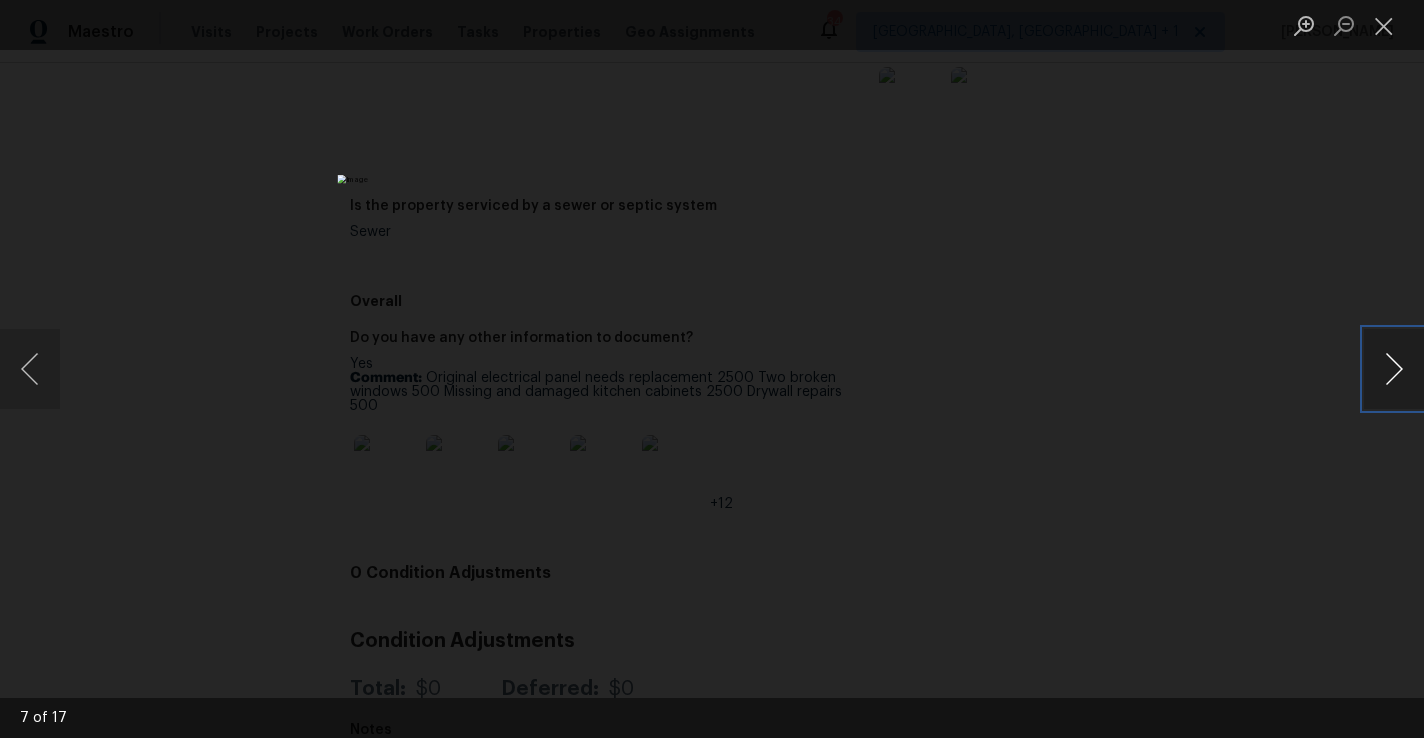click at bounding box center [1394, 369] 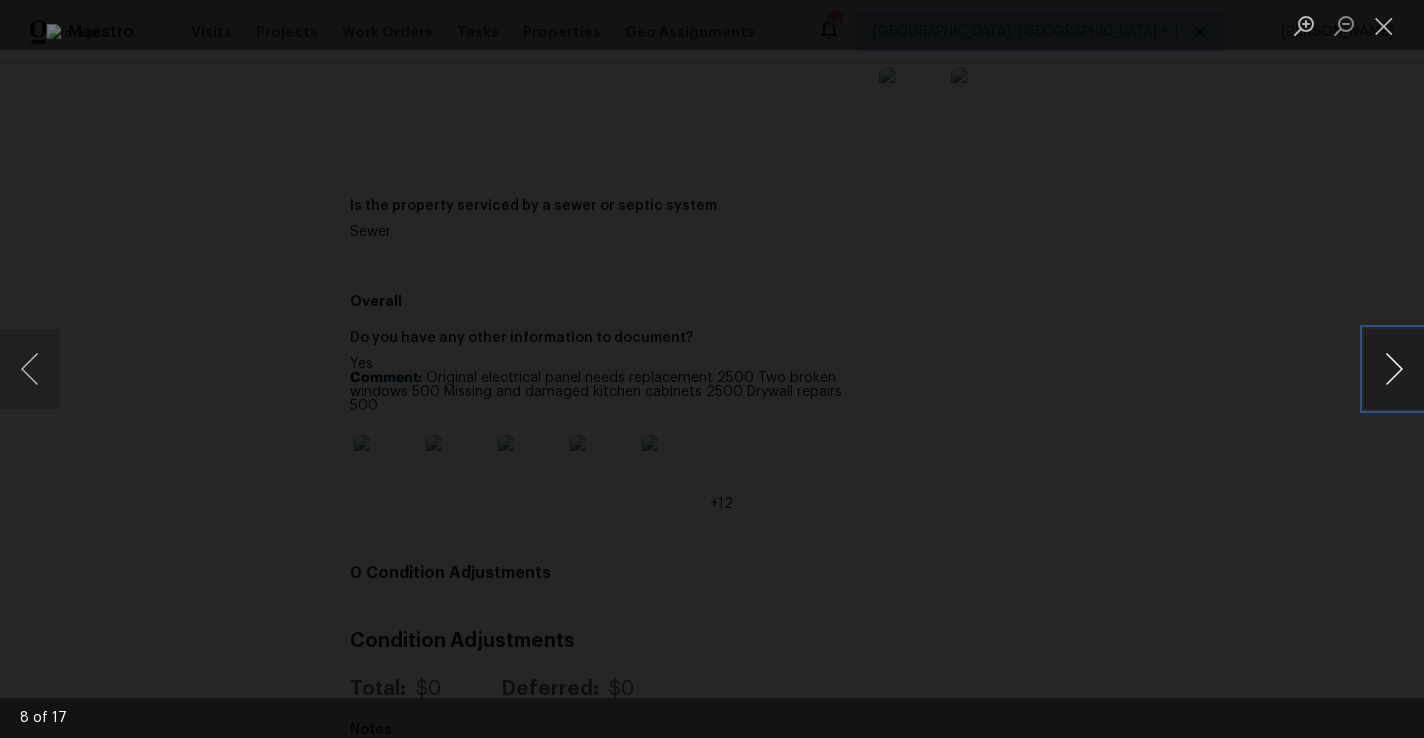 click at bounding box center (1394, 369) 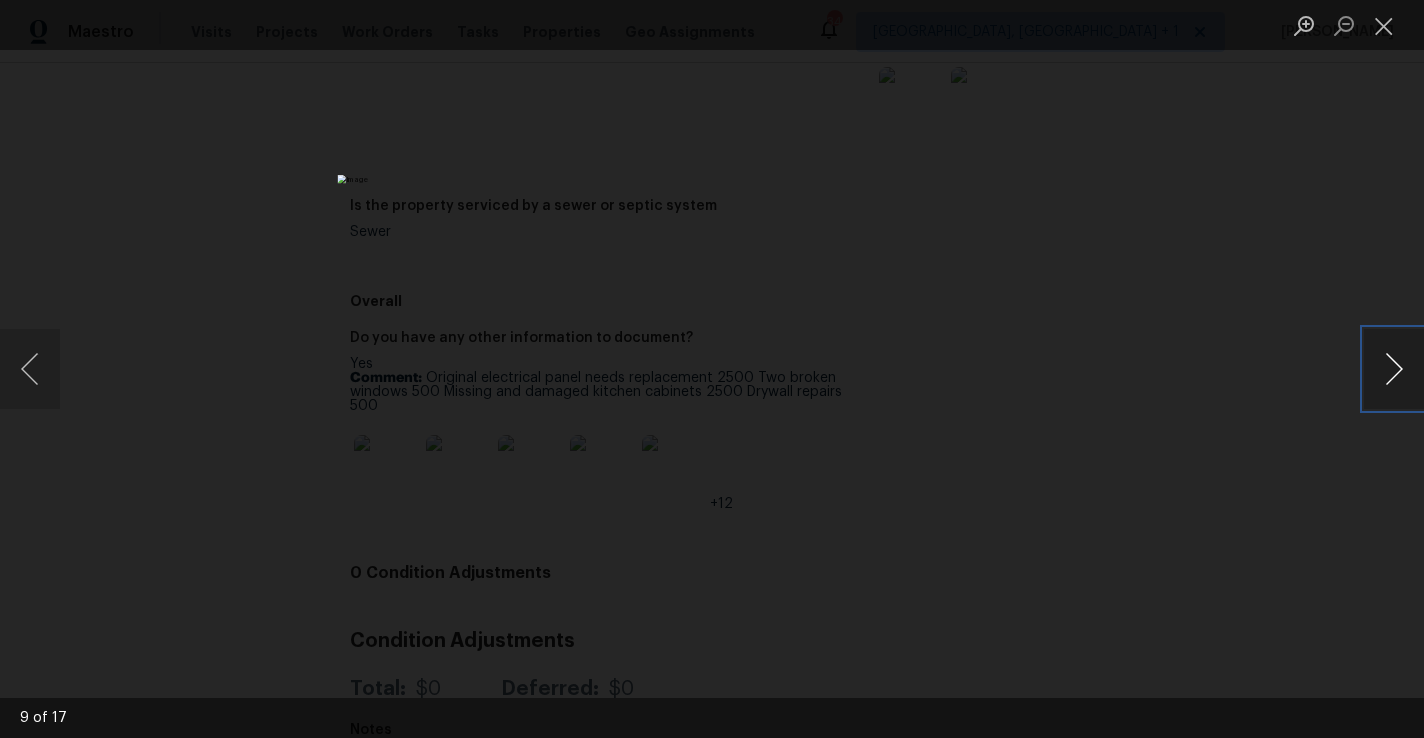 click at bounding box center (1394, 369) 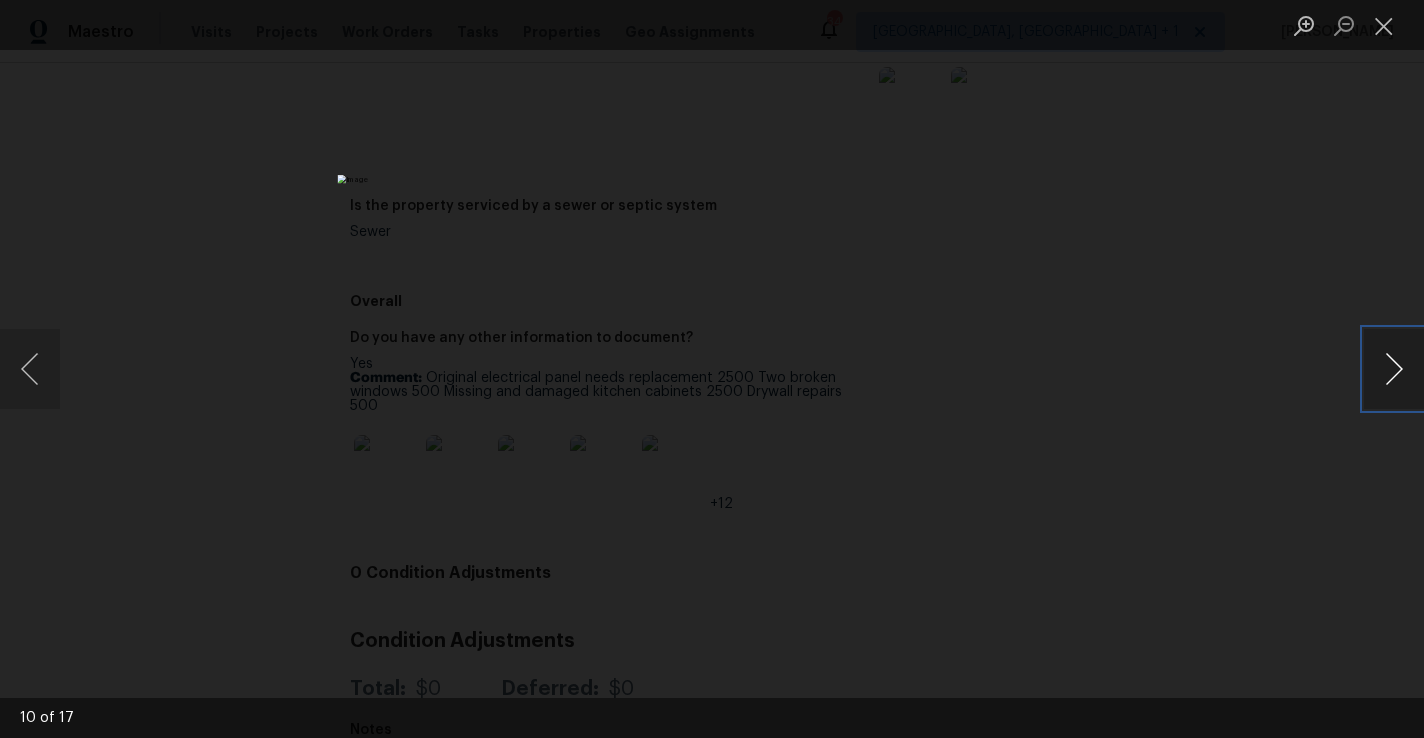 click at bounding box center [1394, 369] 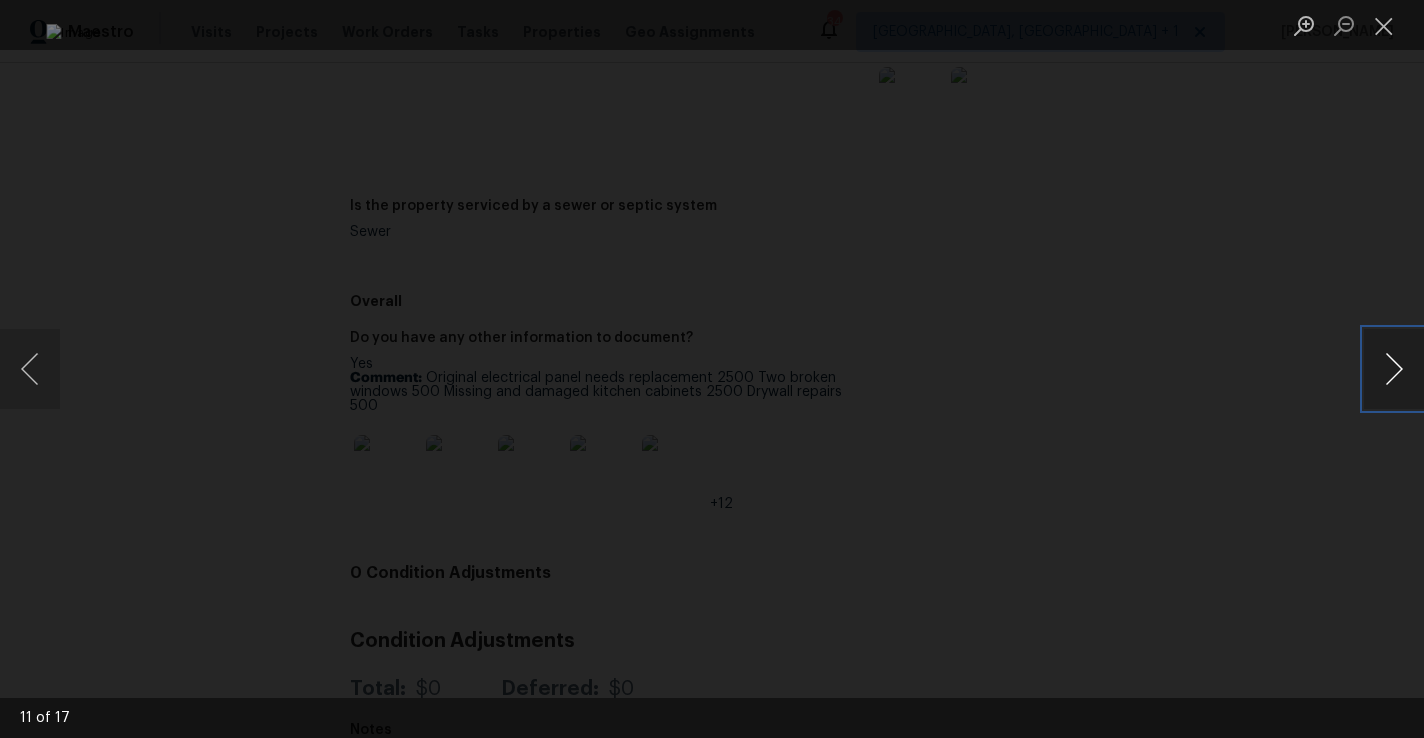 click at bounding box center (1394, 369) 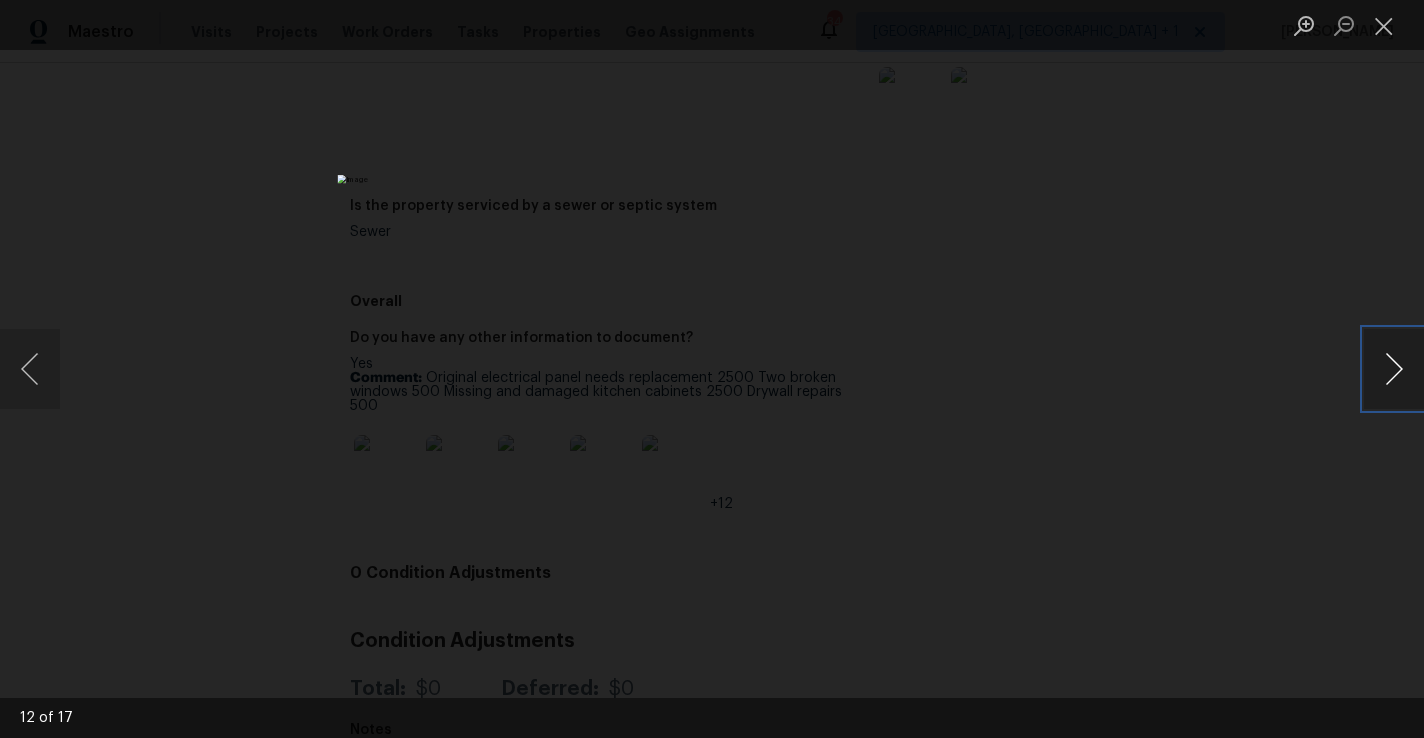 click at bounding box center (1394, 369) 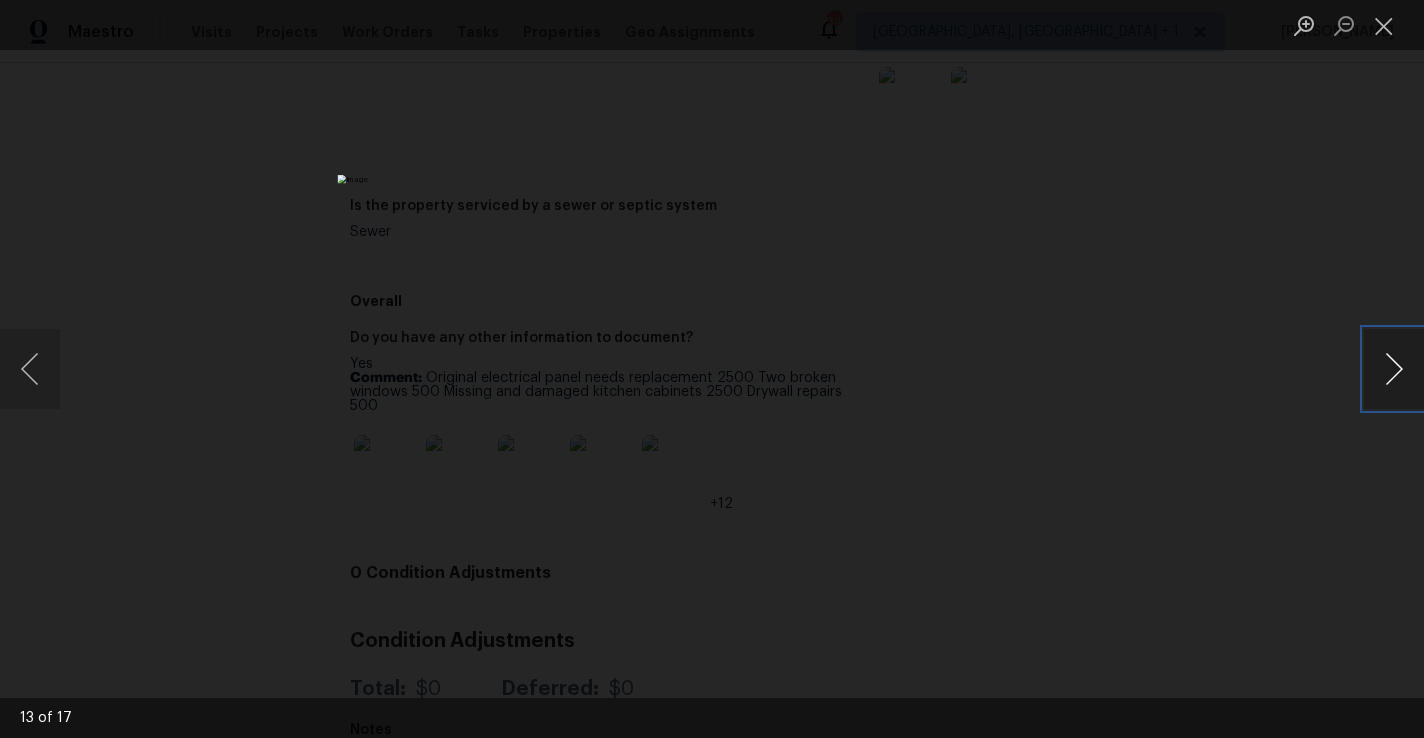 click at bounding box center [1394, 369] 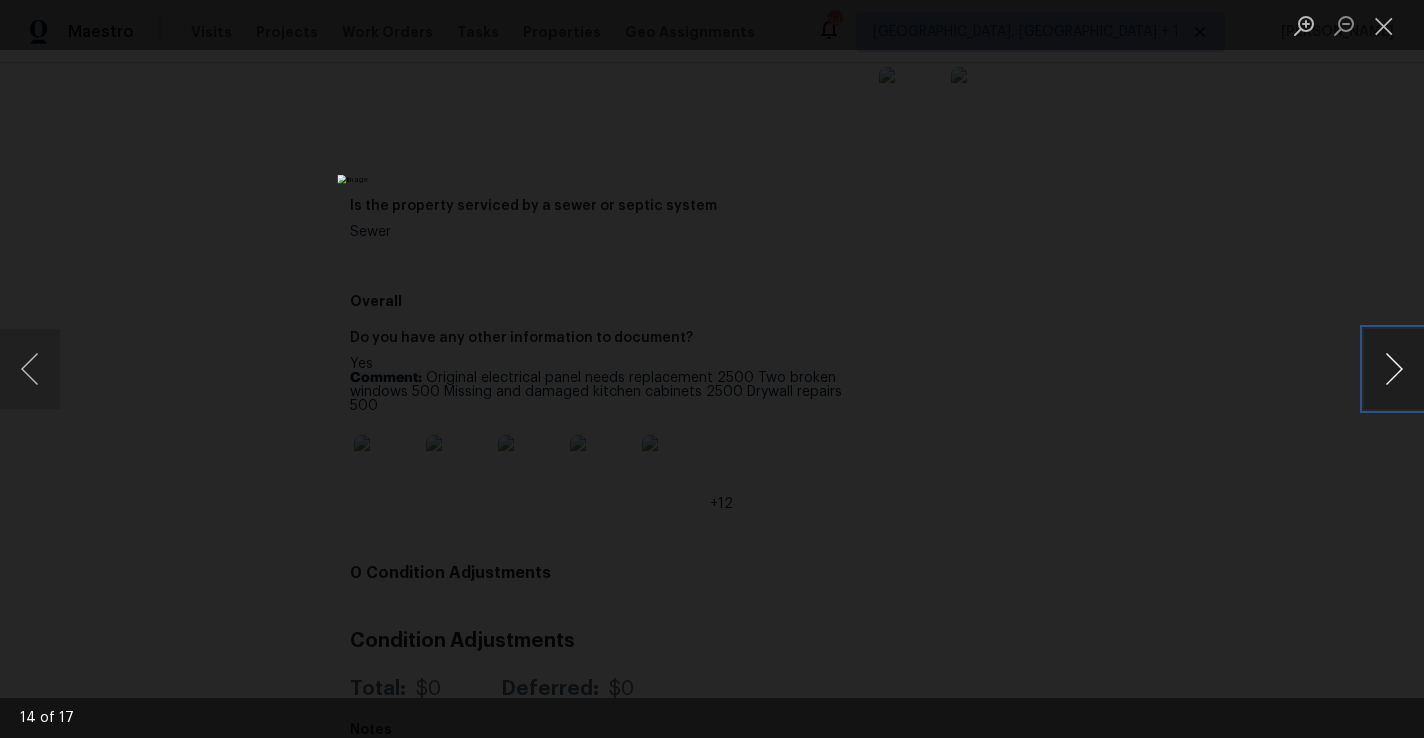 click at bounding box center (1394, 369) 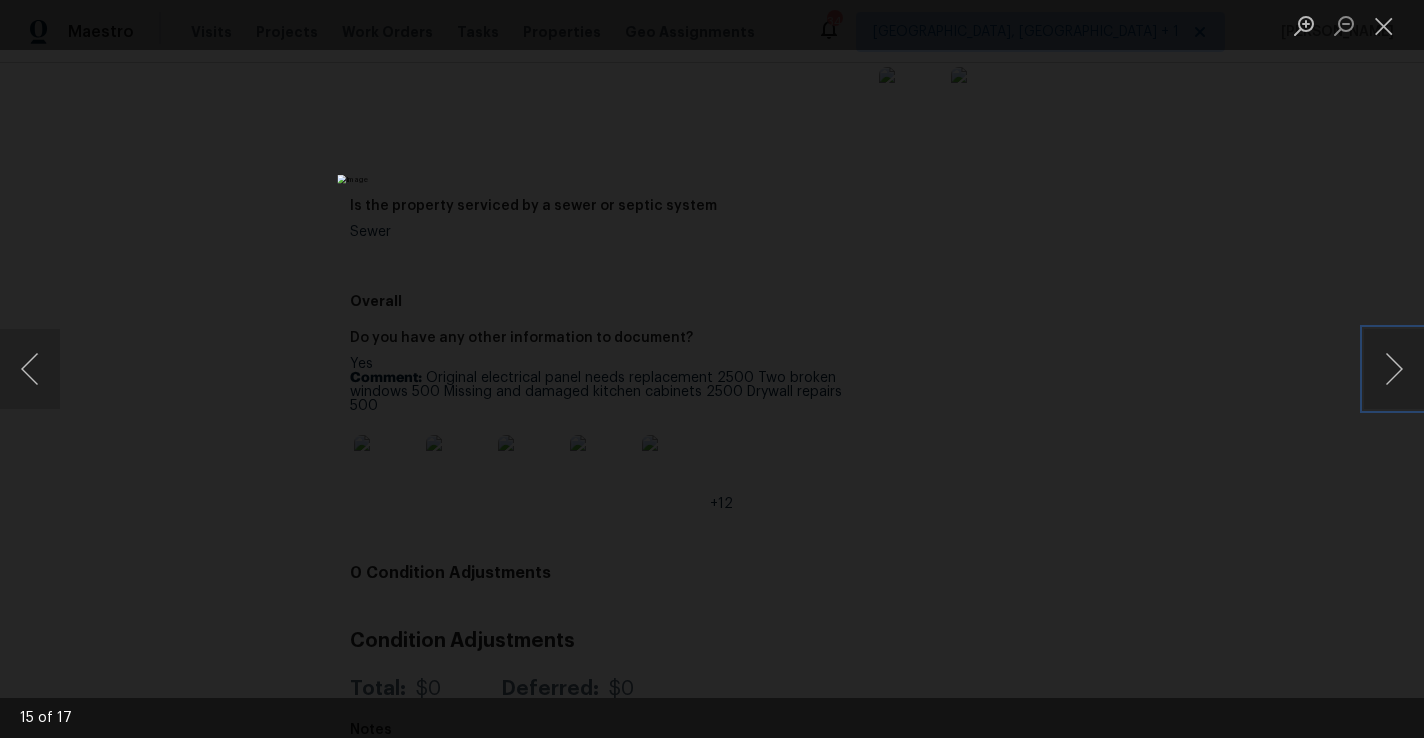 drag, startPoint x: 1396, startPoint y: 376, endPoint x: 1225, endPoint y: 381, distance: 171.07309 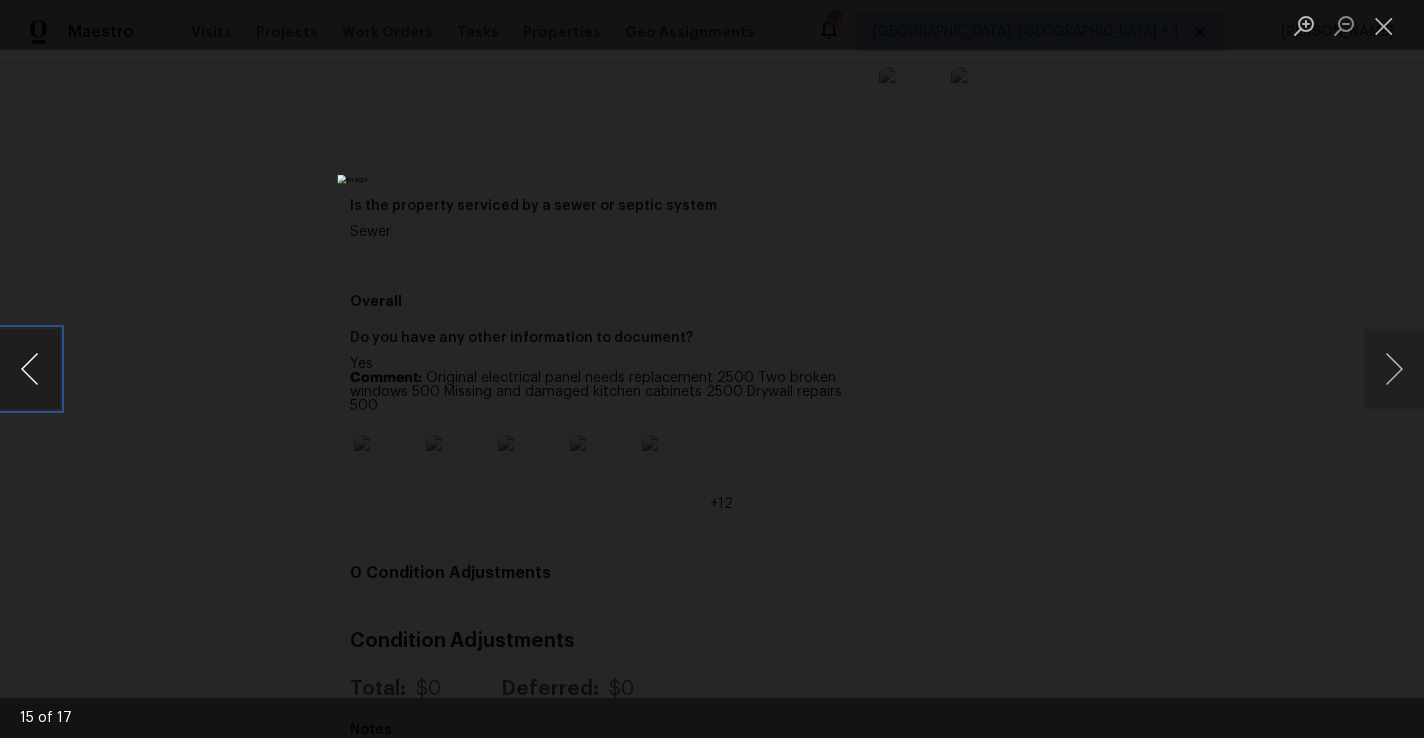 click at bounding box center [30, 369] 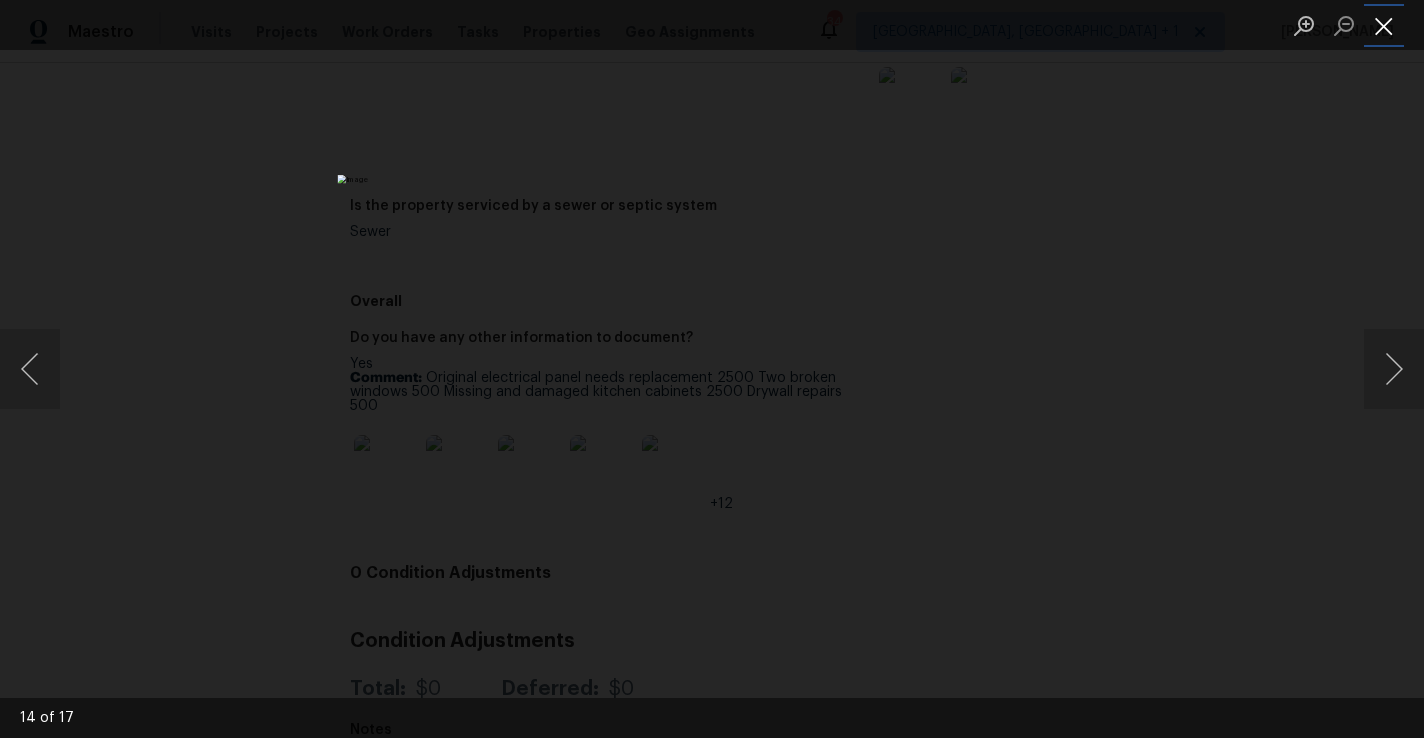 click at bounding box center [1384, 25] 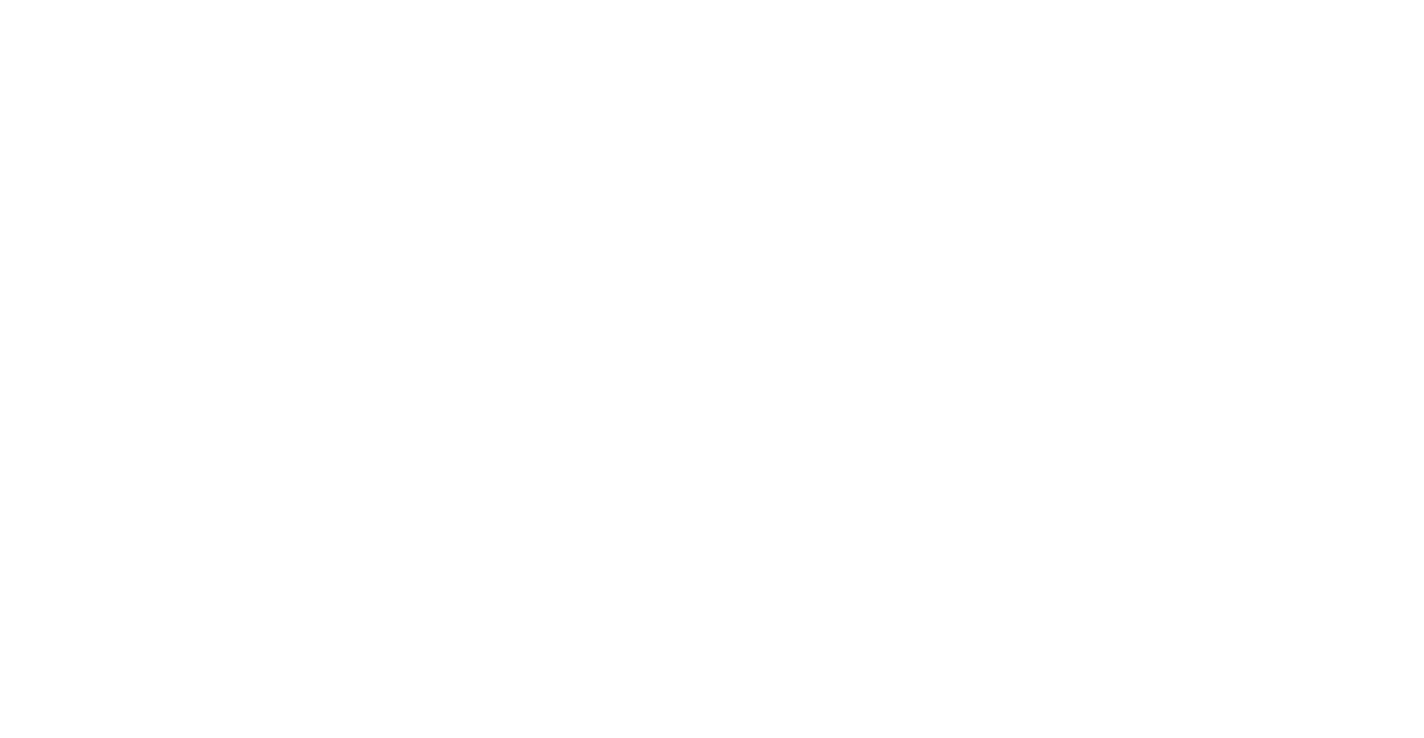 scroll, scrollTop: 0, scrollLeft: 0, axis: both 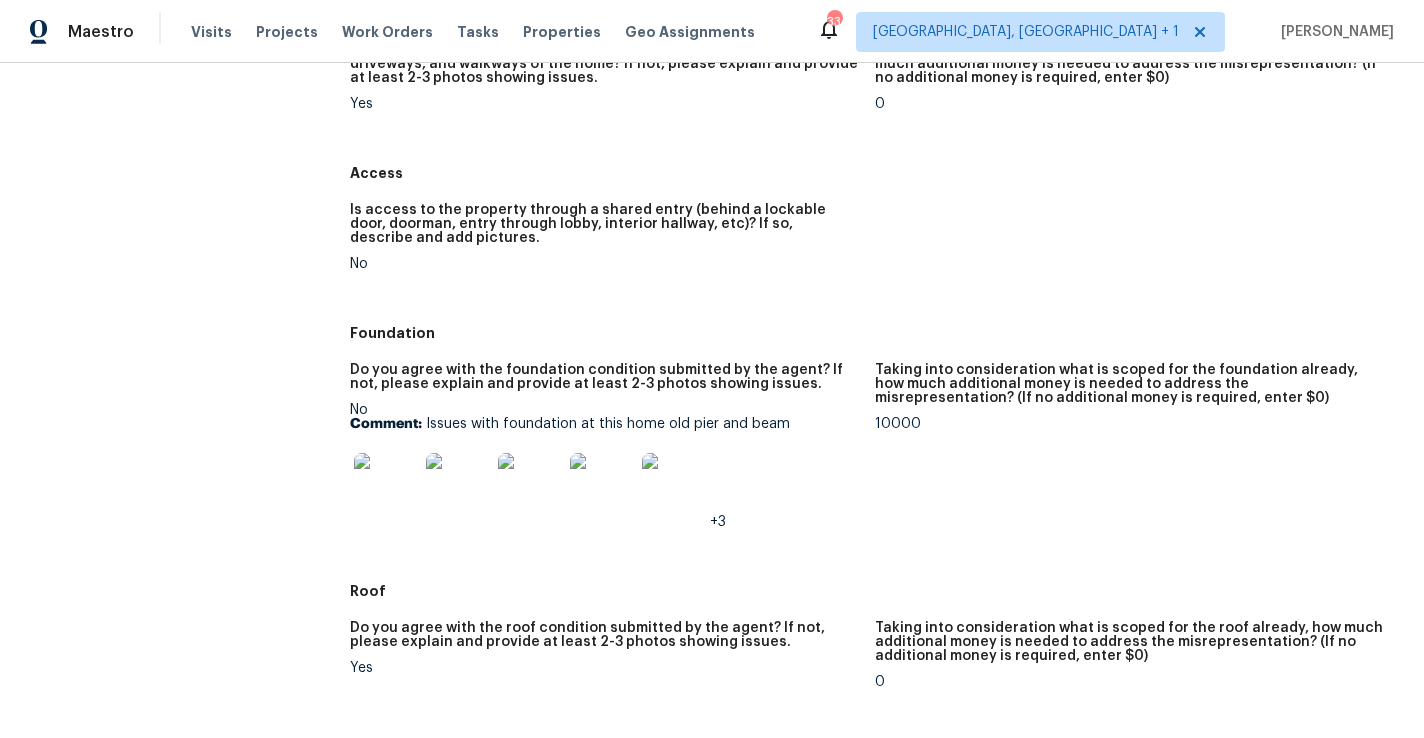 click at bounding box center [386, 485] 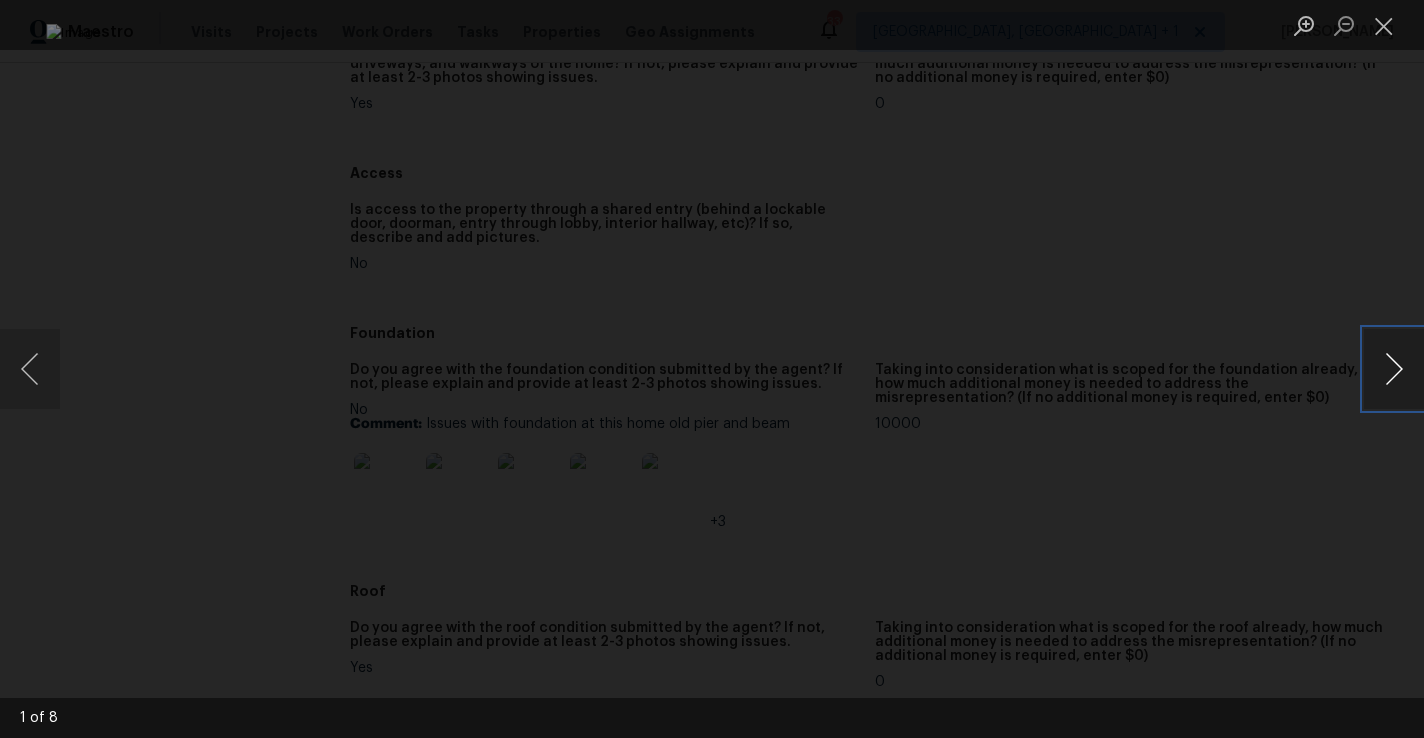 click at bounding box center (1394, 369) 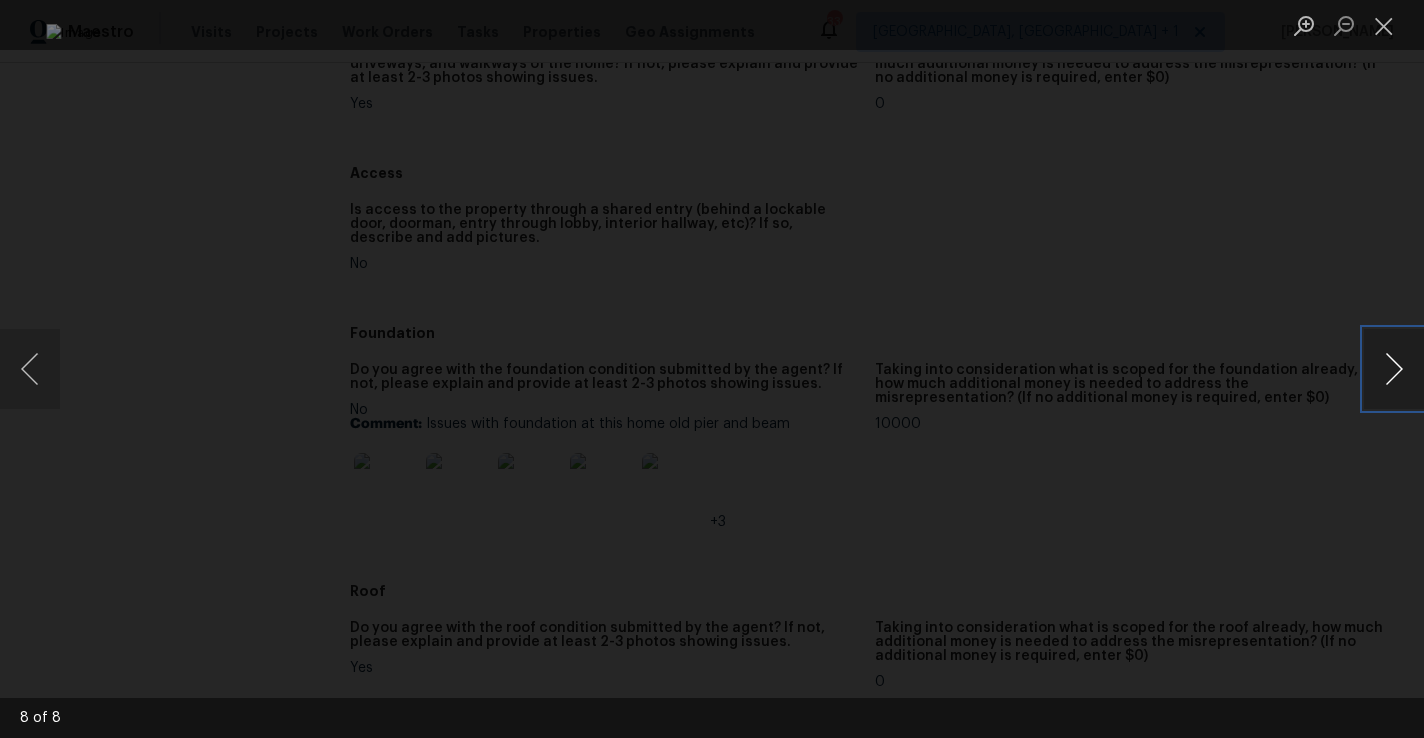 click at bounding box center [1394, 369] 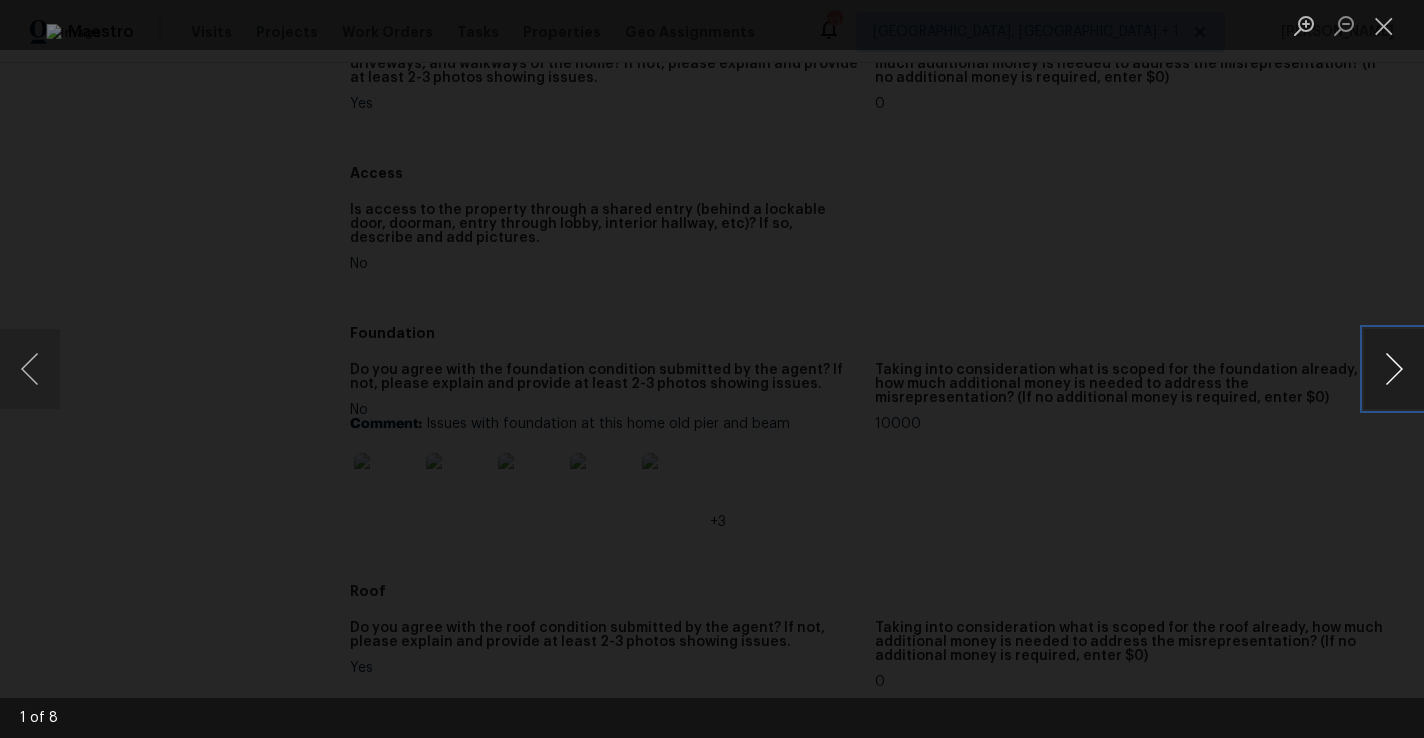 click at bounding box center (1394, 369) 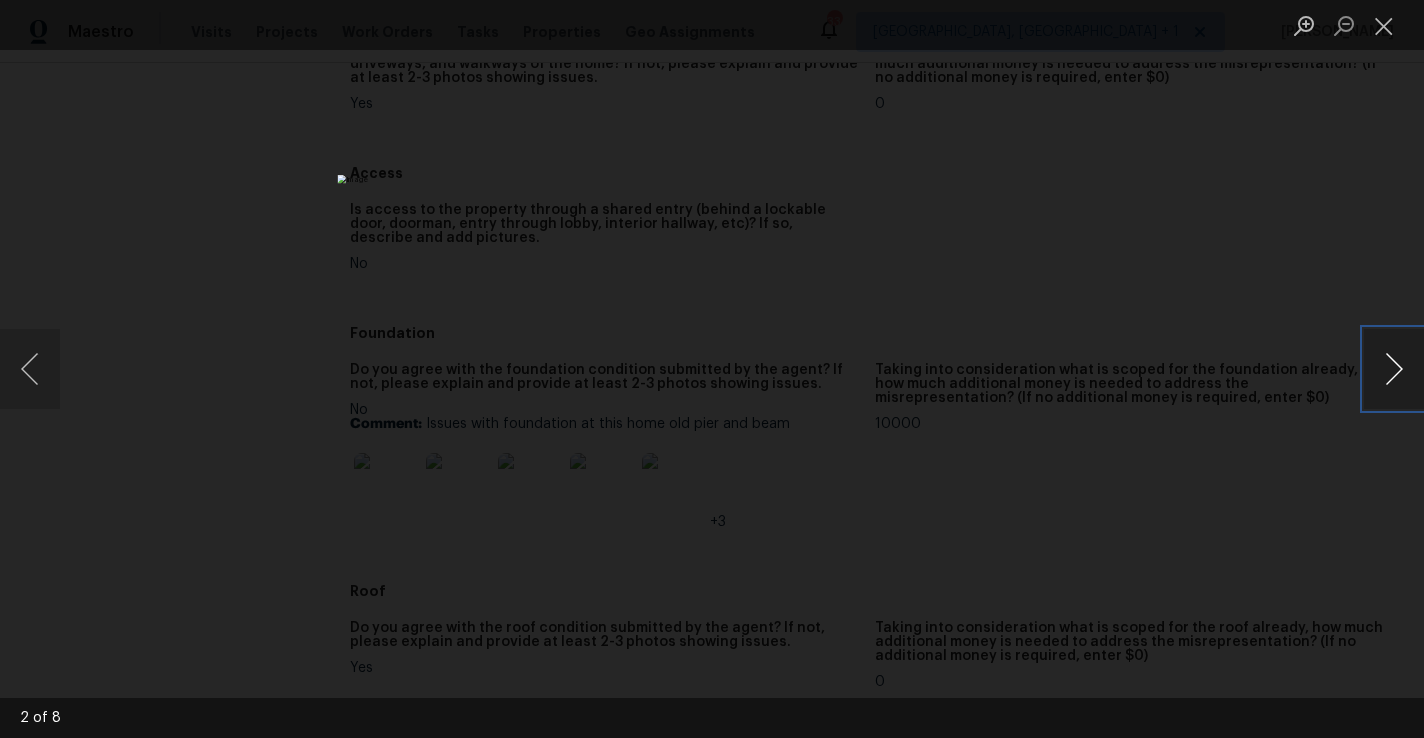 click at bounding box center [1394, 369] 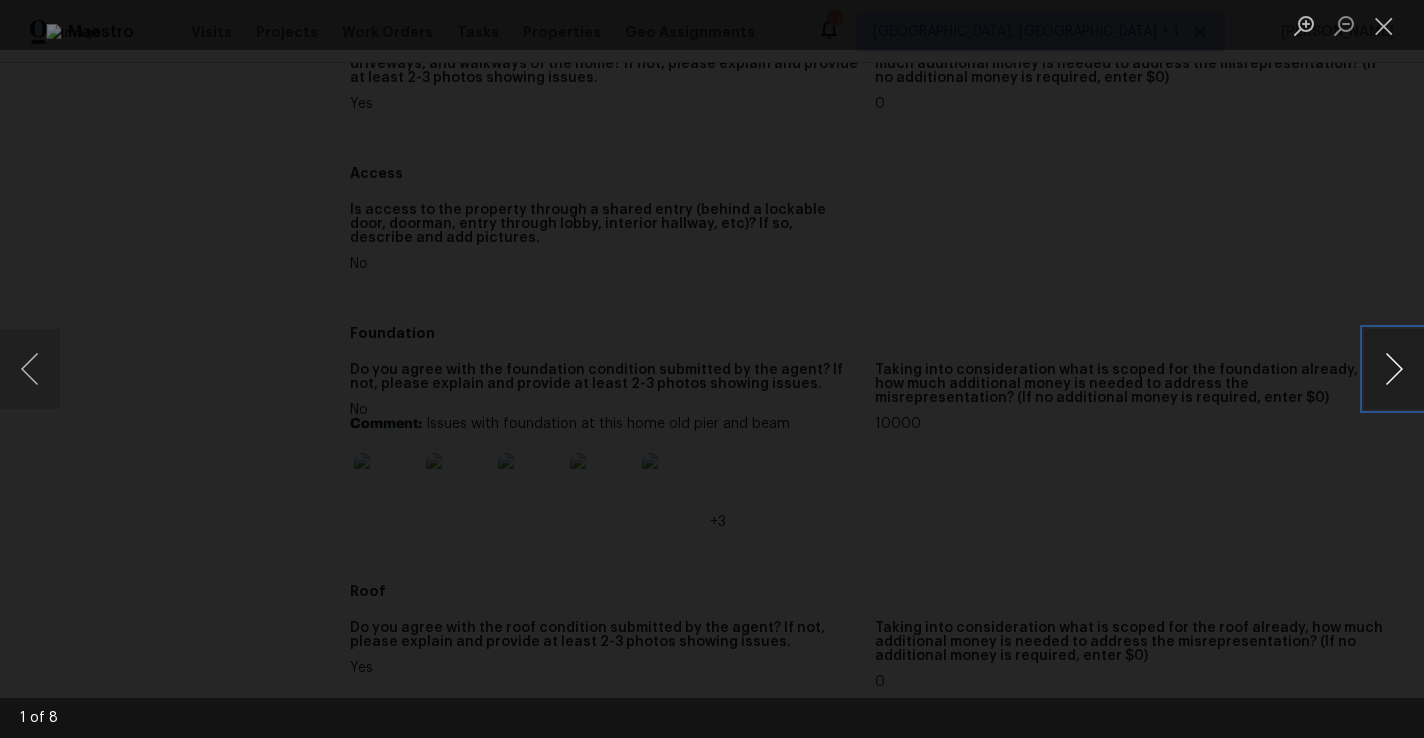 click at bounding box center (1394, 369) 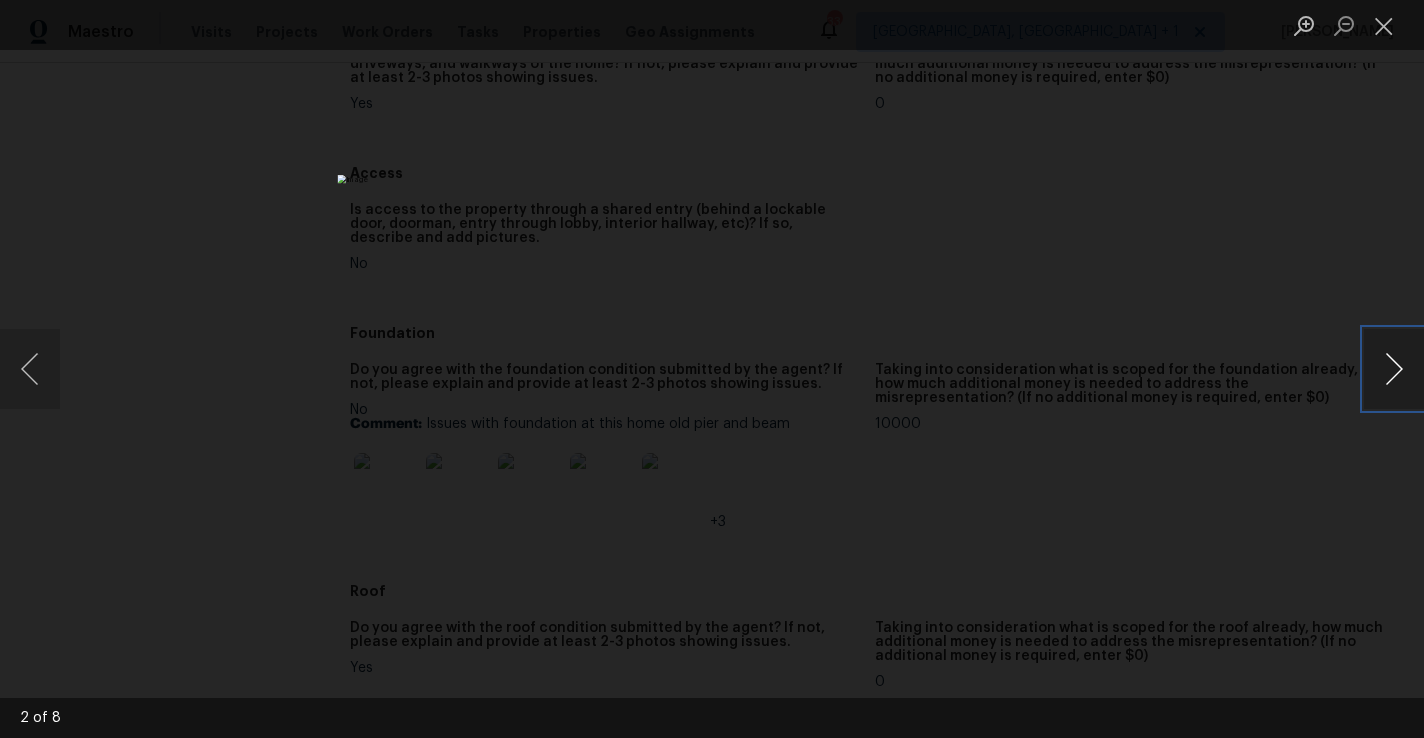 click at bounding box center (1394, 369) 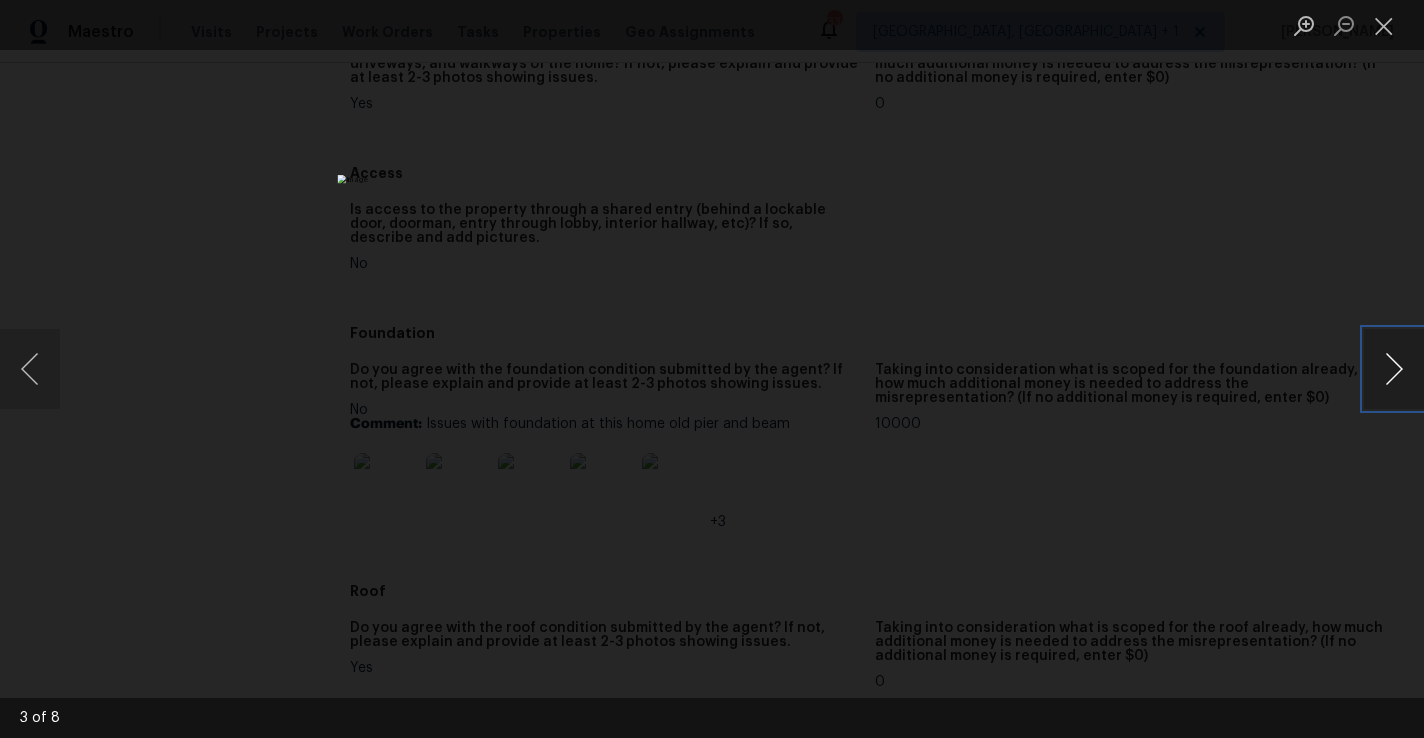 click at bounding box center (1394, 369) 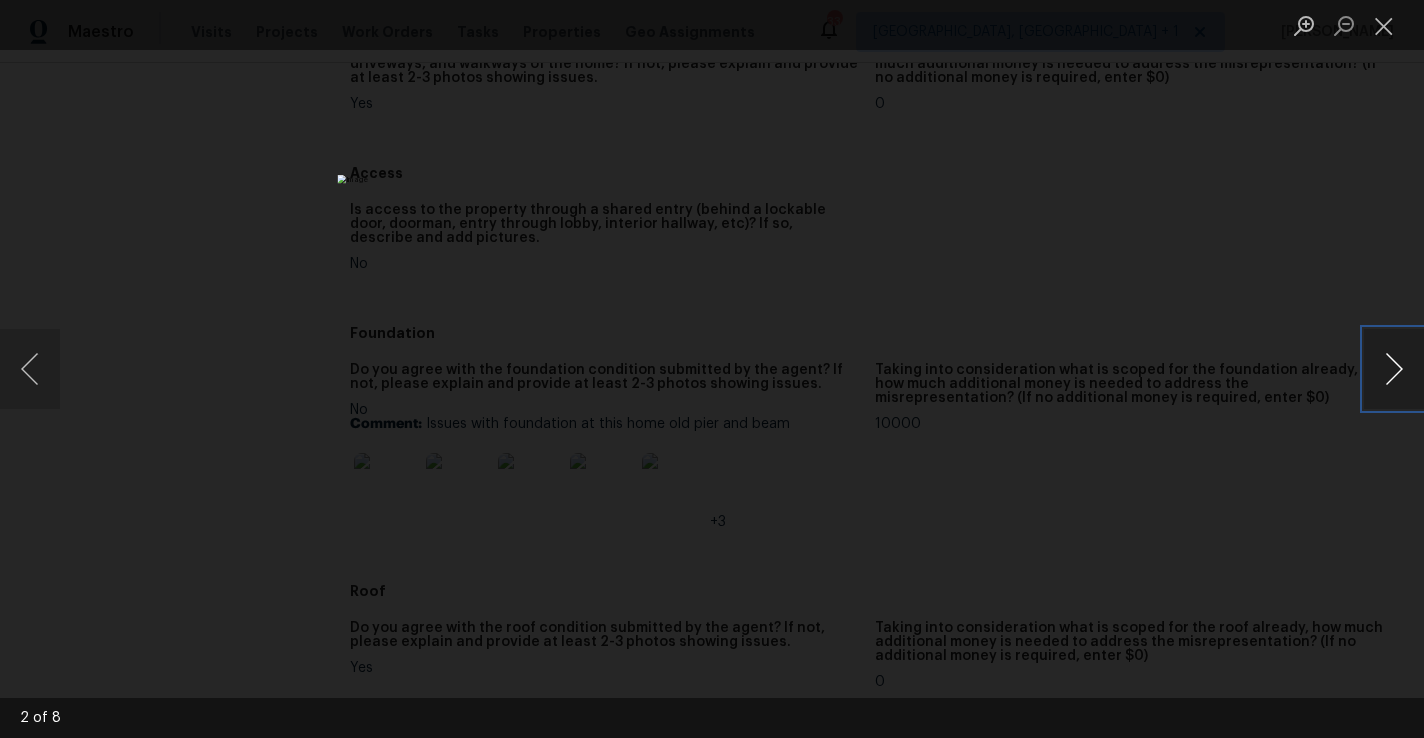 click at bounding box center (1394, 369) 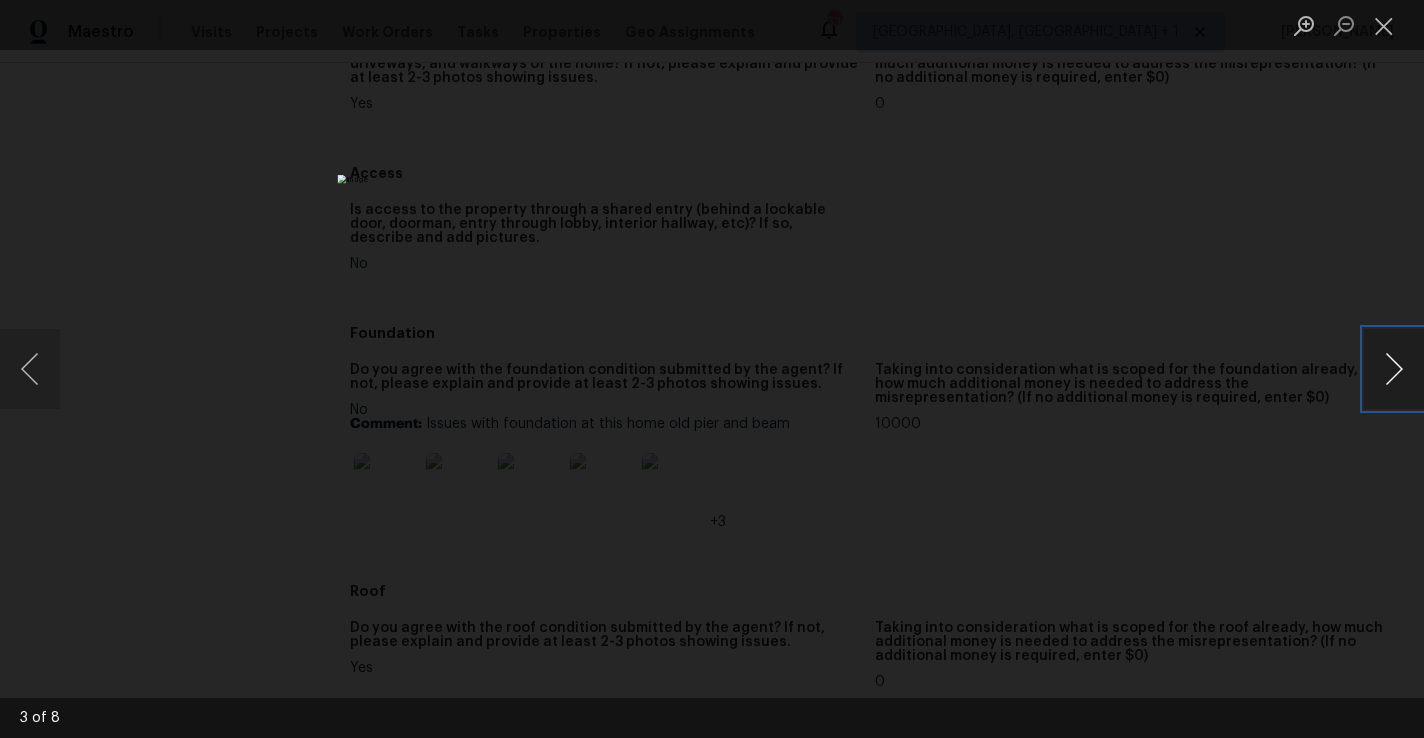 click at bounding box center [1394, 369] 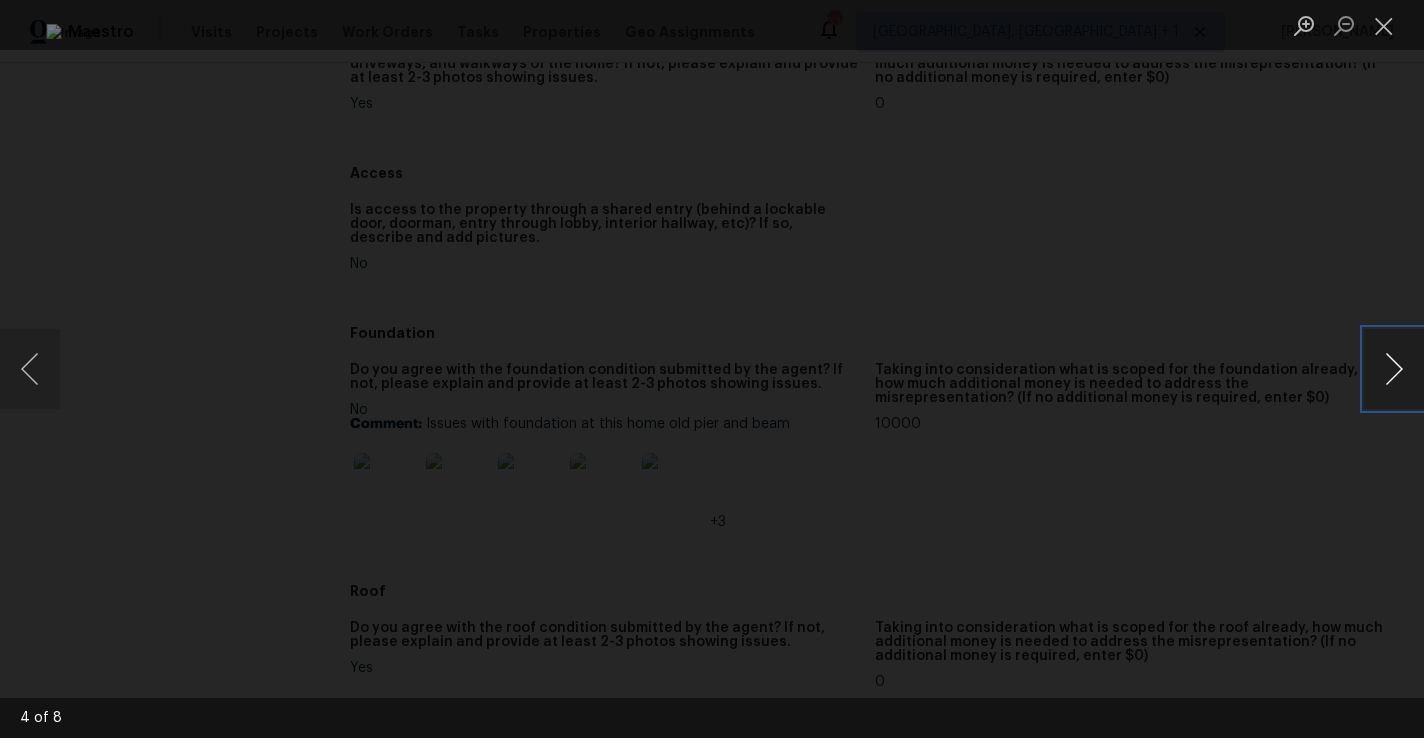 click at bounding box center [1394, 369] 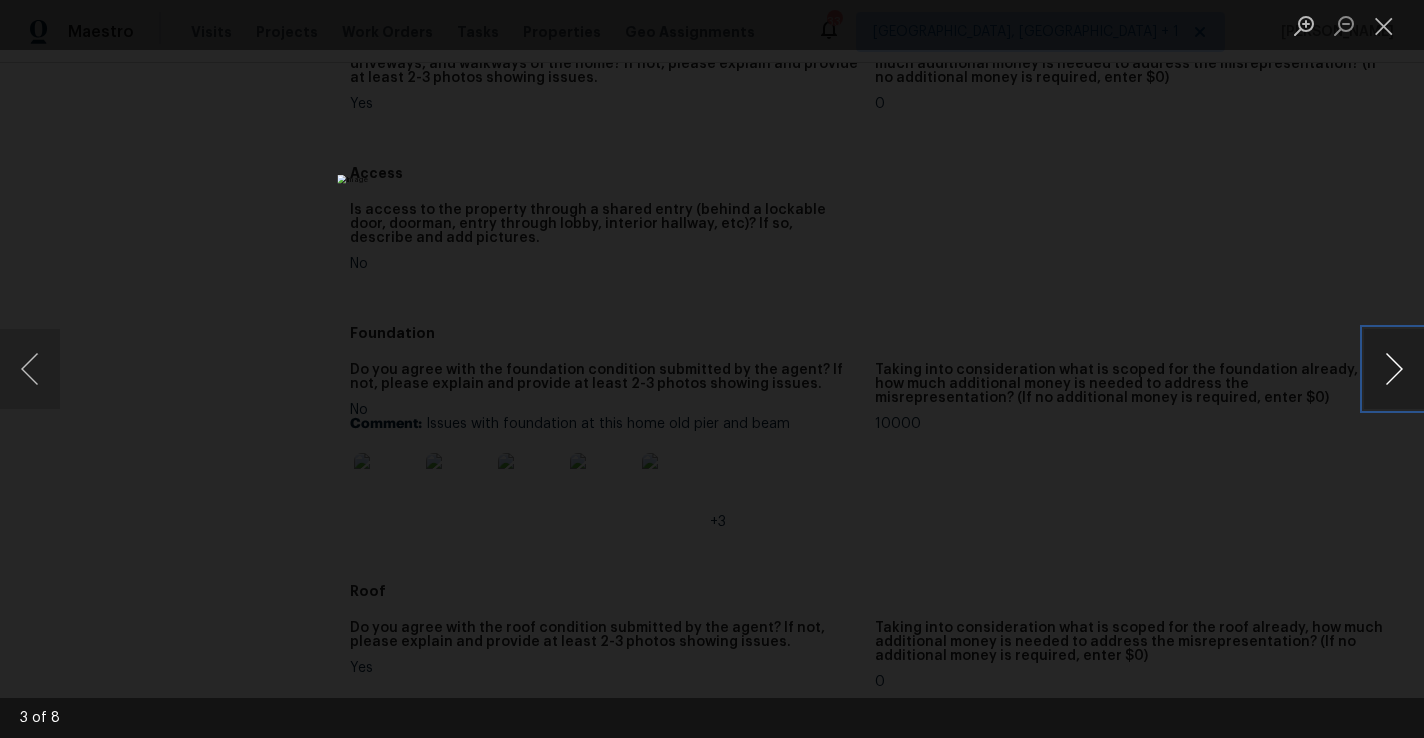 click at bounding box center [1394, 369] 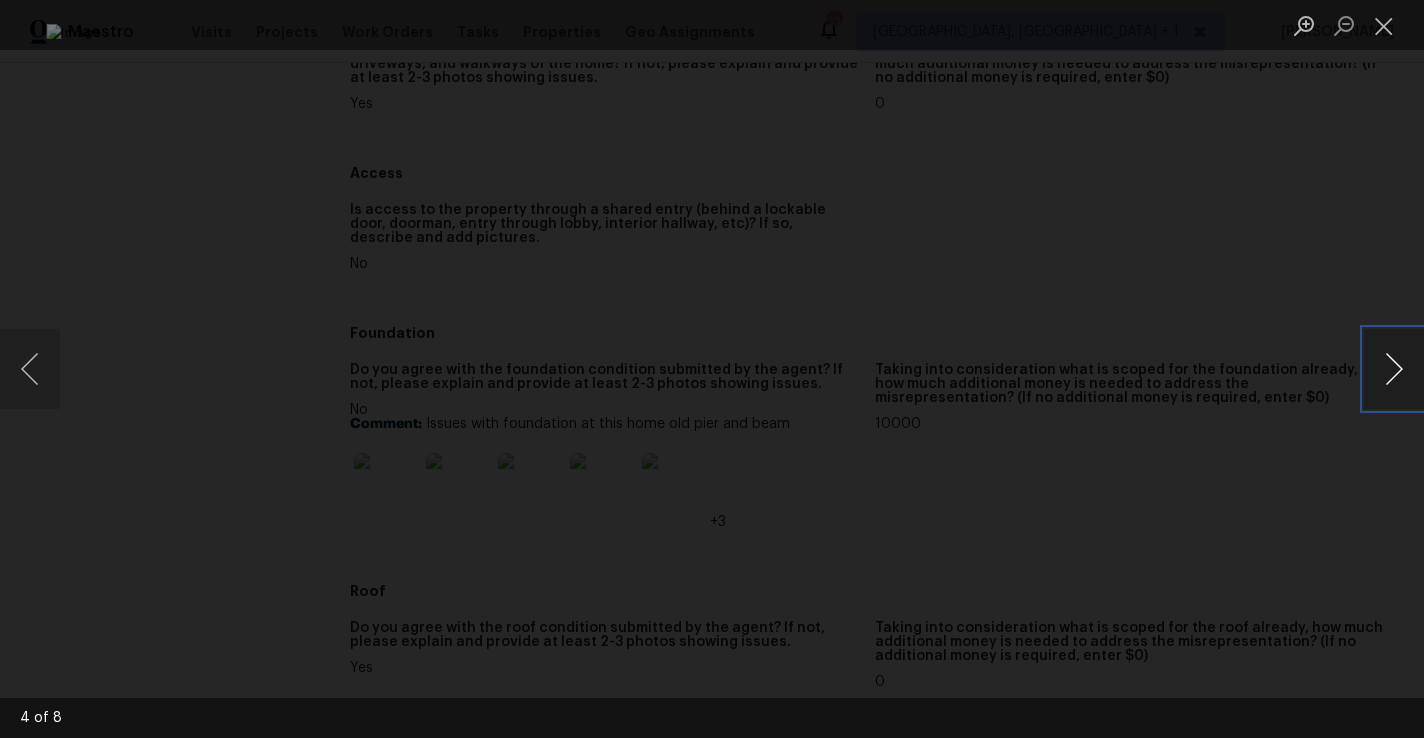 click at bounding box center [1394, 369] 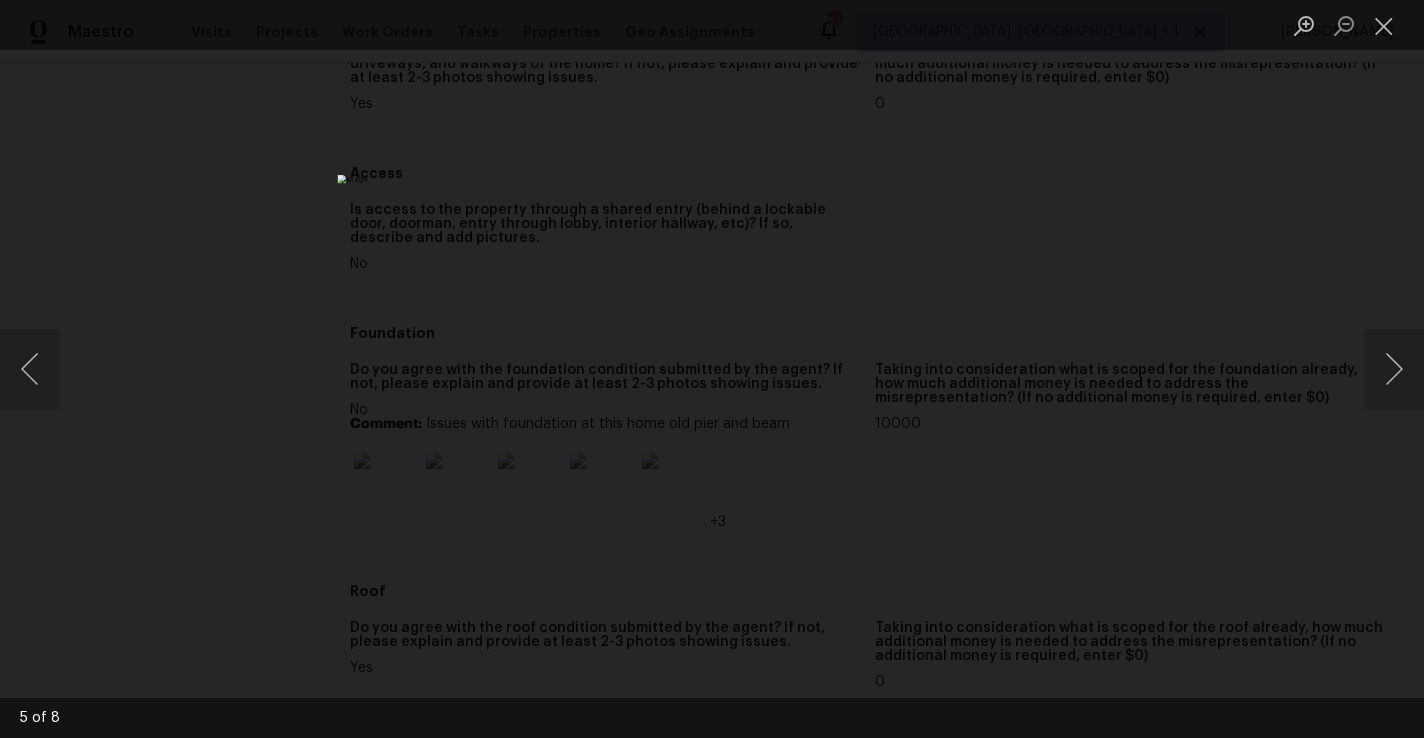 click at bounding box center [712, 369] 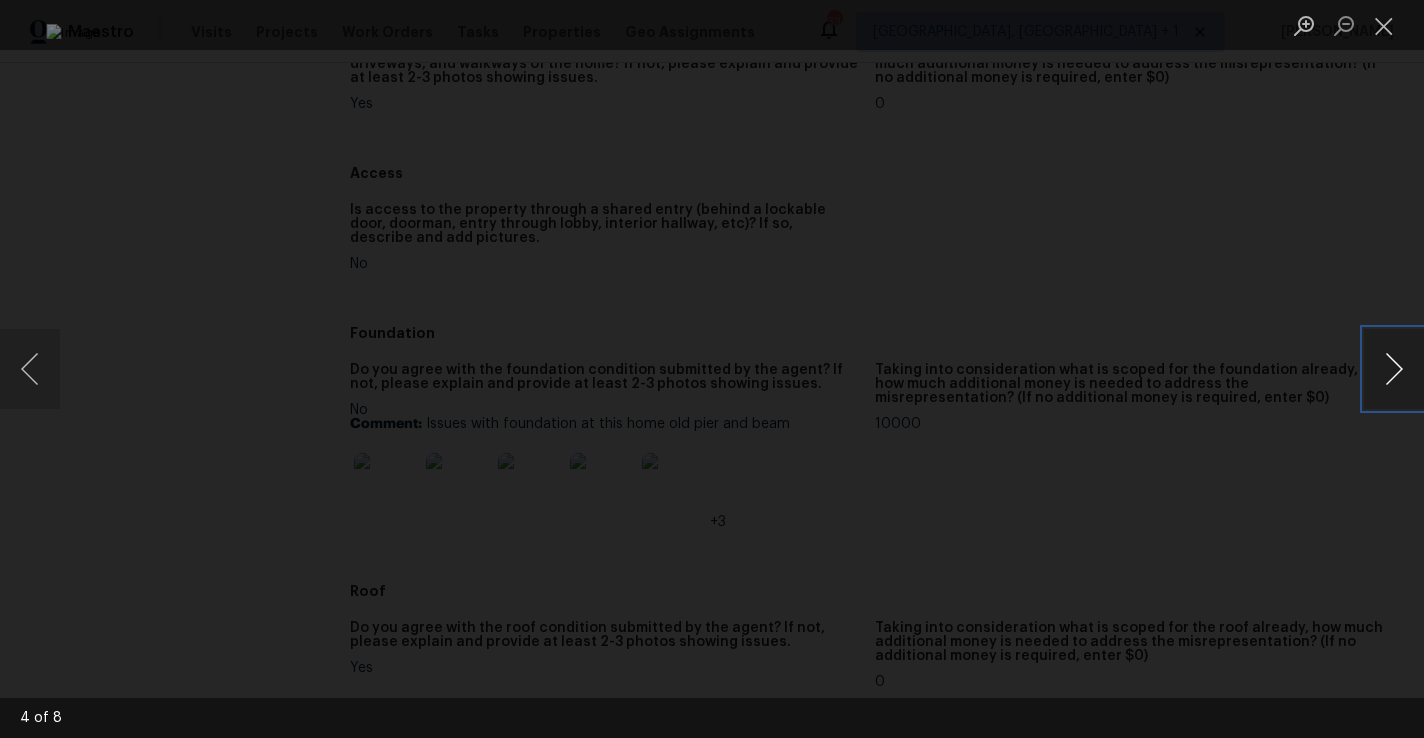 click at bounding box center [1394, 369] 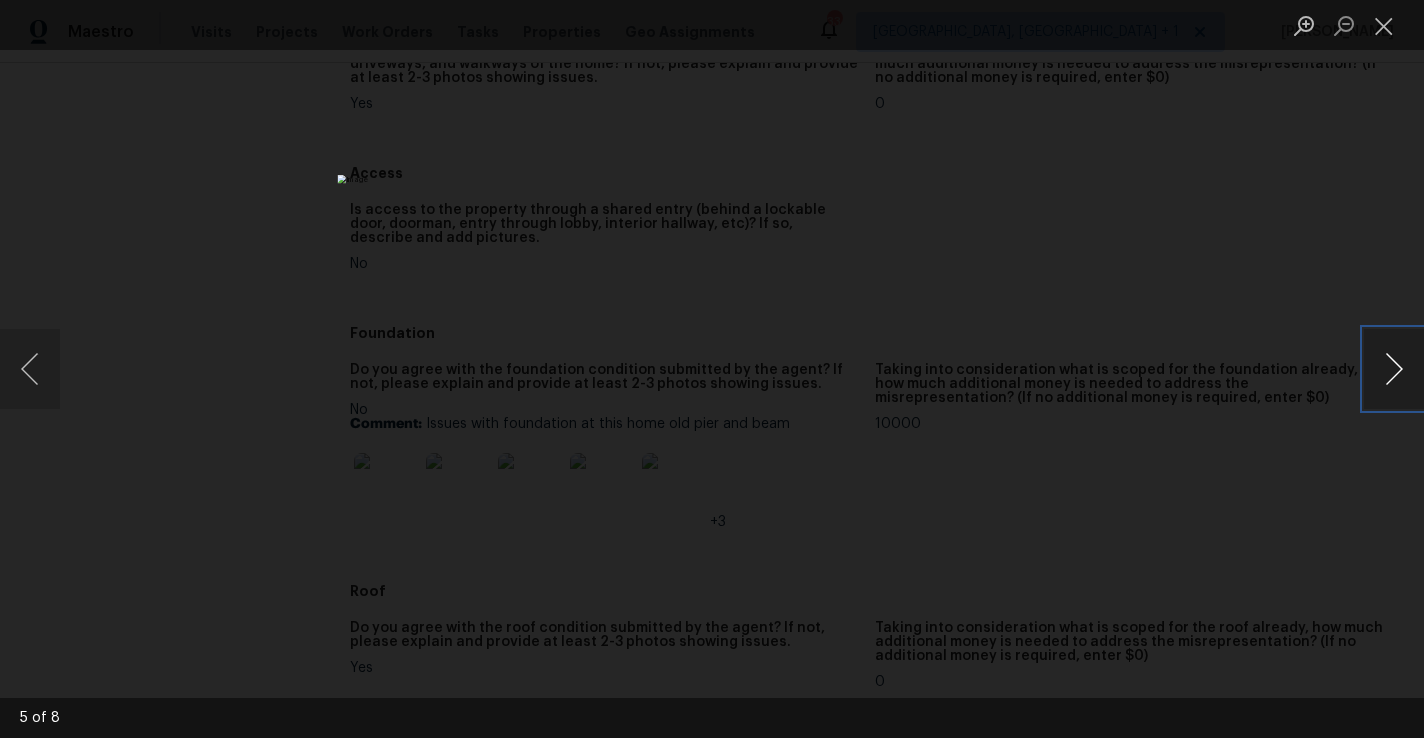 click at bounding box center [1394, 369] 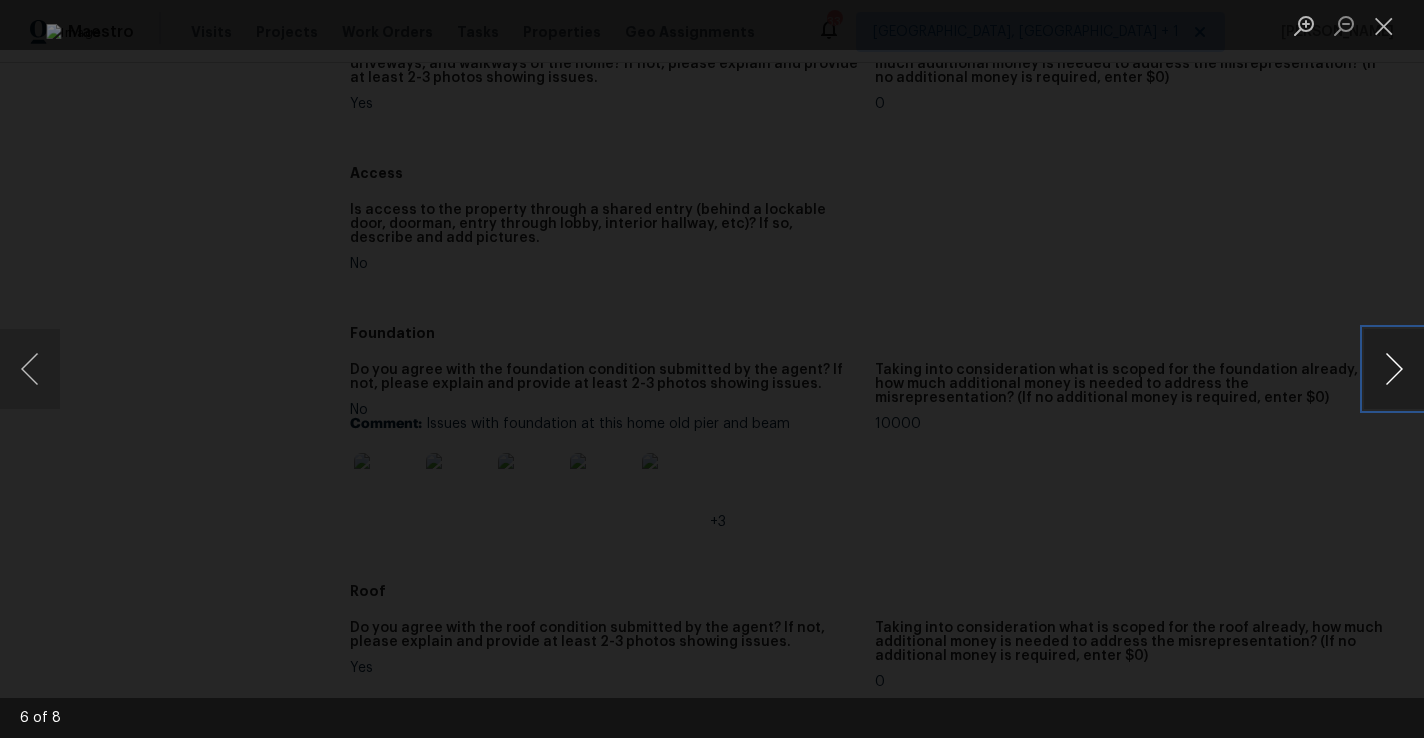 click at bounding box center [1394, 369] 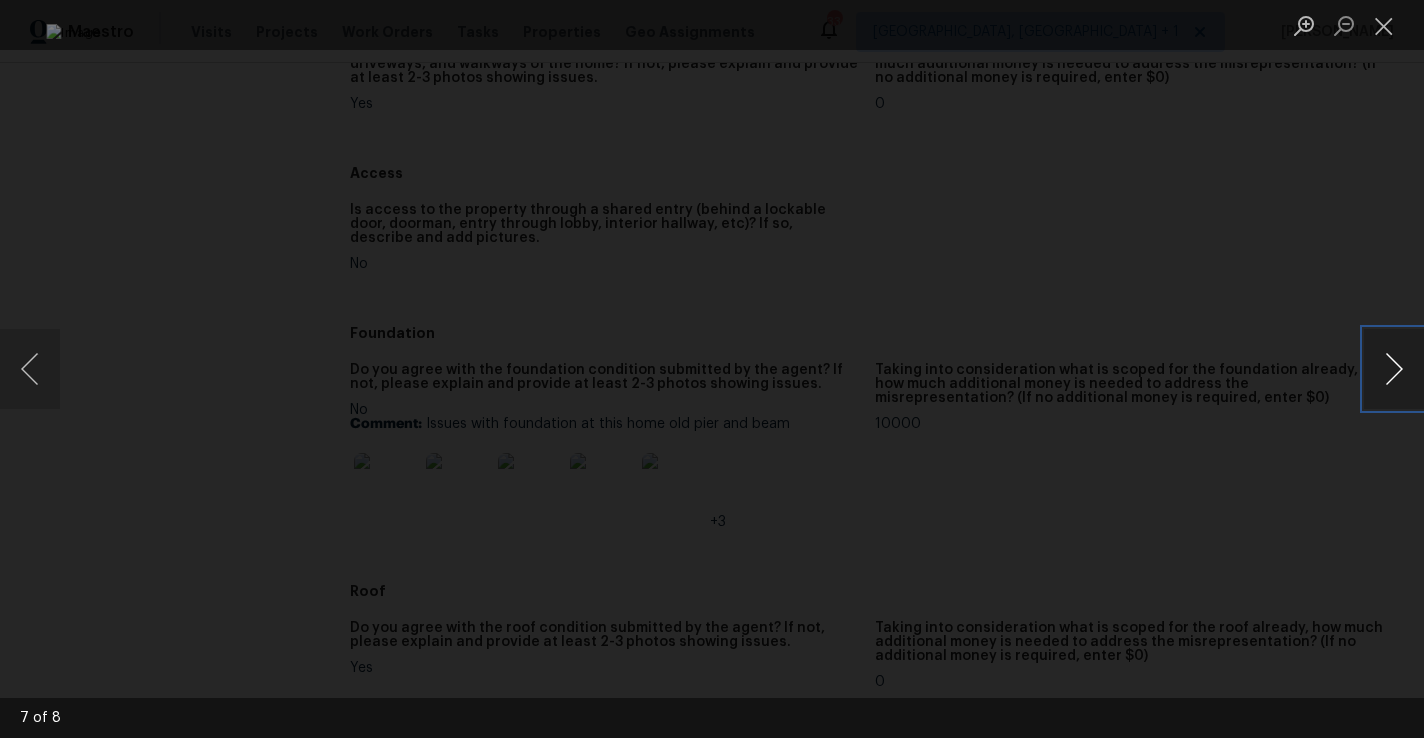click at bounding box center [1394, 369] 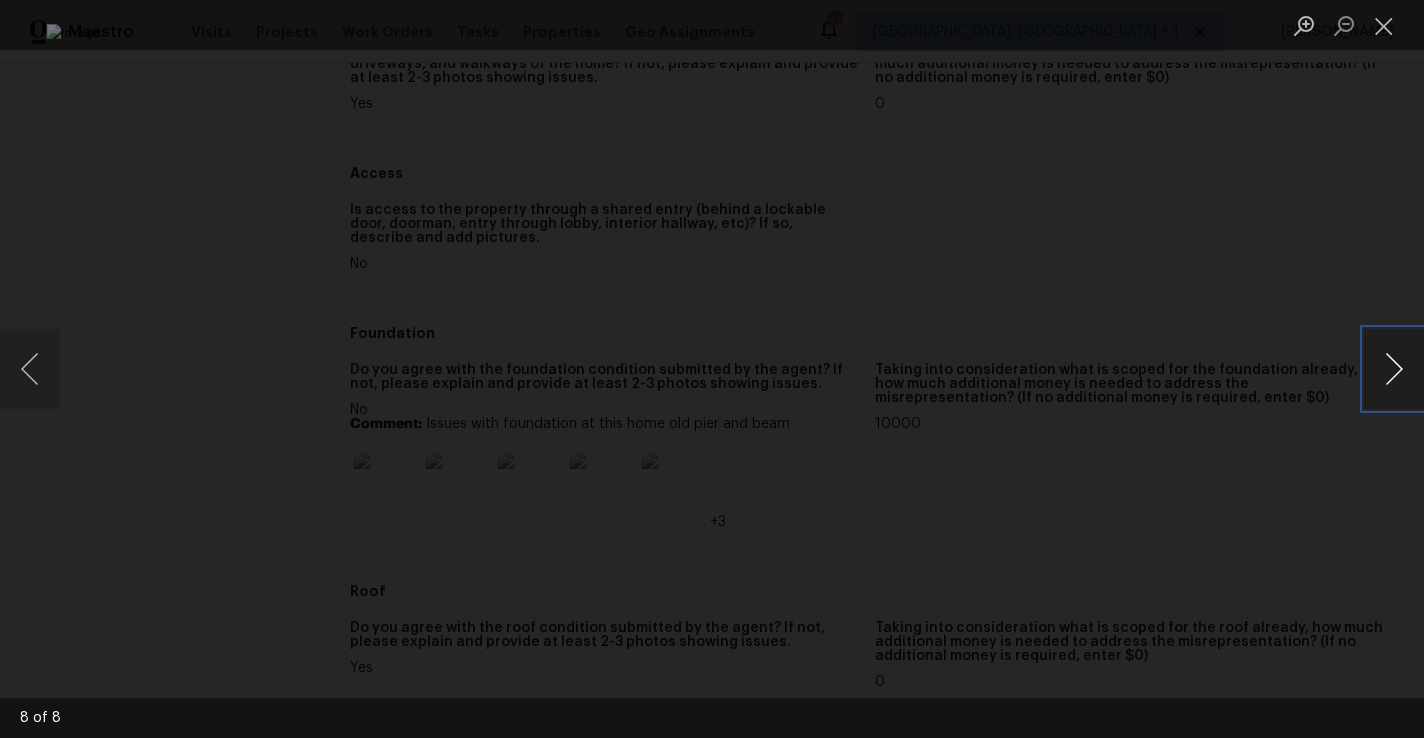 click at bounding box center [1394, 369] 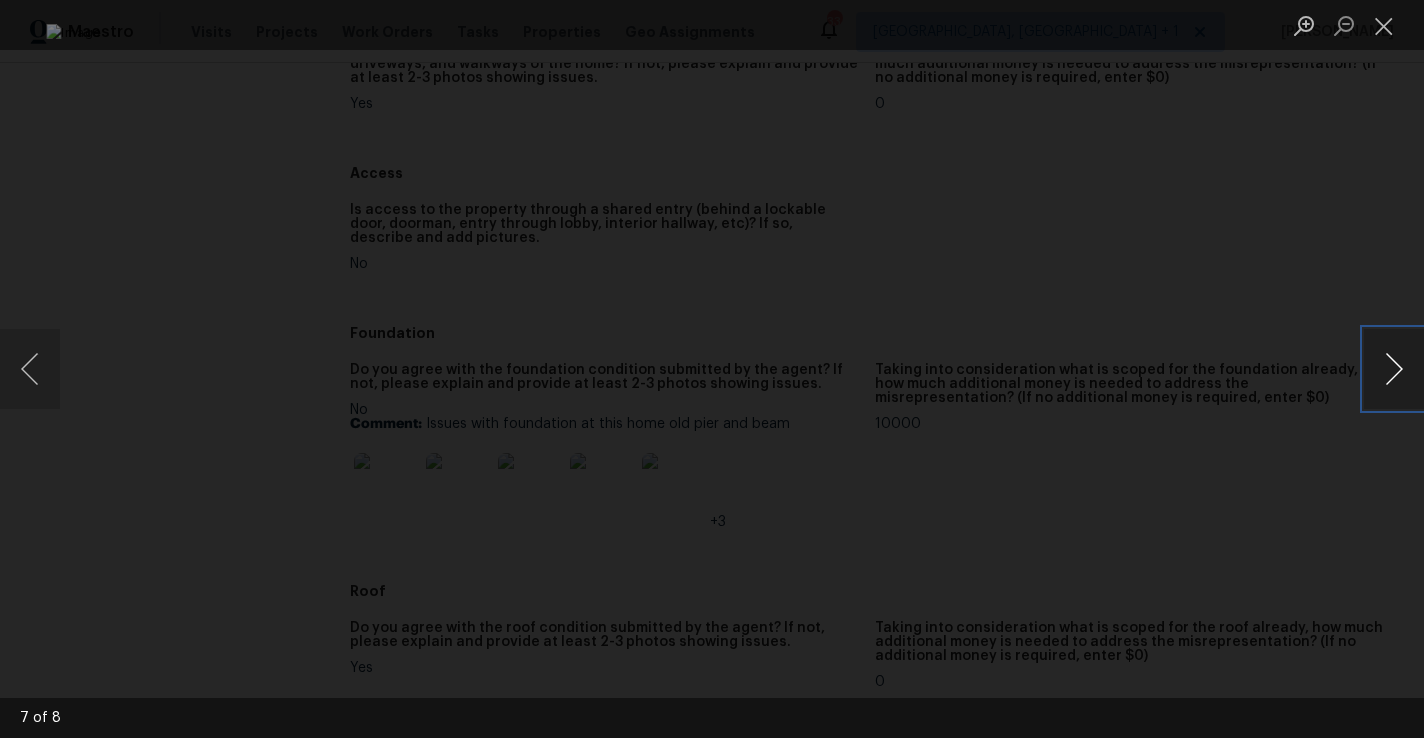 click at bounding box center (1394, 369) 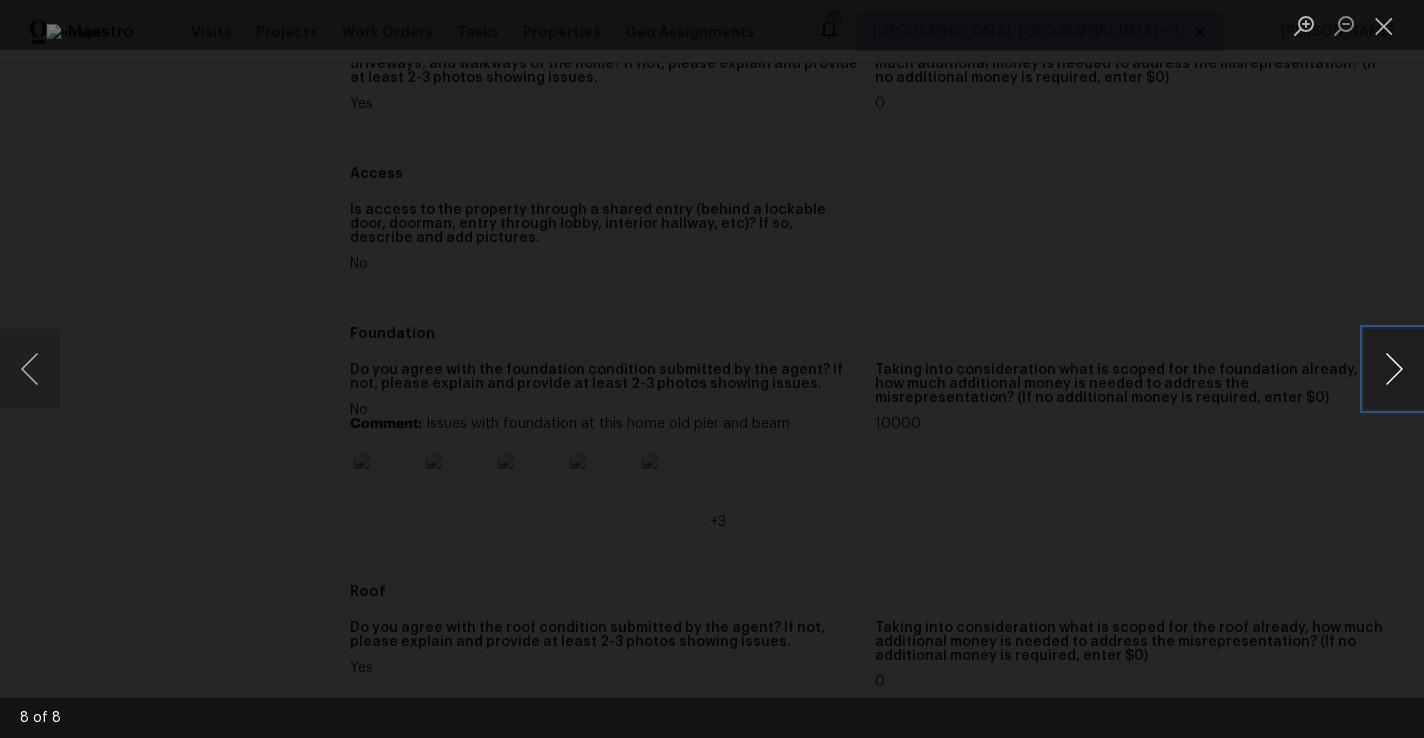 click at bounding box center [1394, 369] 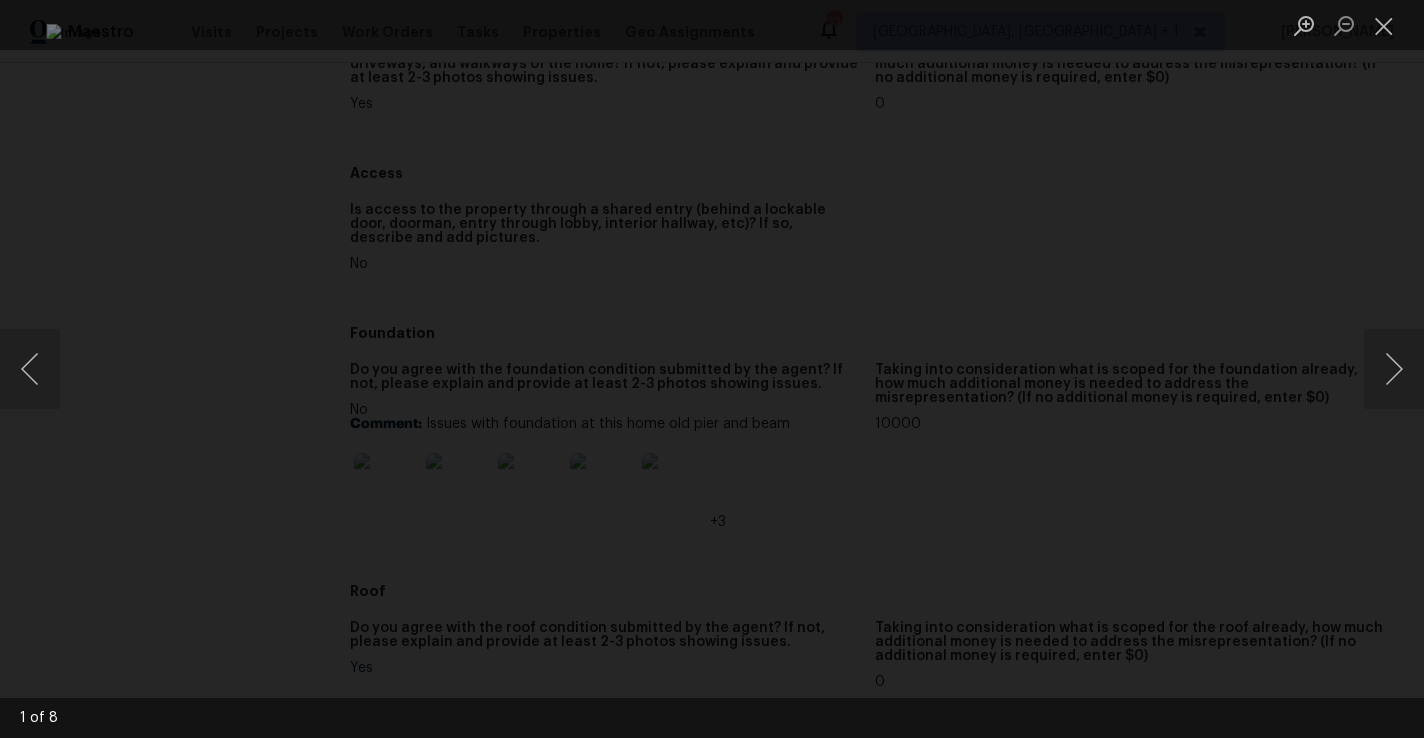 click at bounding box center (712, 369) 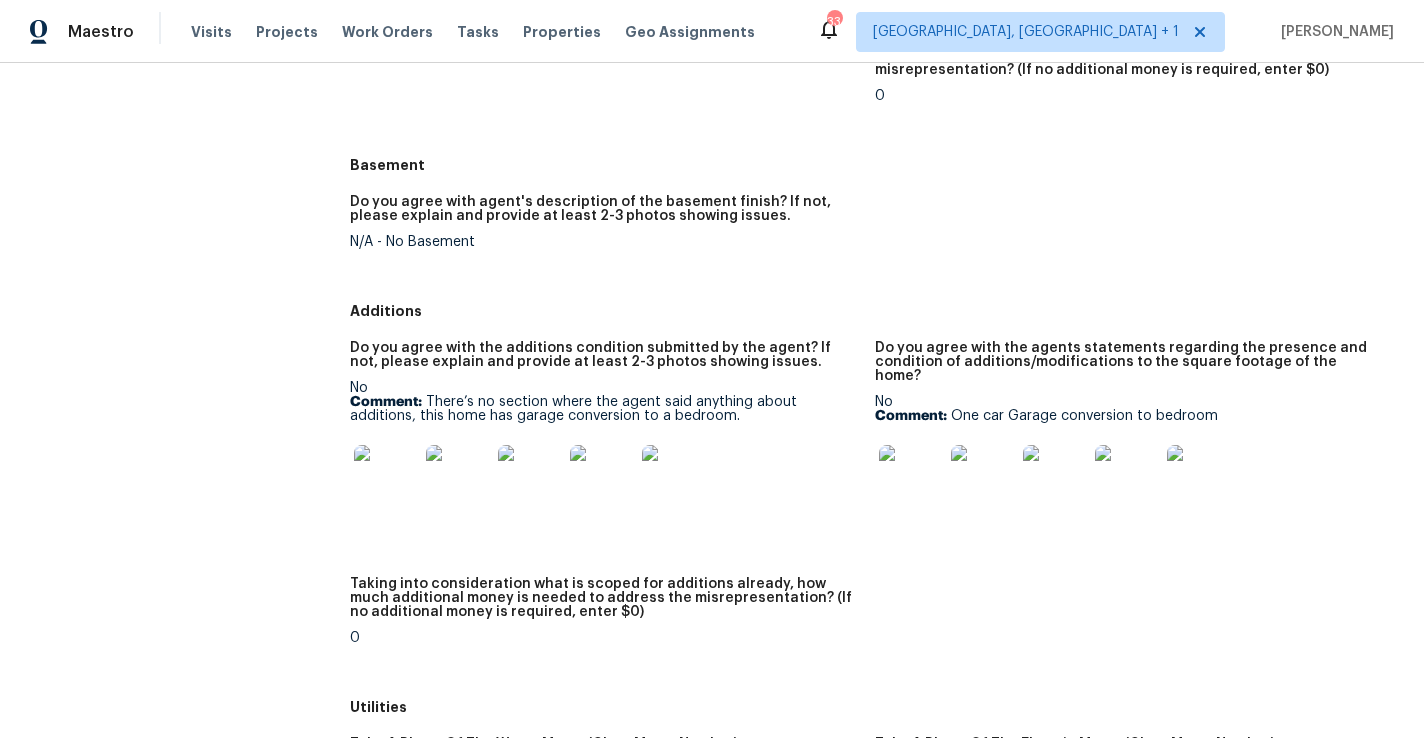 scroll, scrollTop: 2280, scrollLeft: 0, axis: vertical 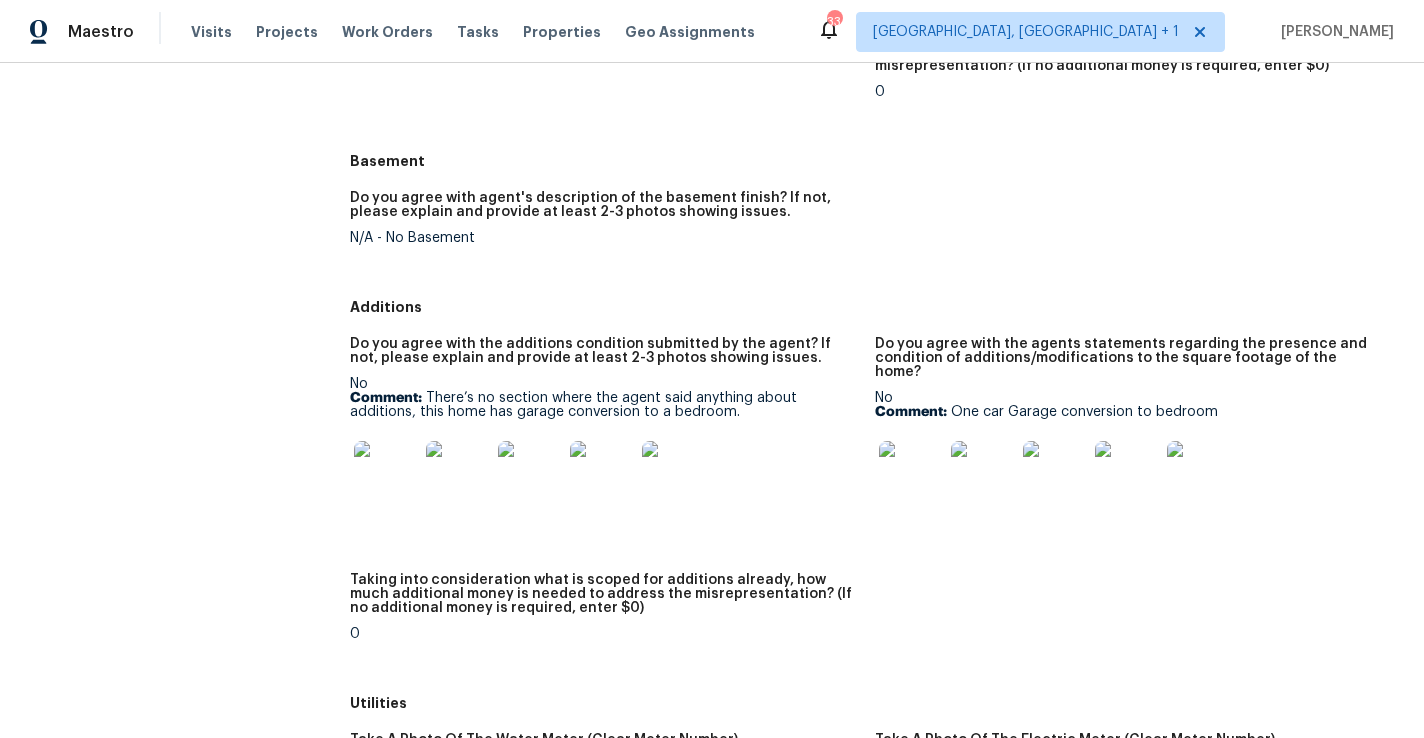 click at bounding box center (386, 473) 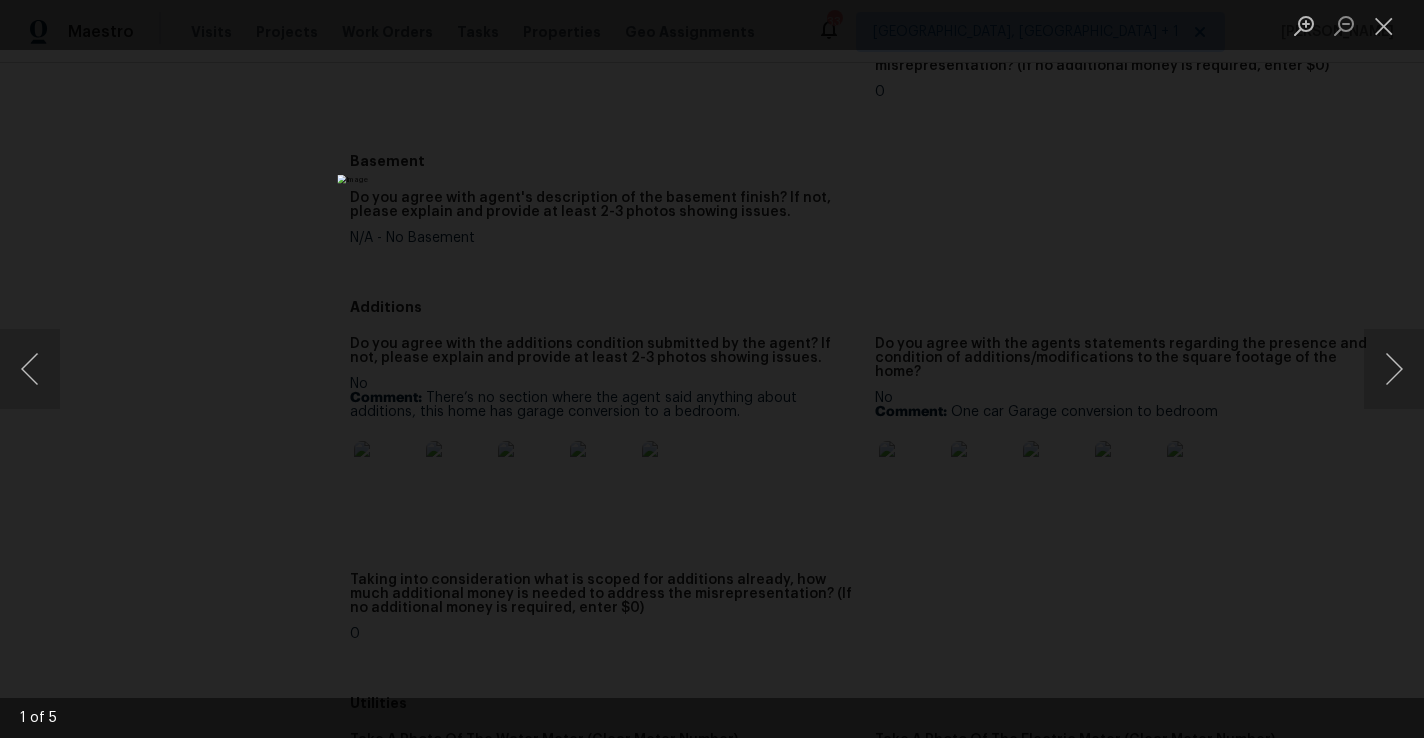 click at bounding box center (712, 369) 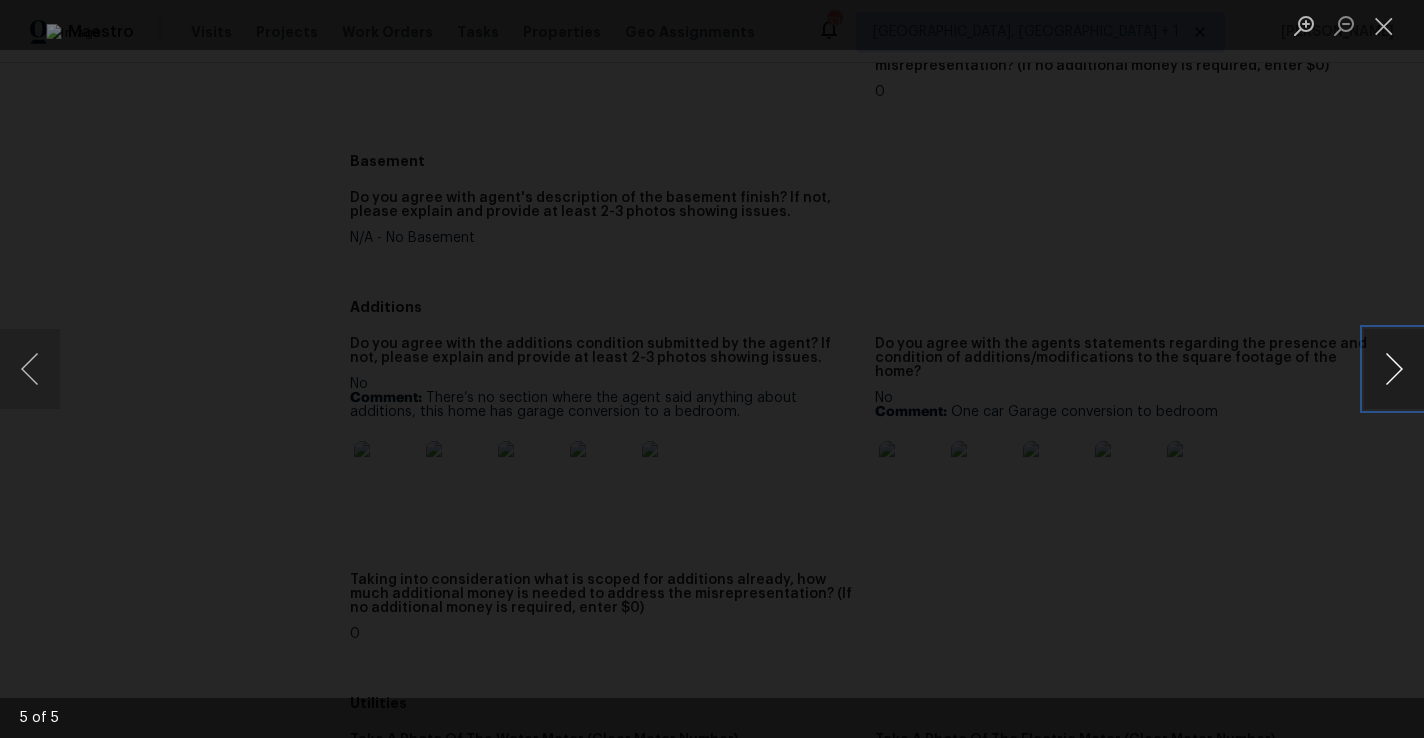 click at bounding box center (1394, 369) 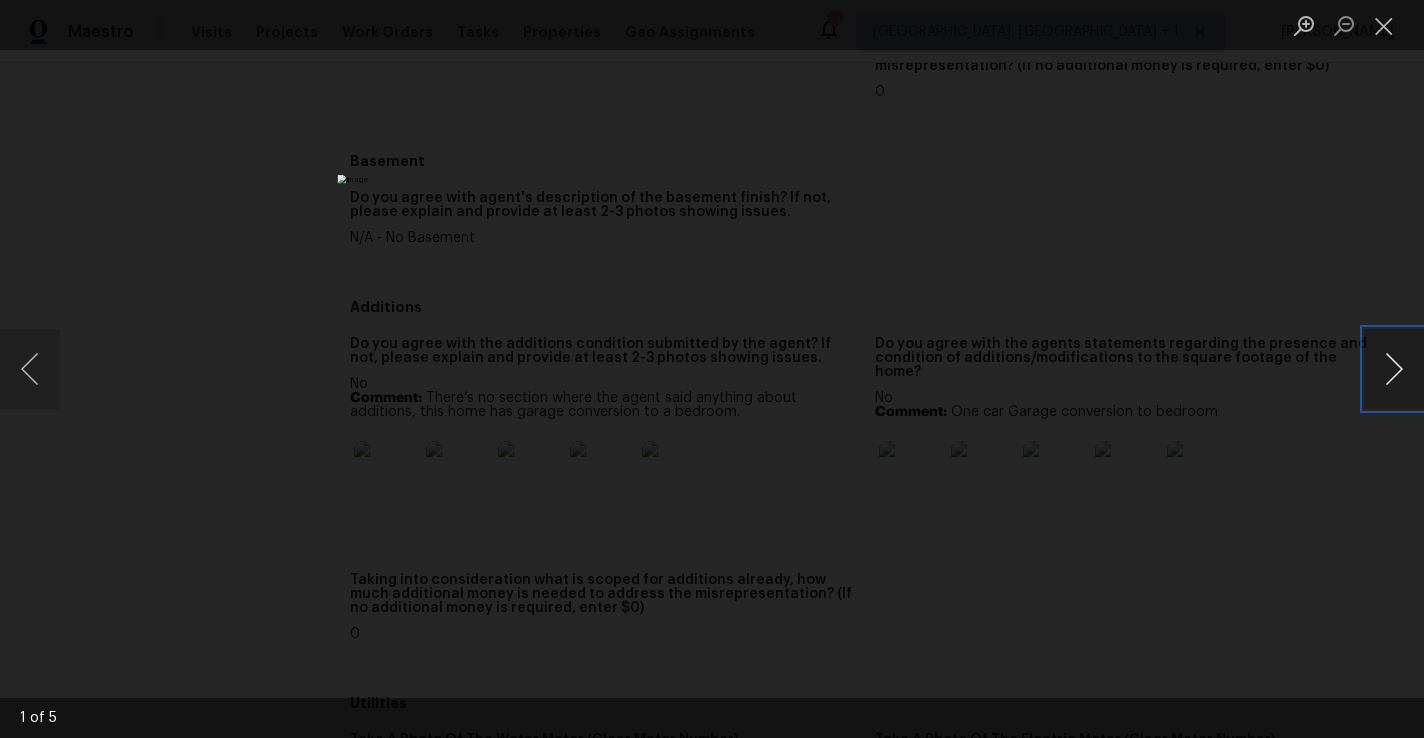 click at bounding box center (1394, 369) 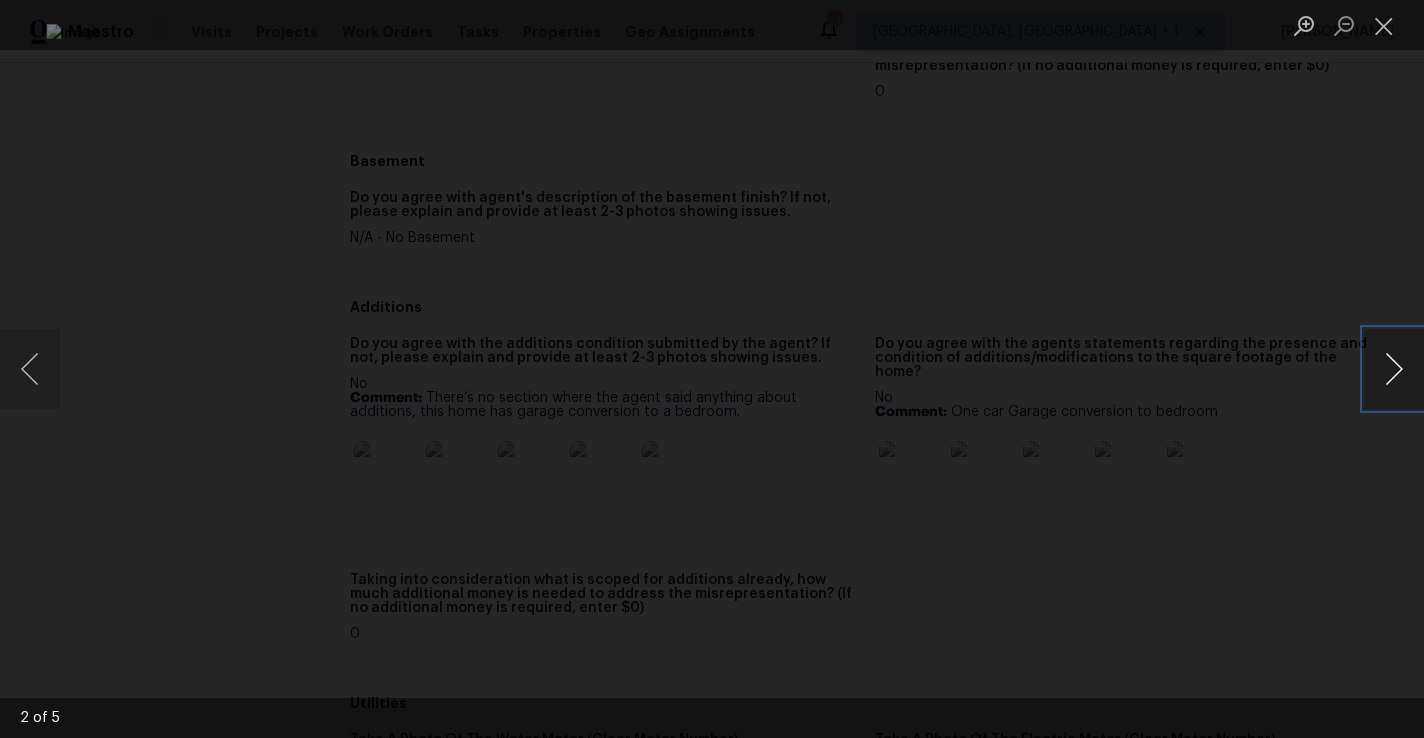 click at bounding box center [1394, 369] 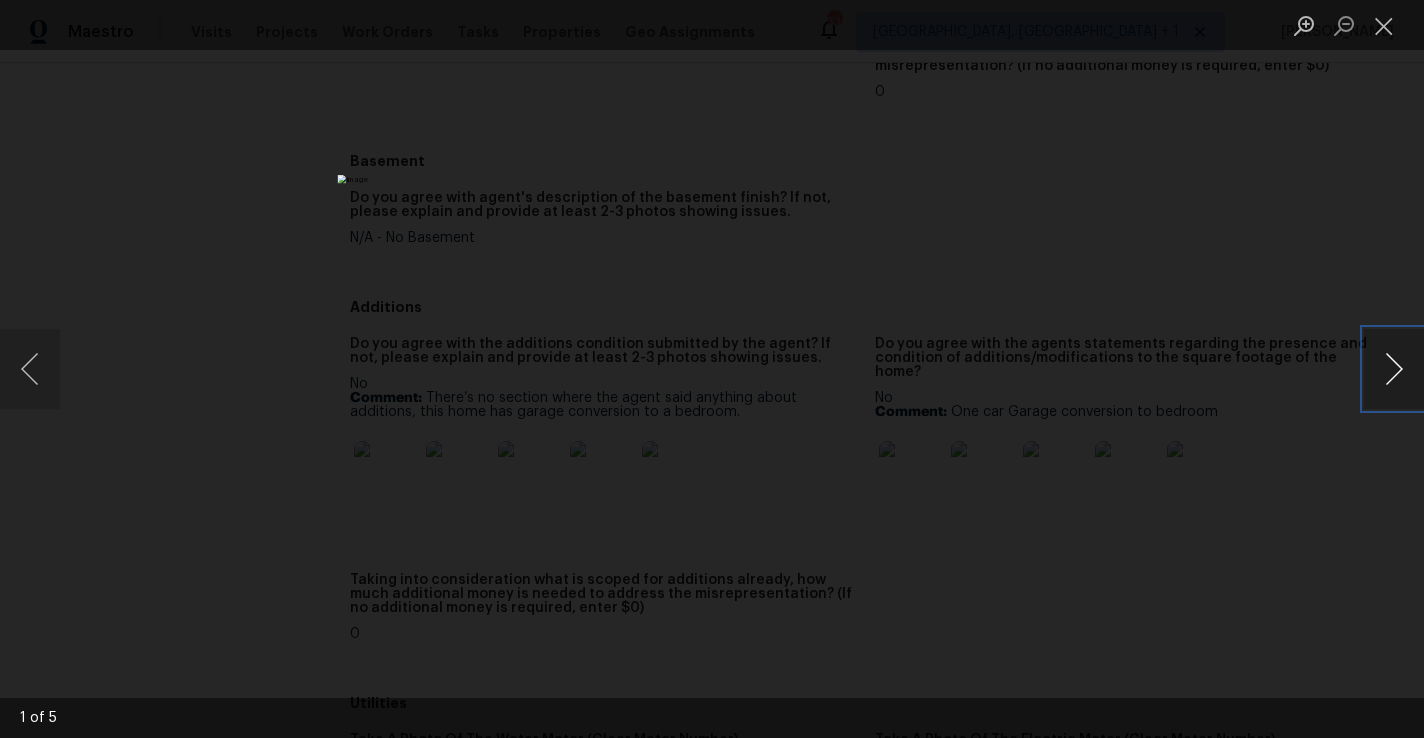 click at bounding box center [1394, 369] 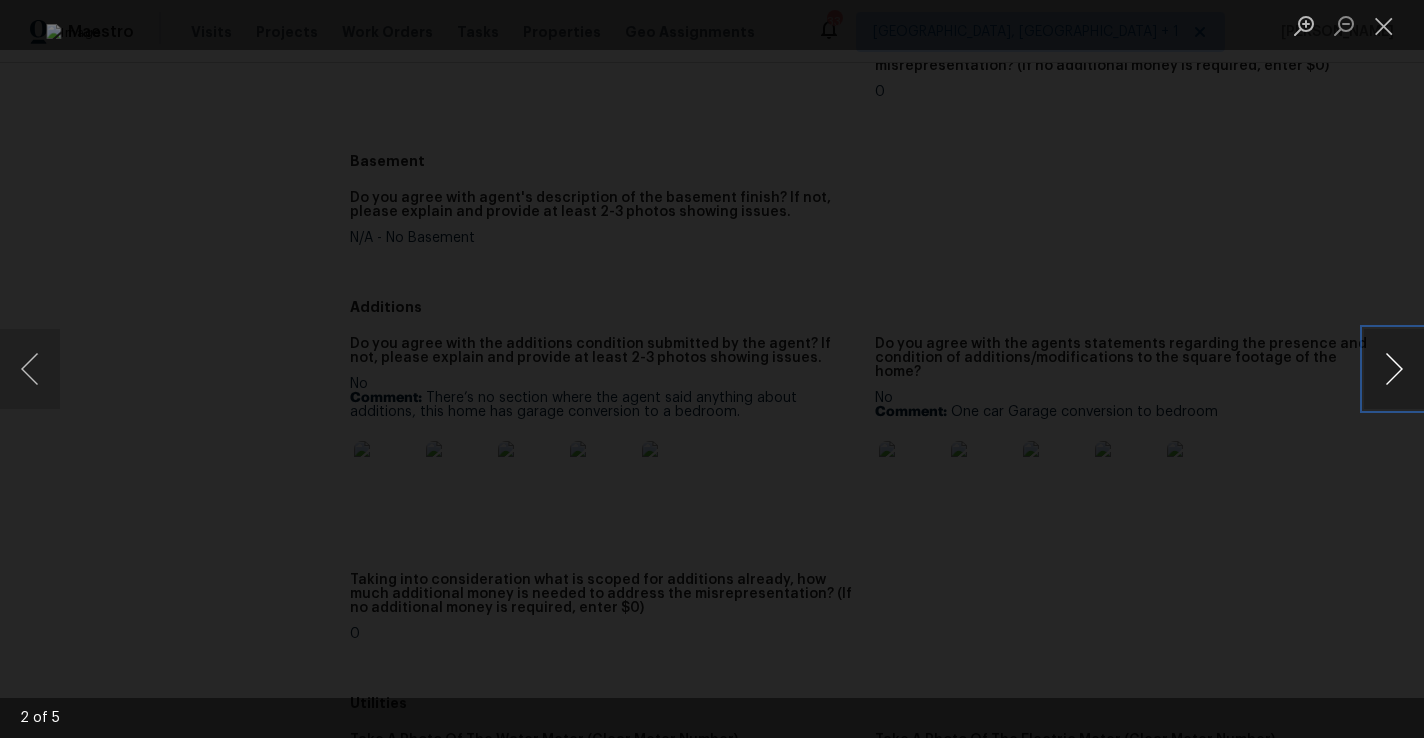 click at bounding box center [1394, 369] 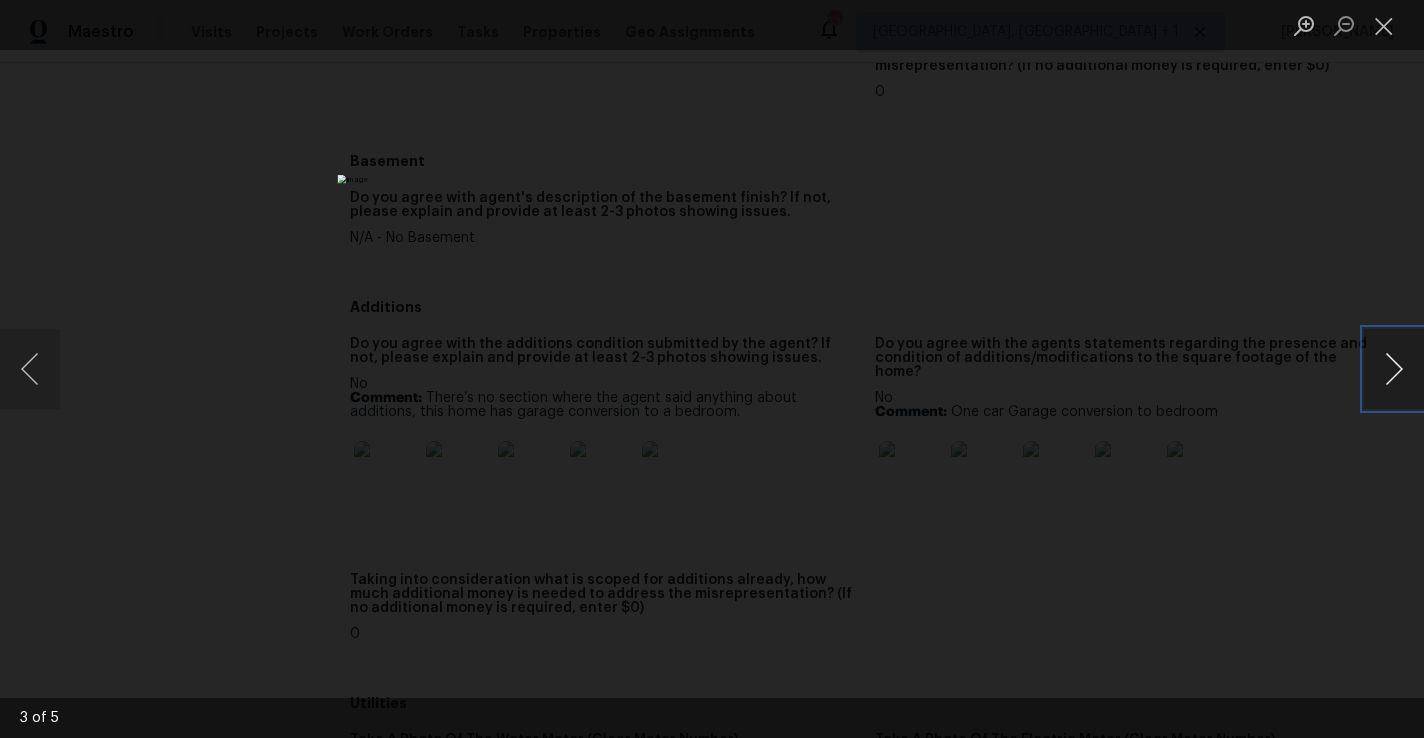 click at bounding box center [1394, 369] 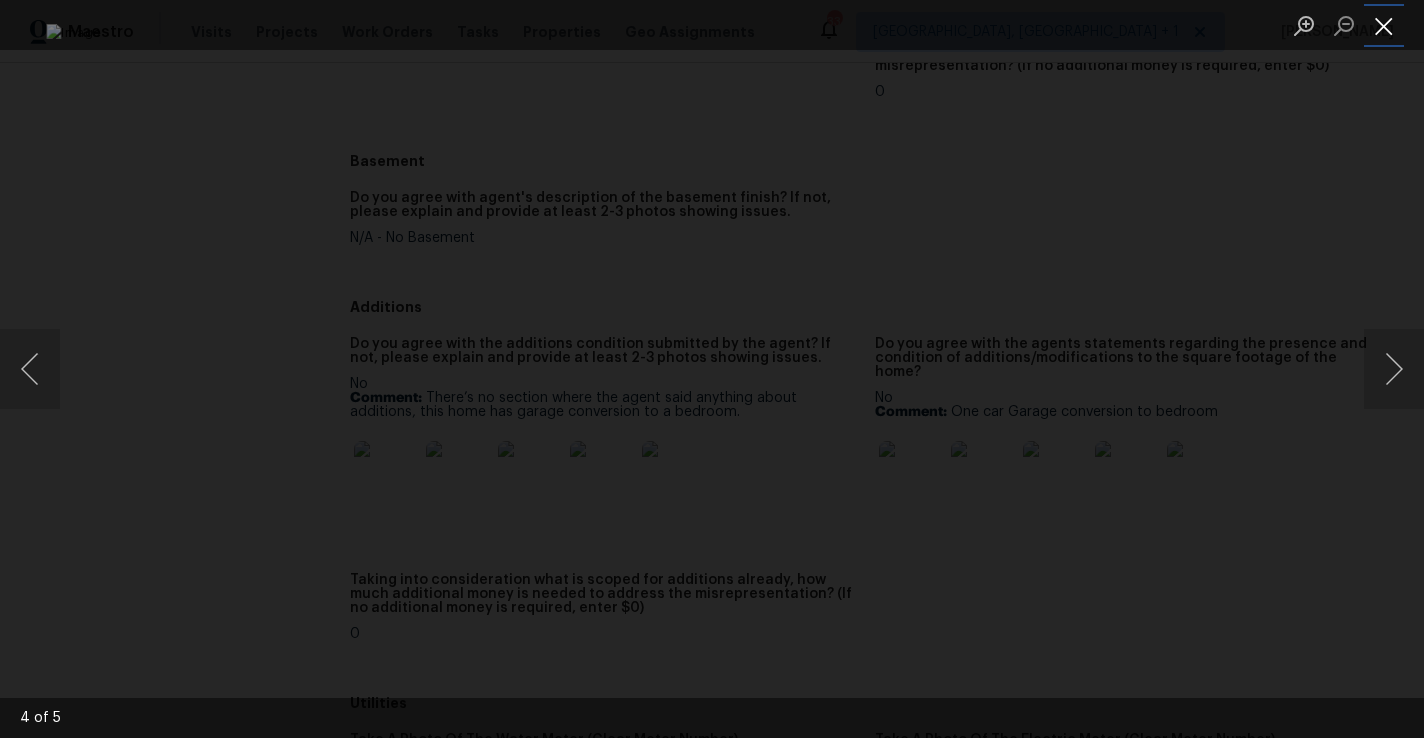 click at bounding box center (1384, 25) 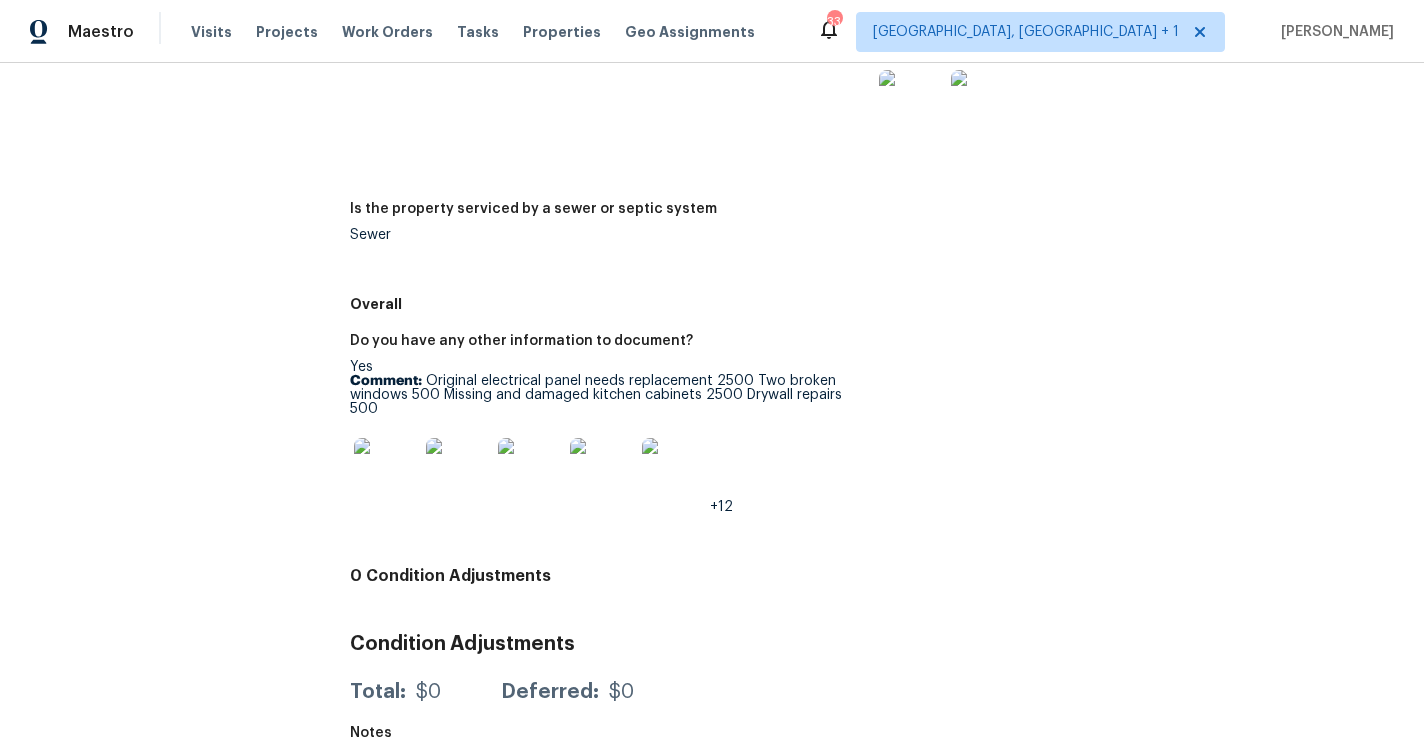 scroll, scrollTop: 3013, scrollLeft: 0, axis: vertical 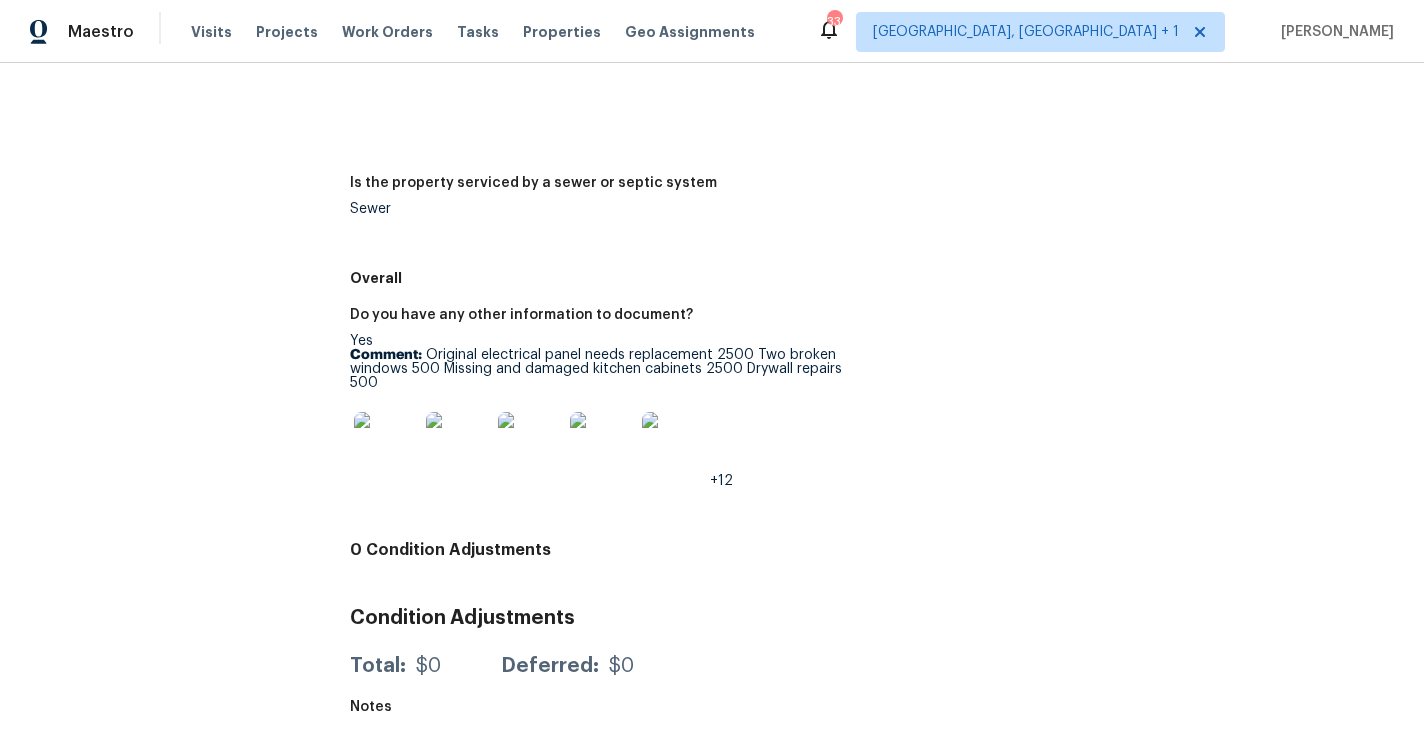 click at bounding box center [386, 444] 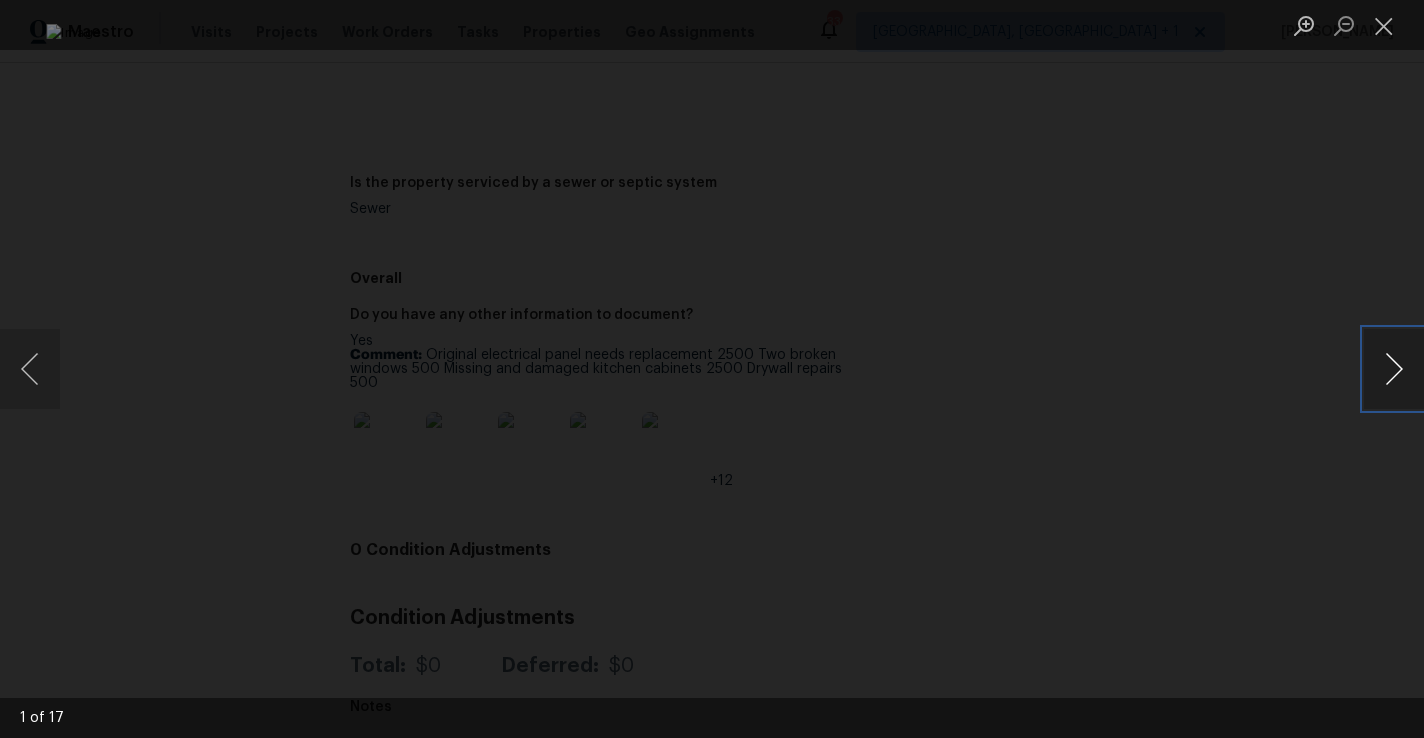 type 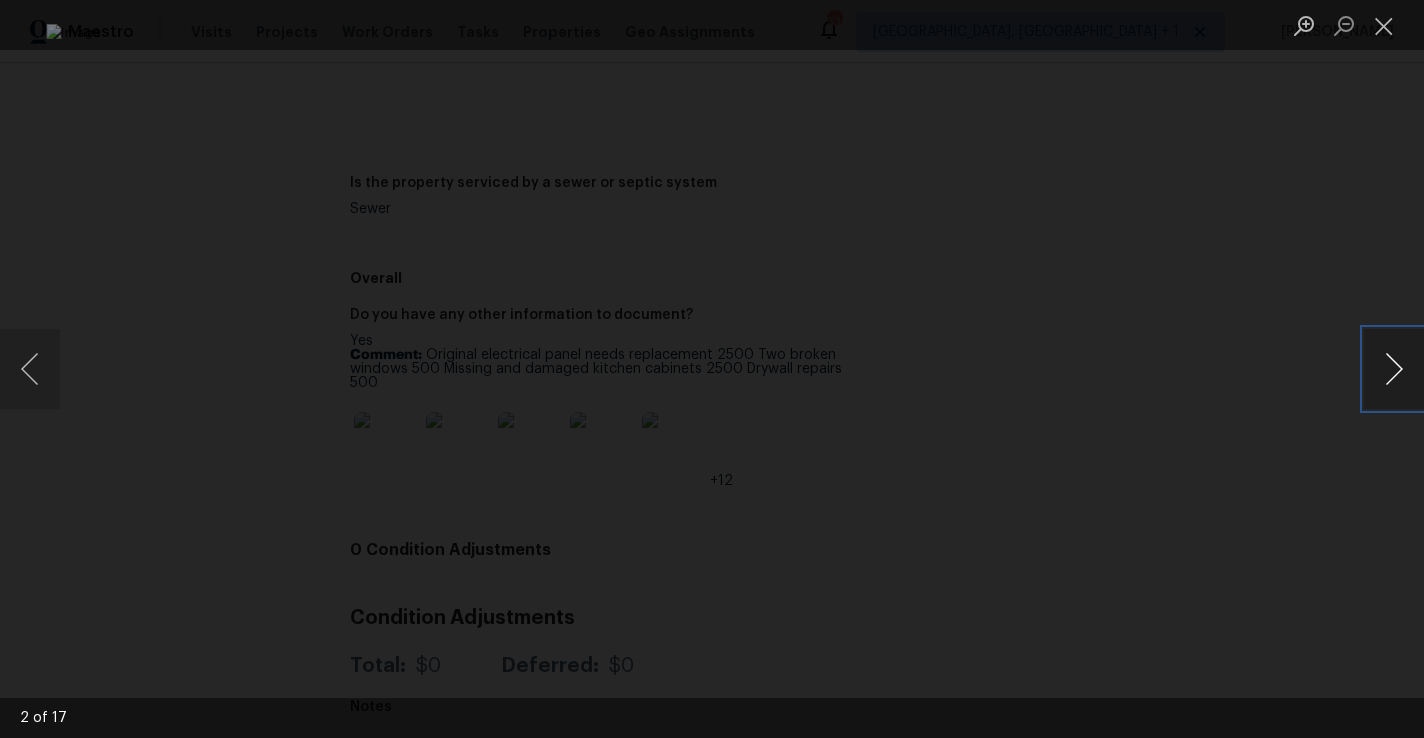 click at bounding box center (1394, 369) 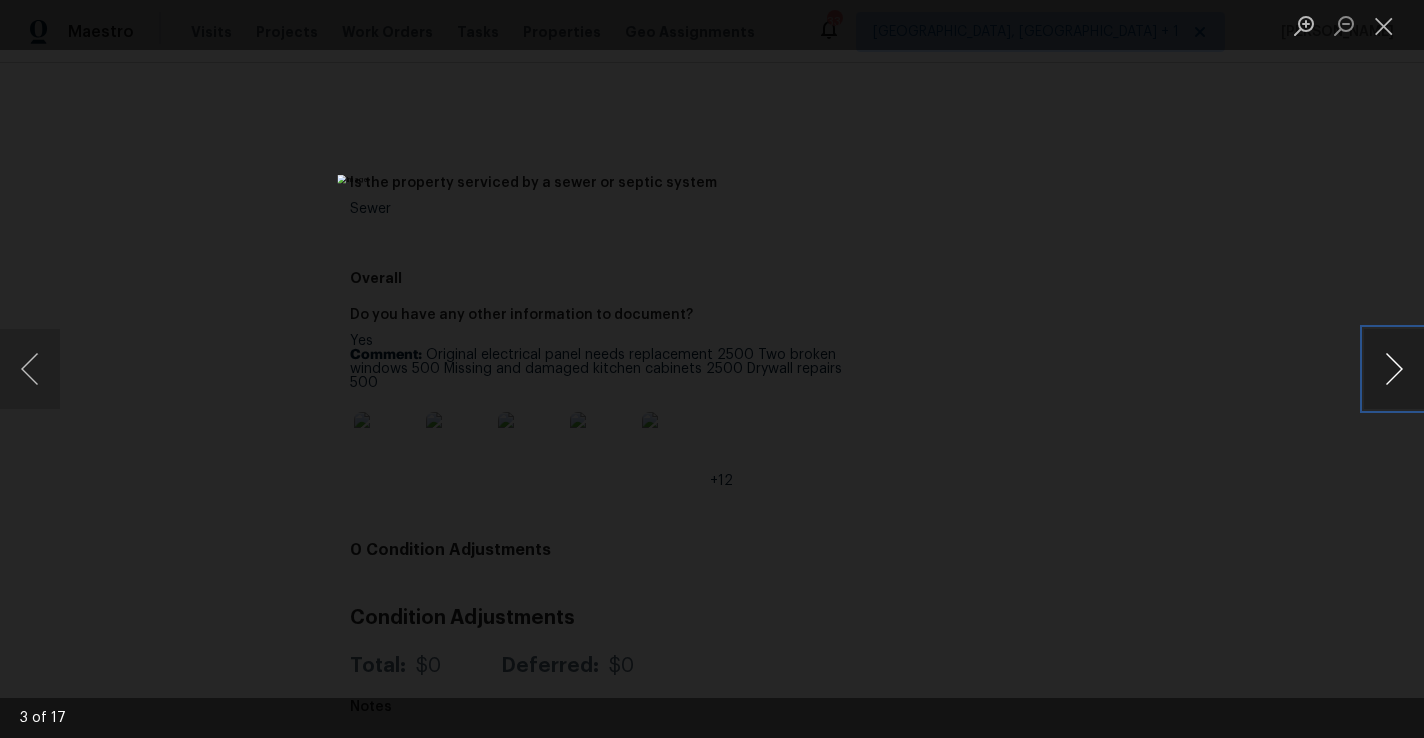 click at bounding box center (1394, 369) 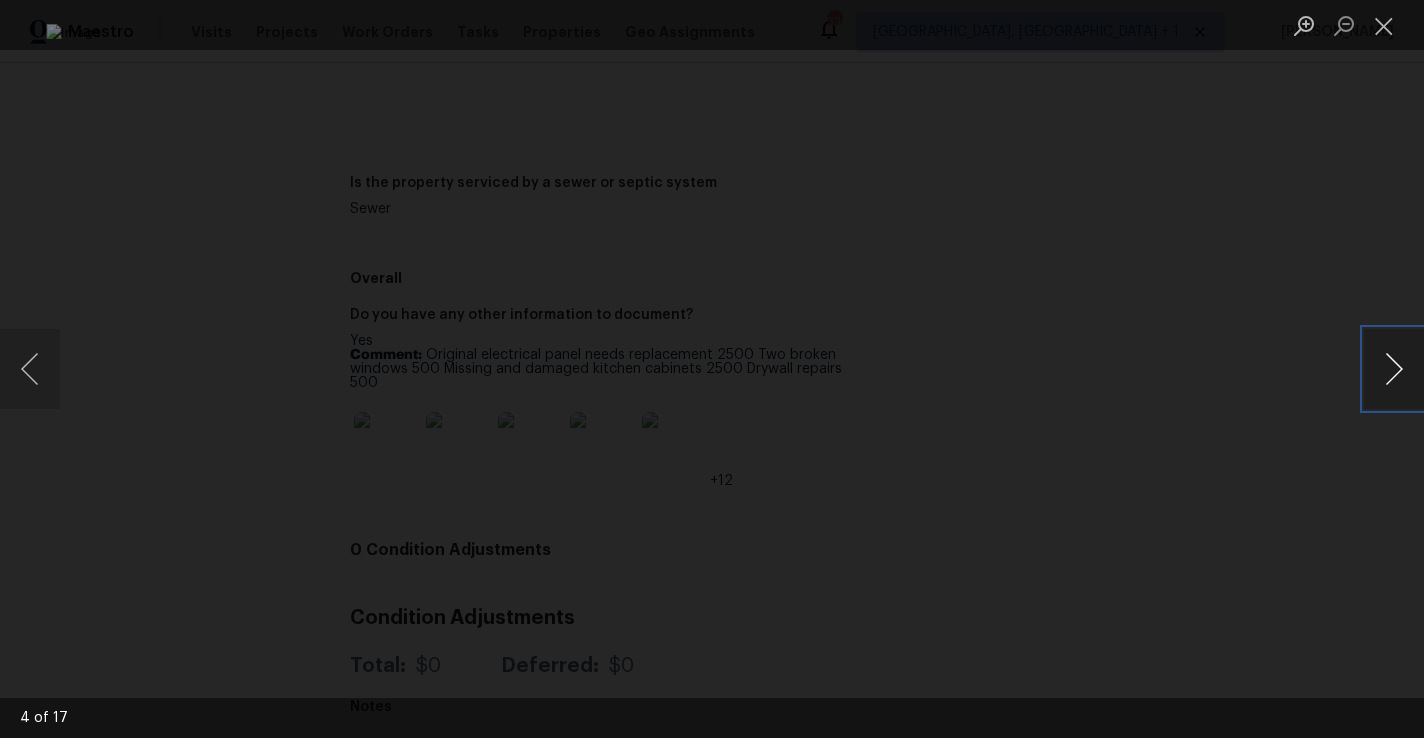 click at bounding box center [1394, 369] 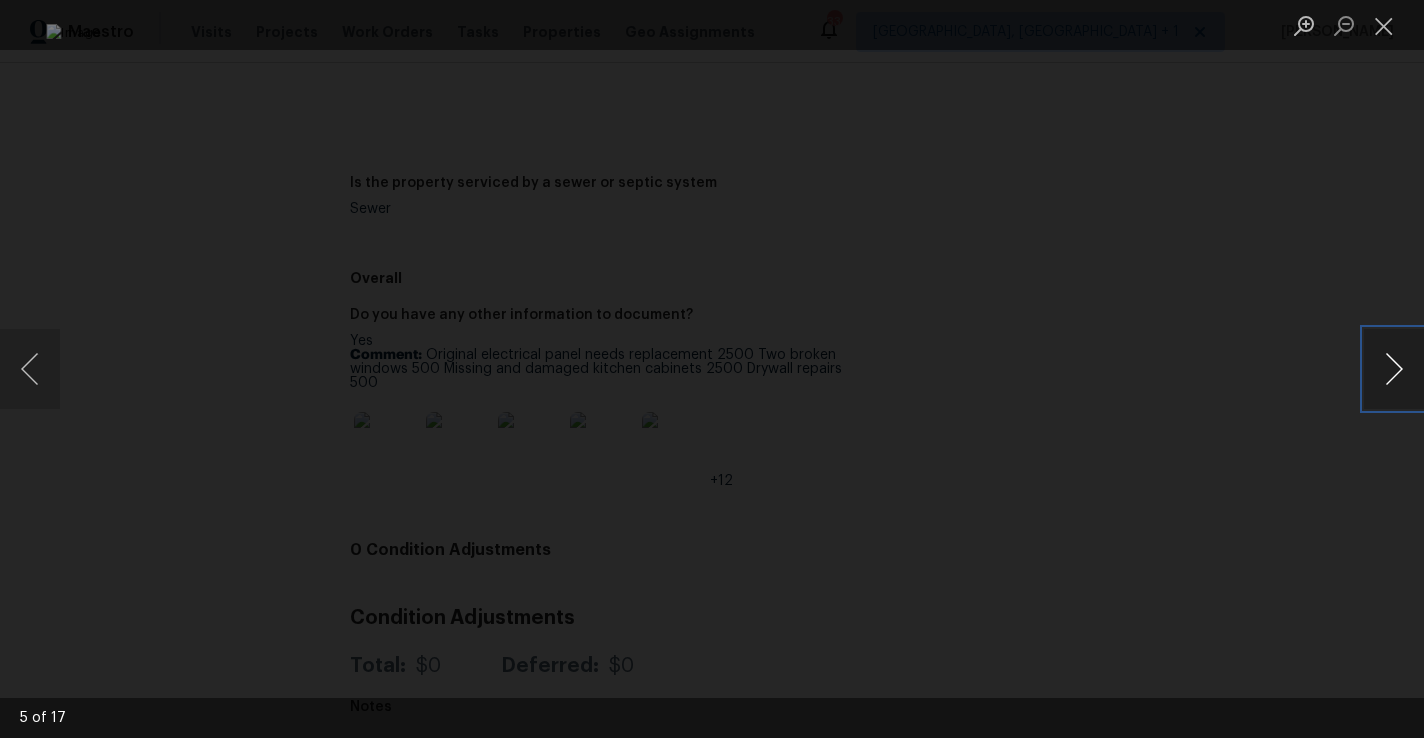click at bounding box center (1394, 369) 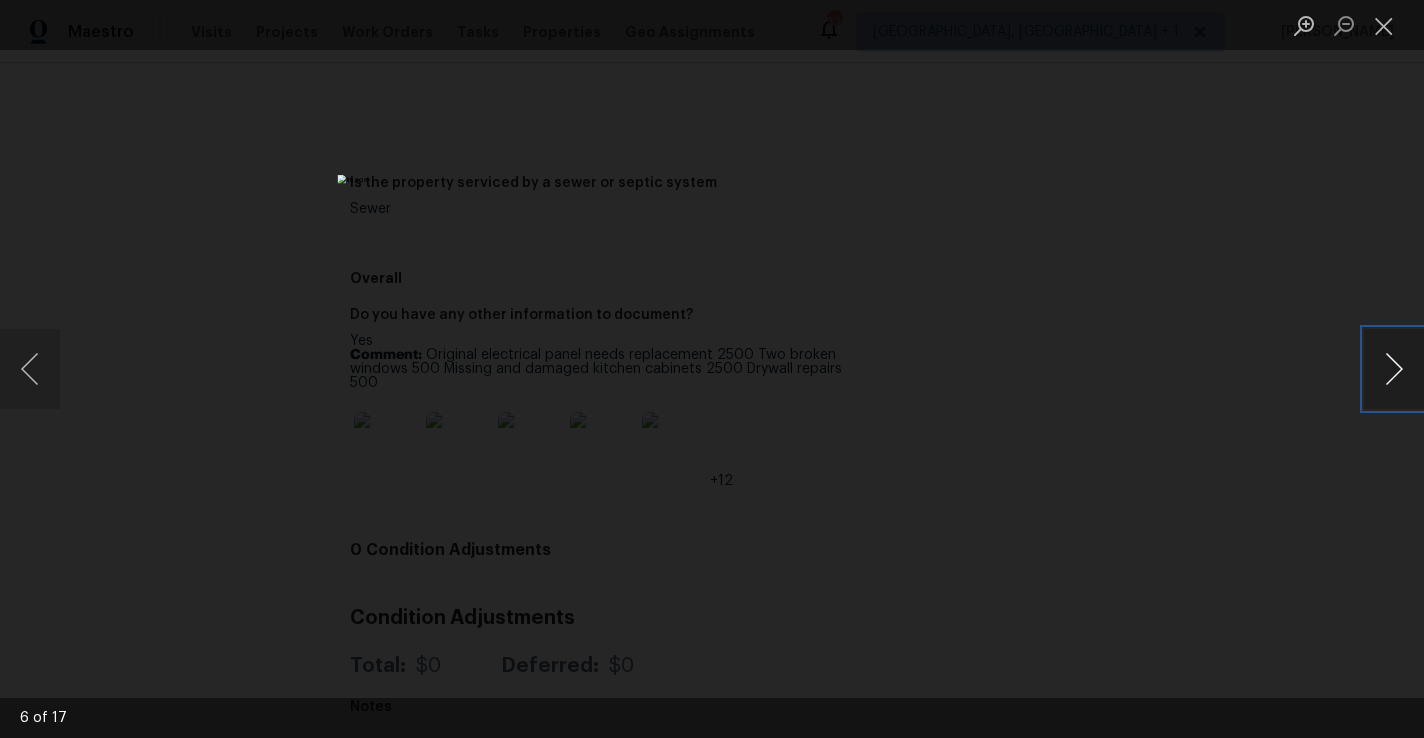 click at bounding box center [1394, 369] 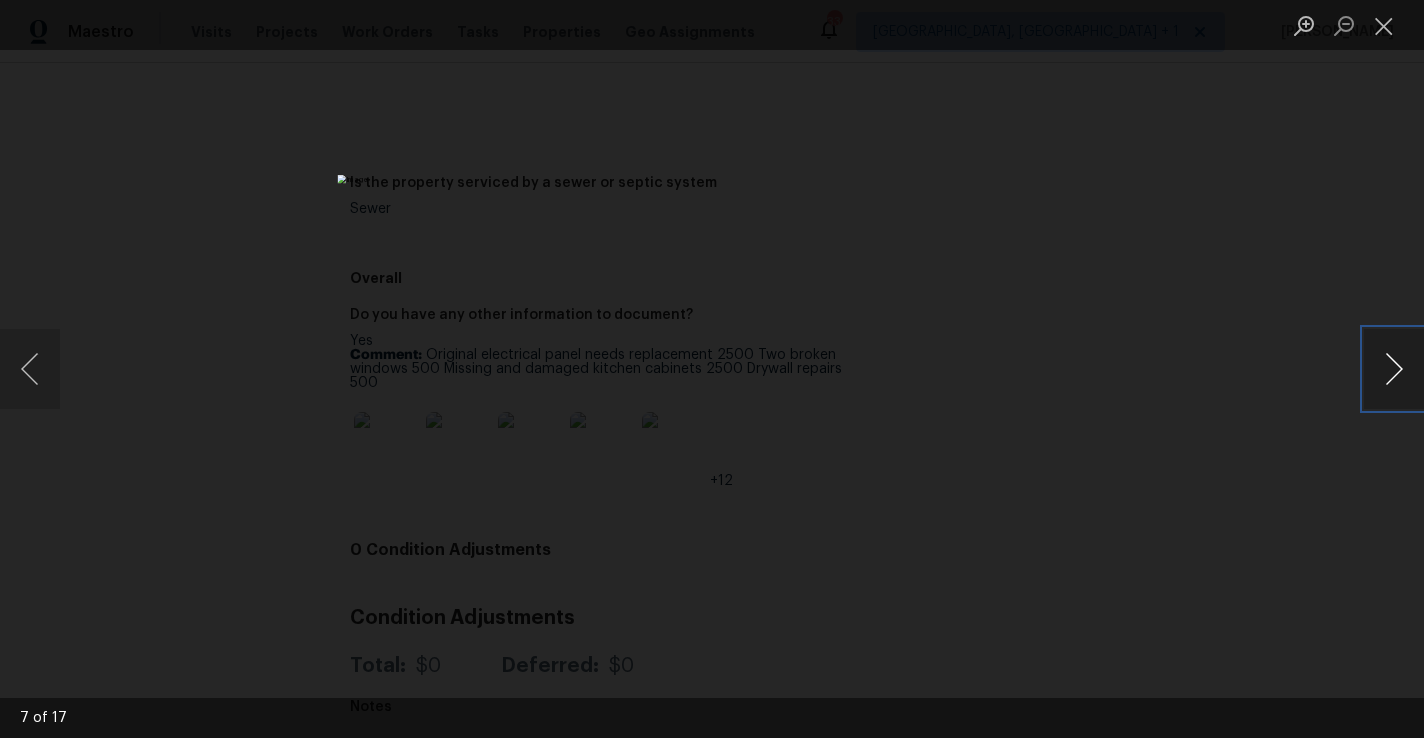 click at bounding box center [1394, 369] 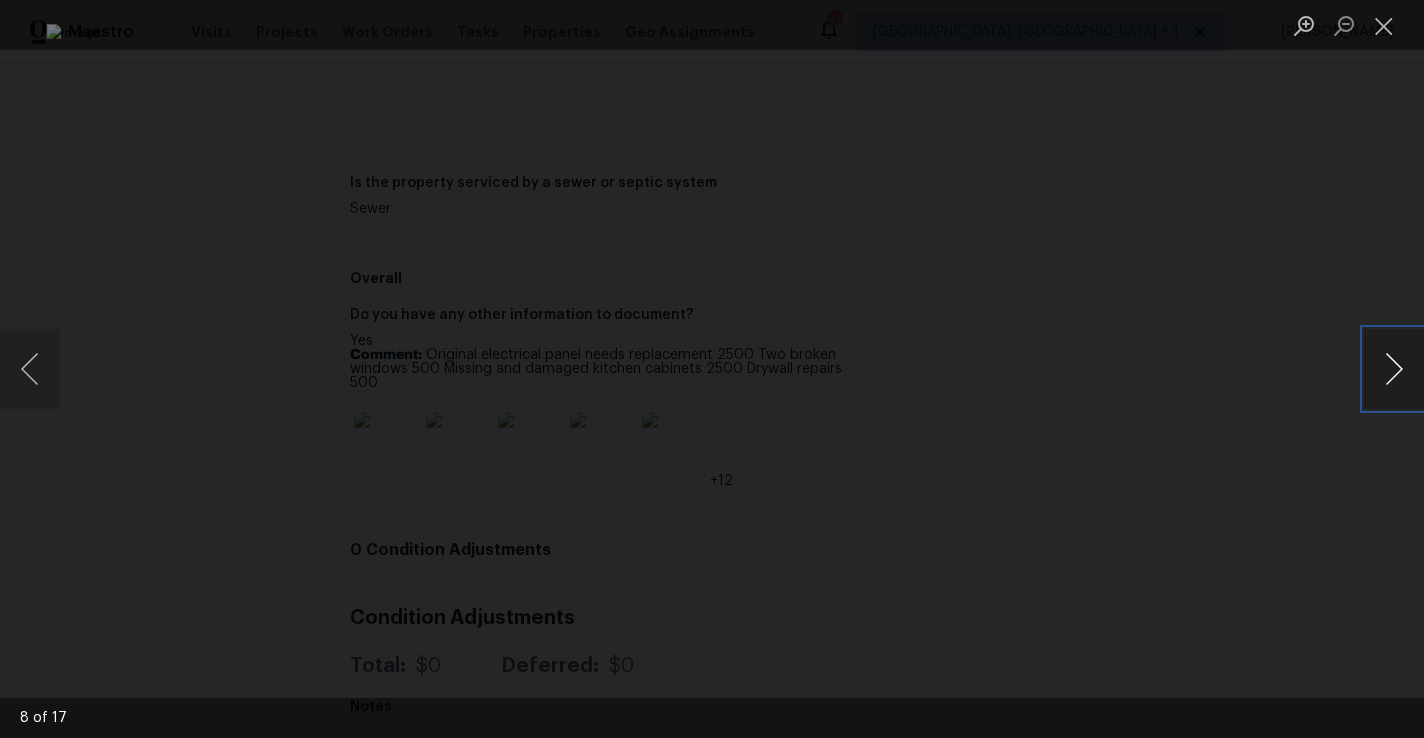 click at bounding box center [1394, 369] 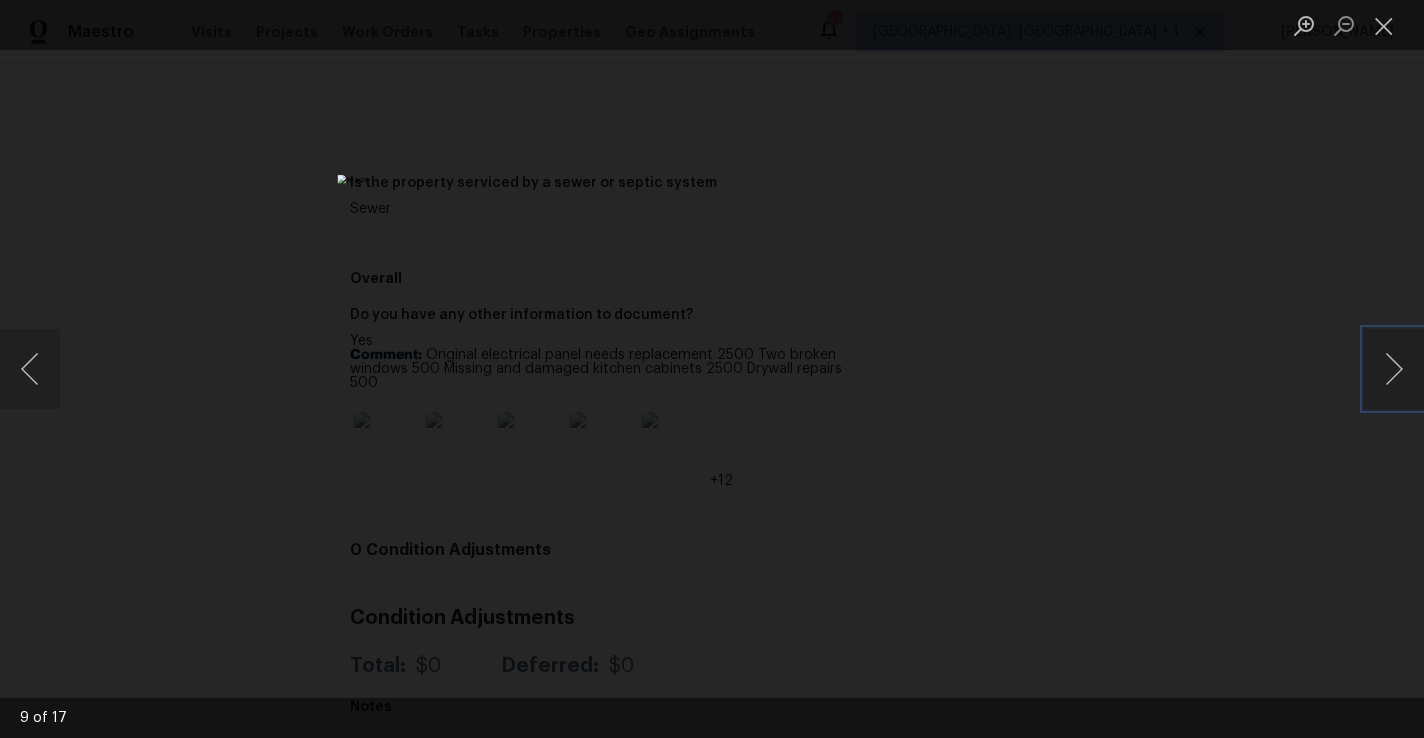 drag, startPoint x: 1383, startPoint y: 379, endPoint x: 1179, endPoint y: 378, distance: 204.00246 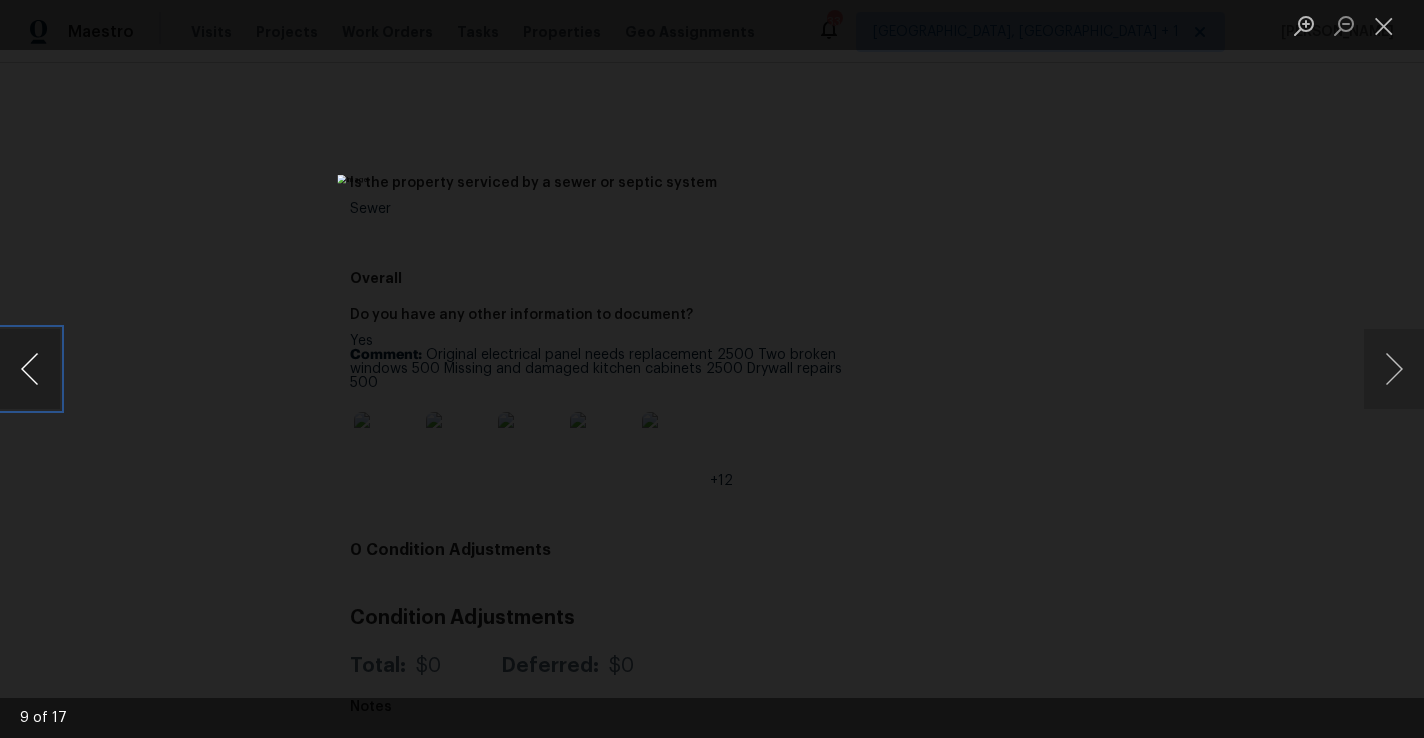 click at bounding box center (30, 369) 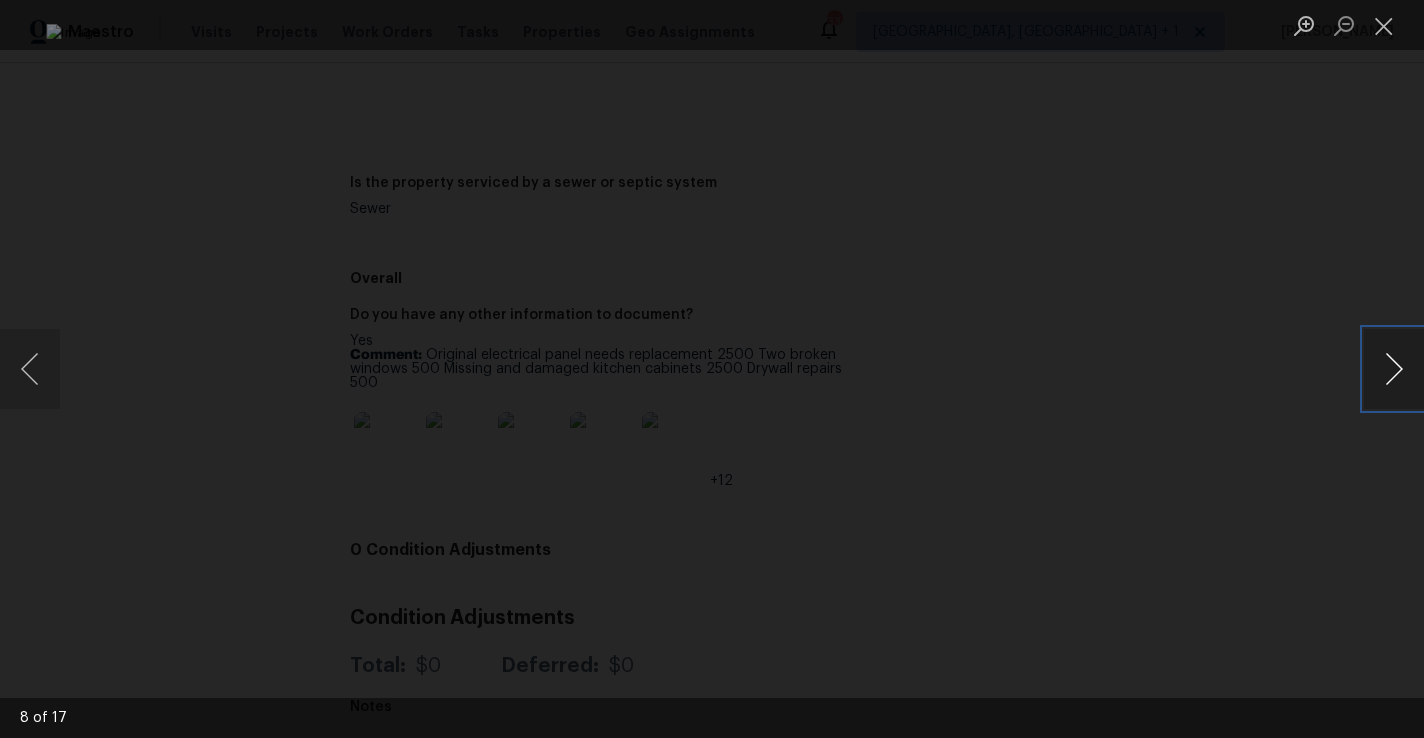 click at bounding box center (1394, 369) 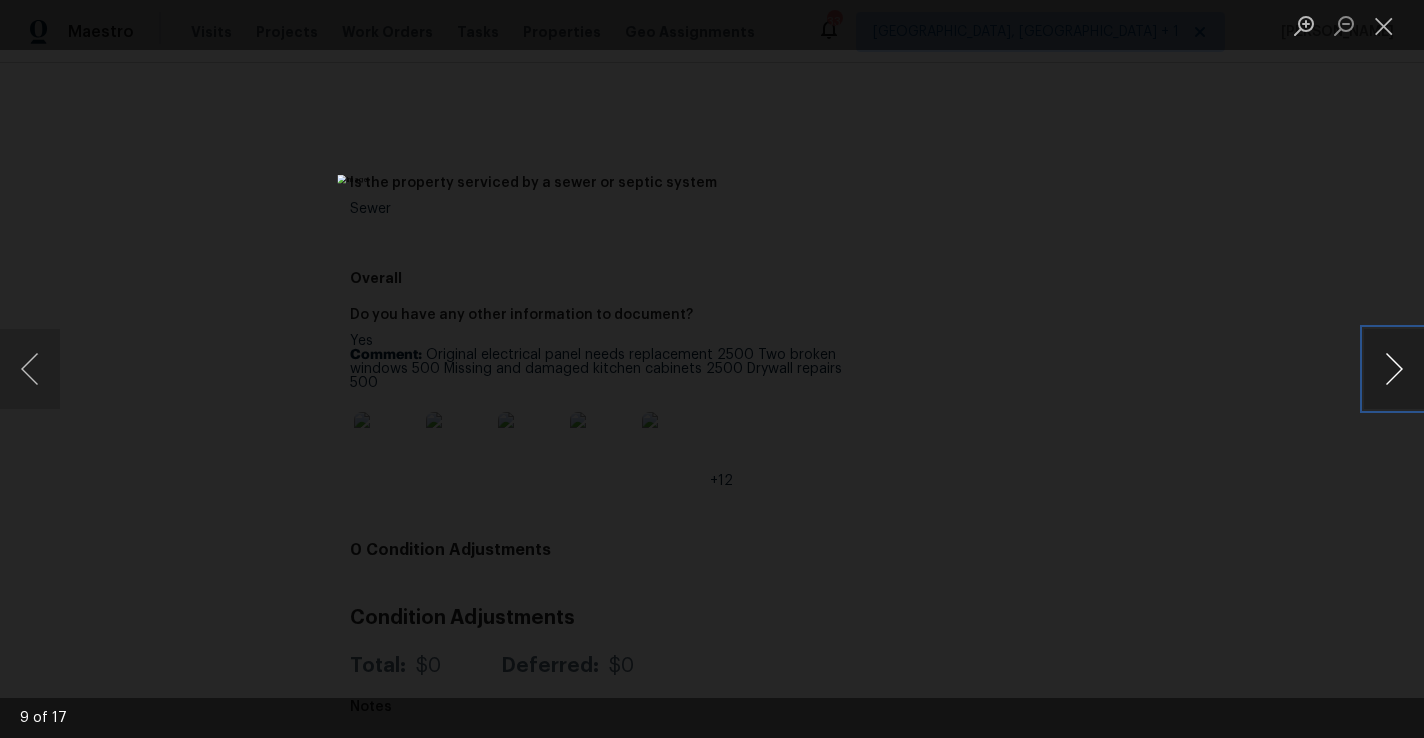 click at bounding box center [1394, 369] 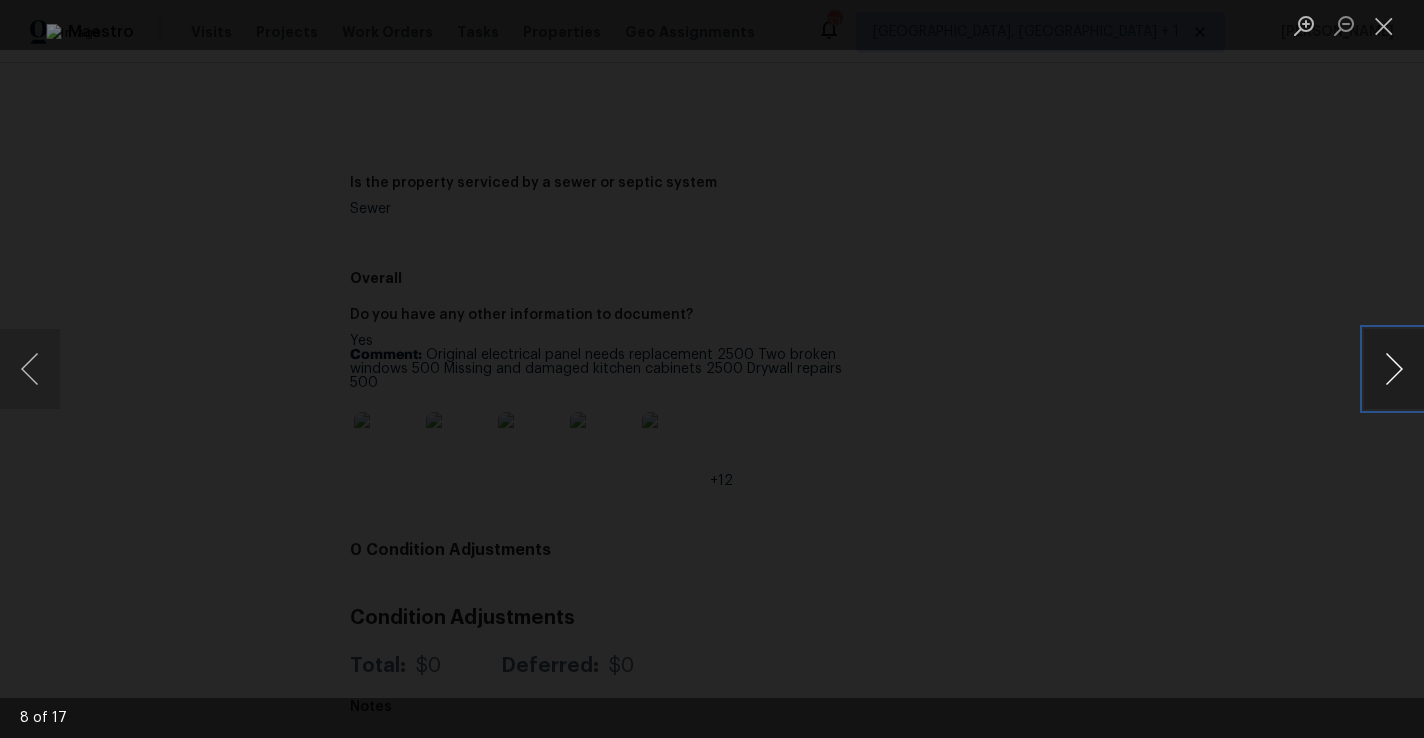 click at bounding box center [1394, 369] 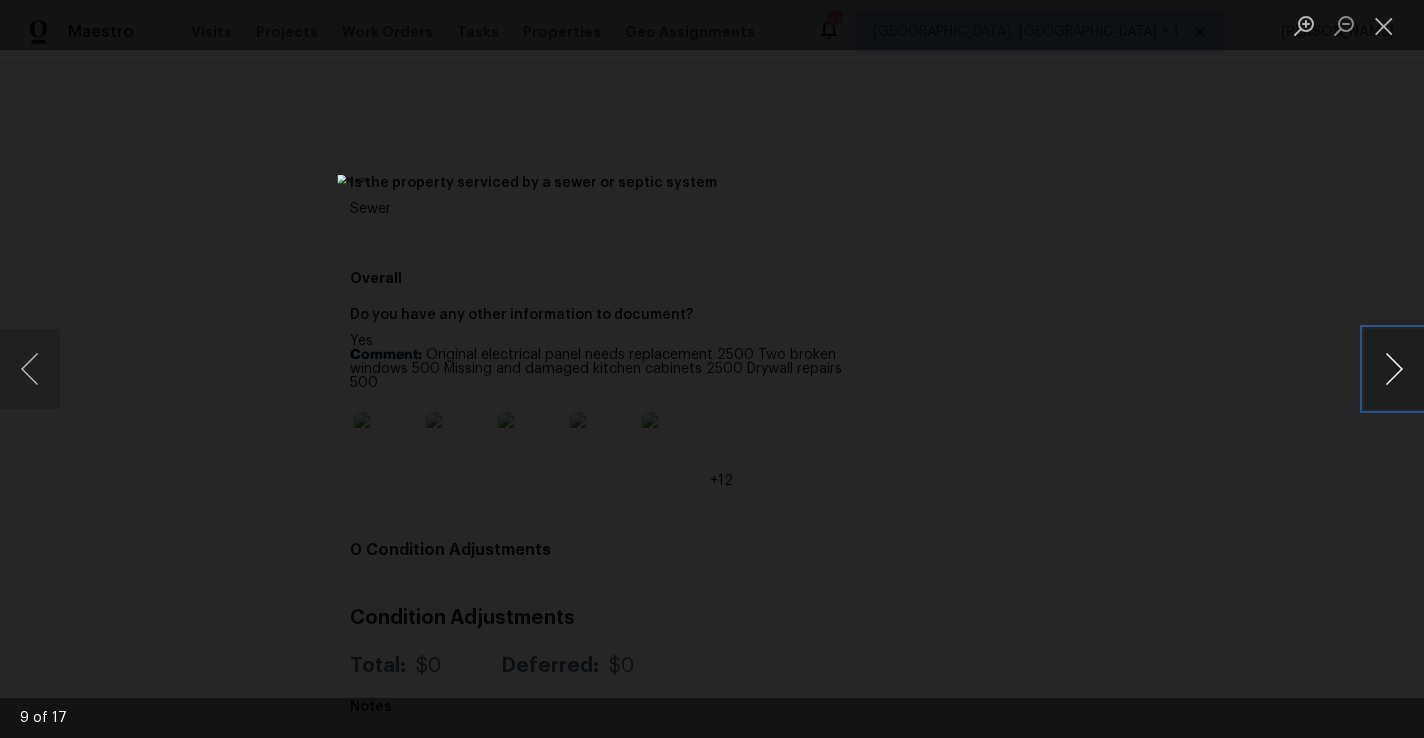 click at bounding box center [1394, 369] 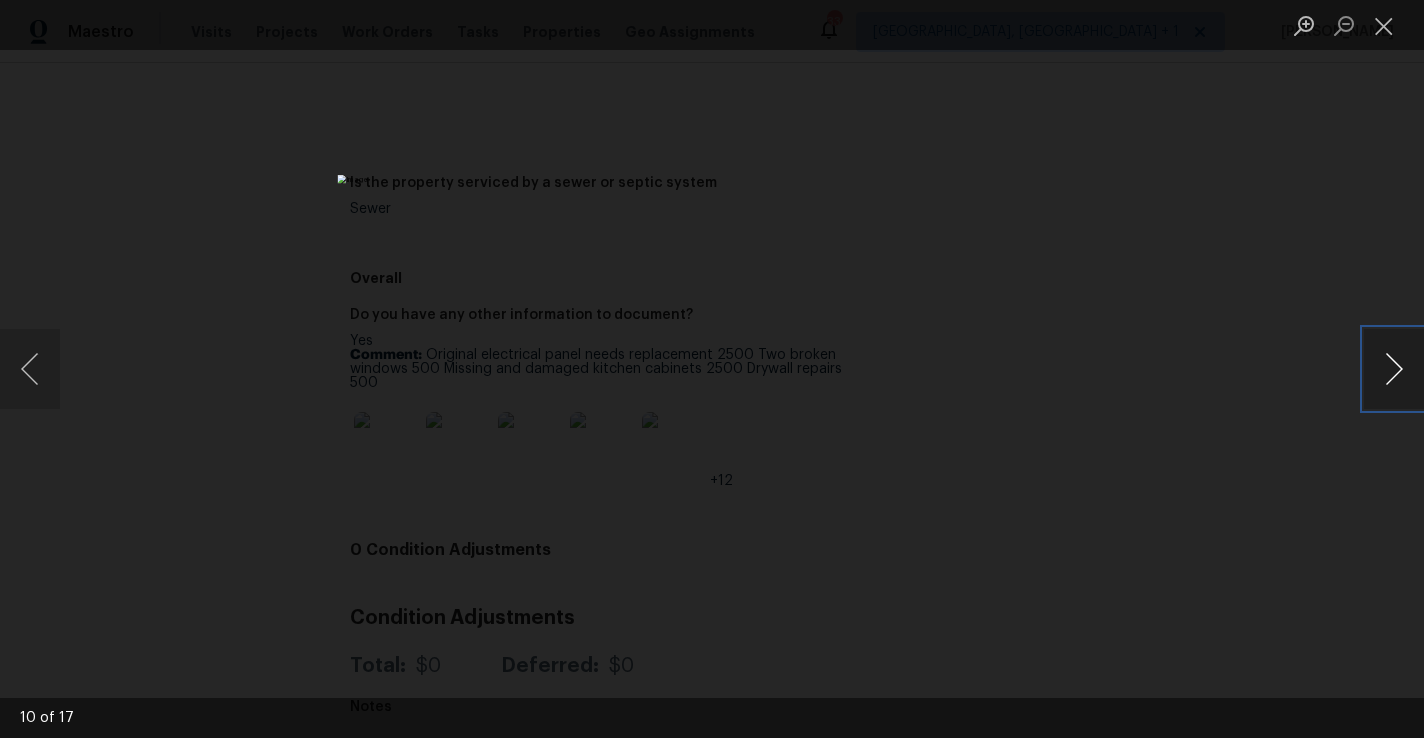 click at bounding box center [1394, 369] 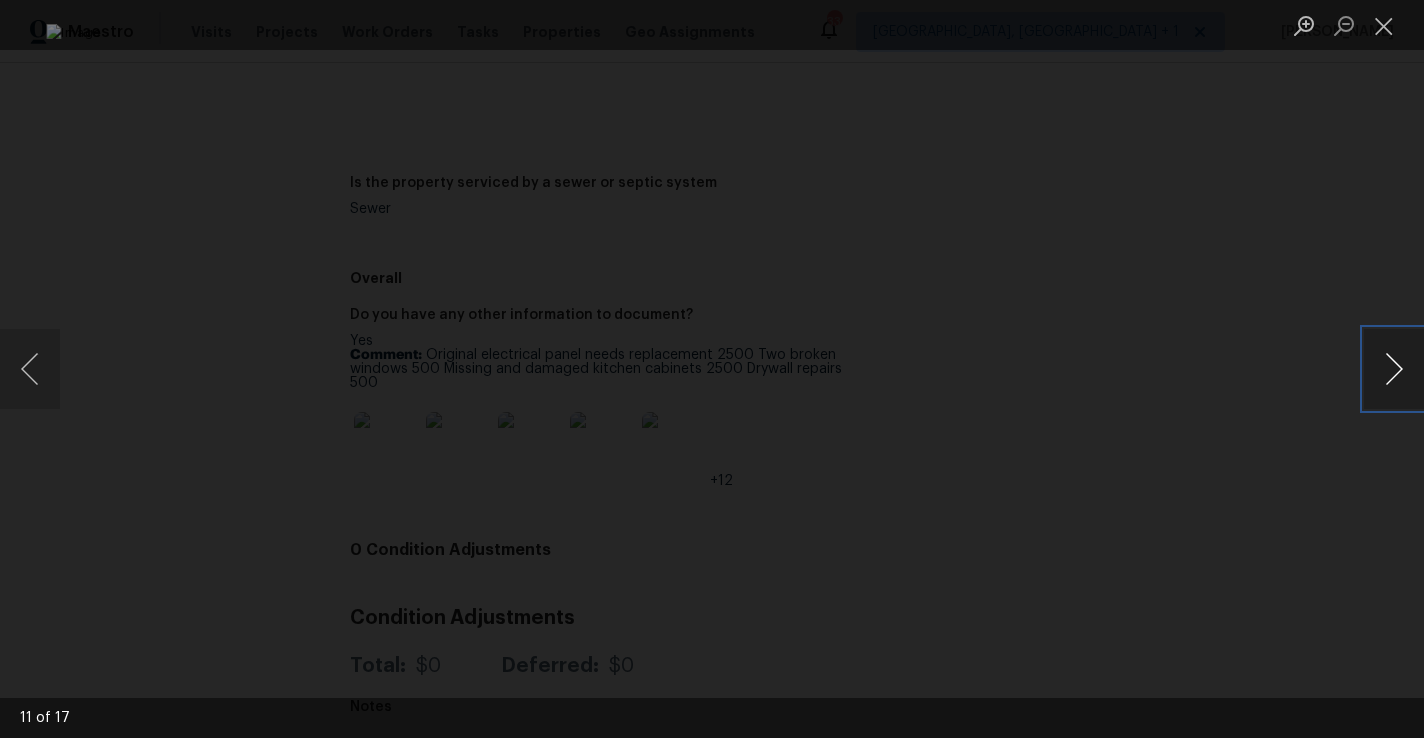 click at bounding box center (1394, 369) 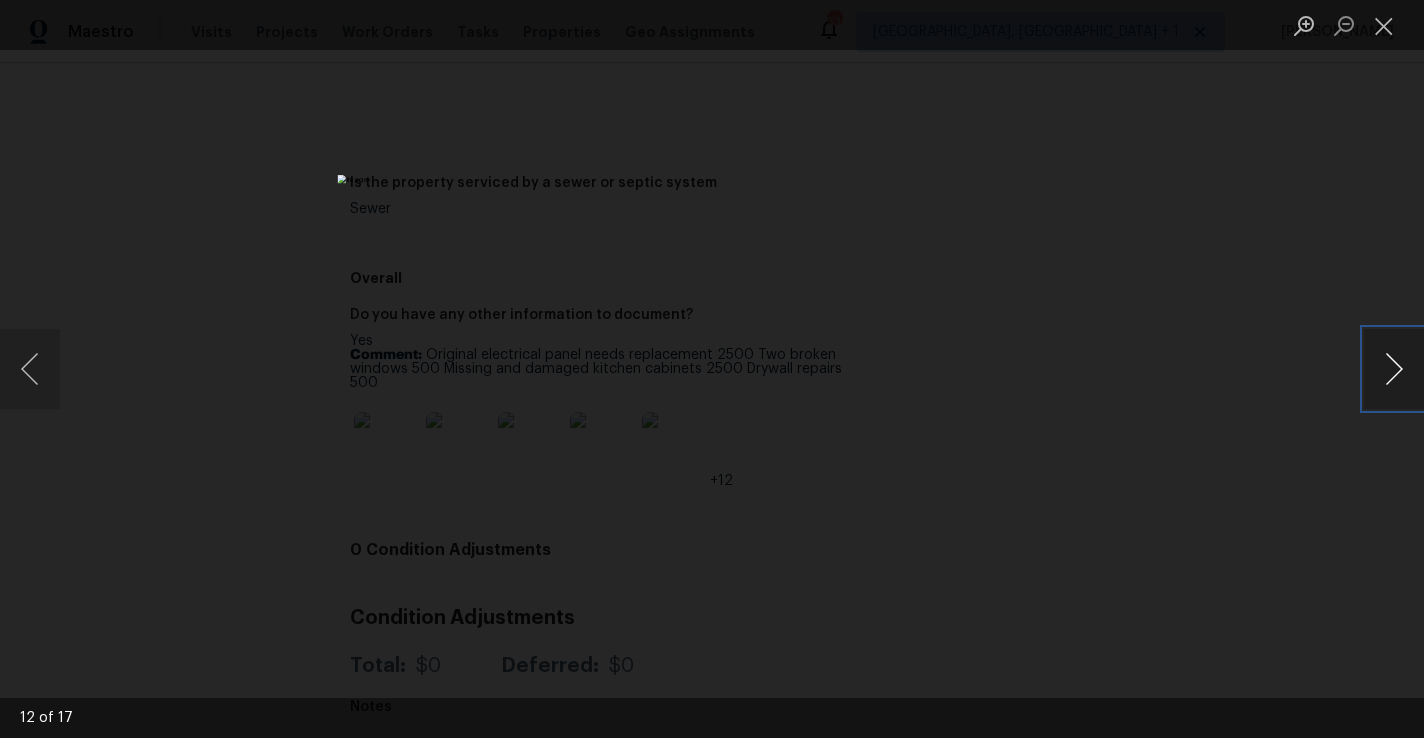 click at bounding box center (1394, 369) 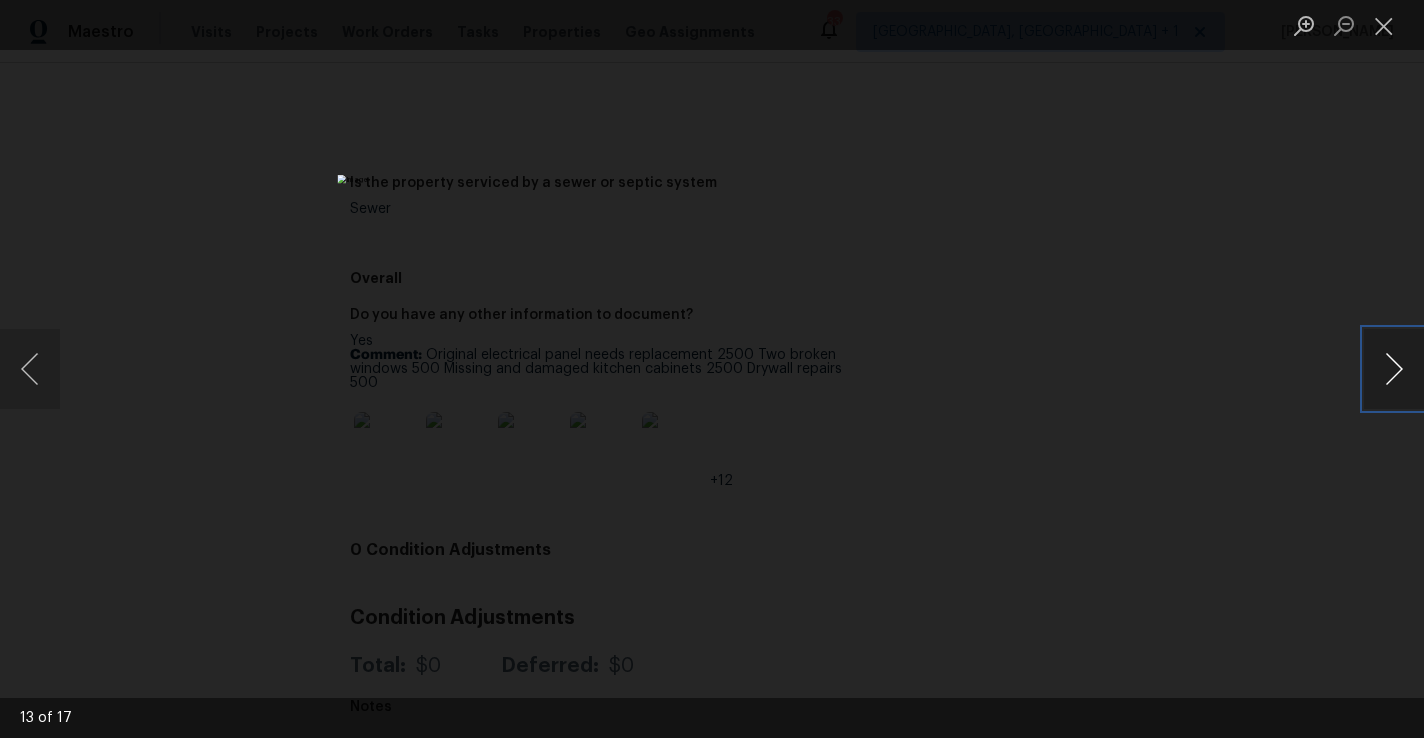 click at bounding box center [1394, 369] 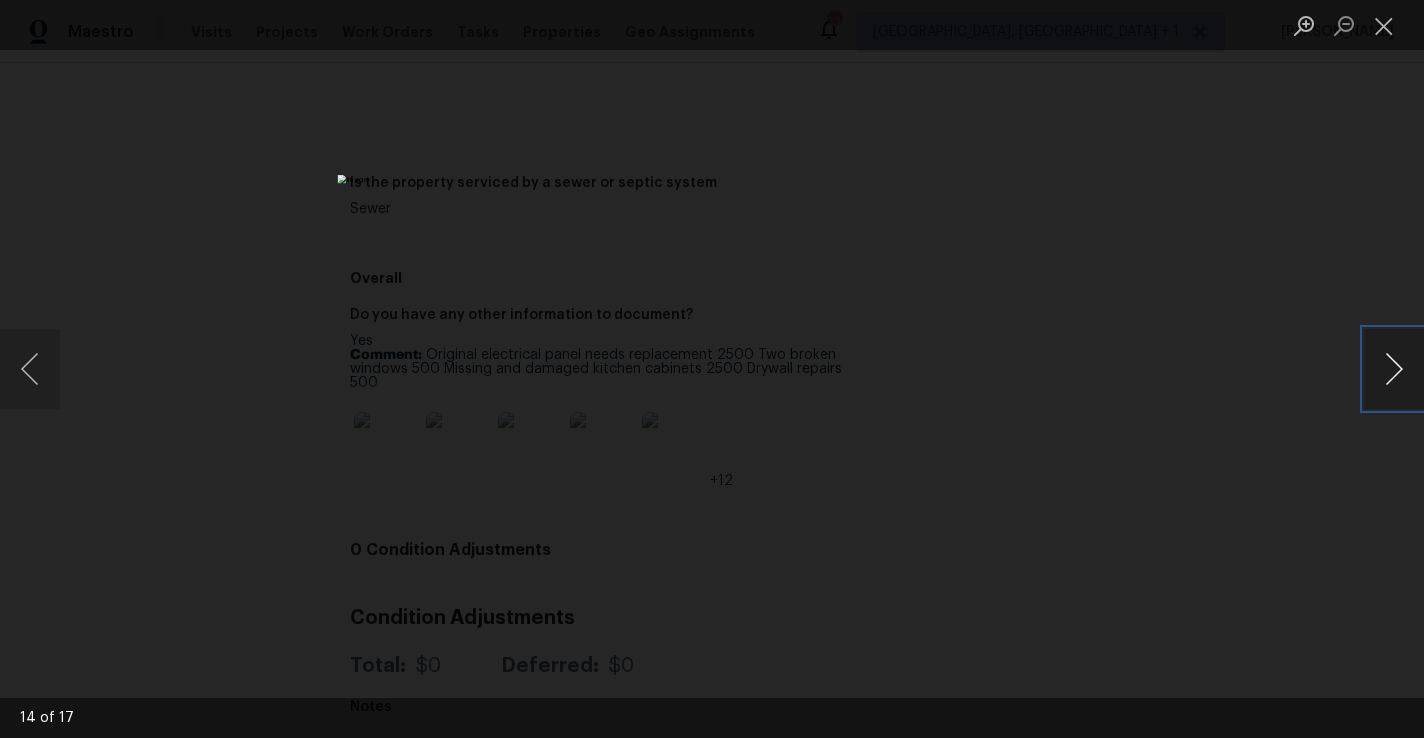 click at bounding box center [1394, 369] 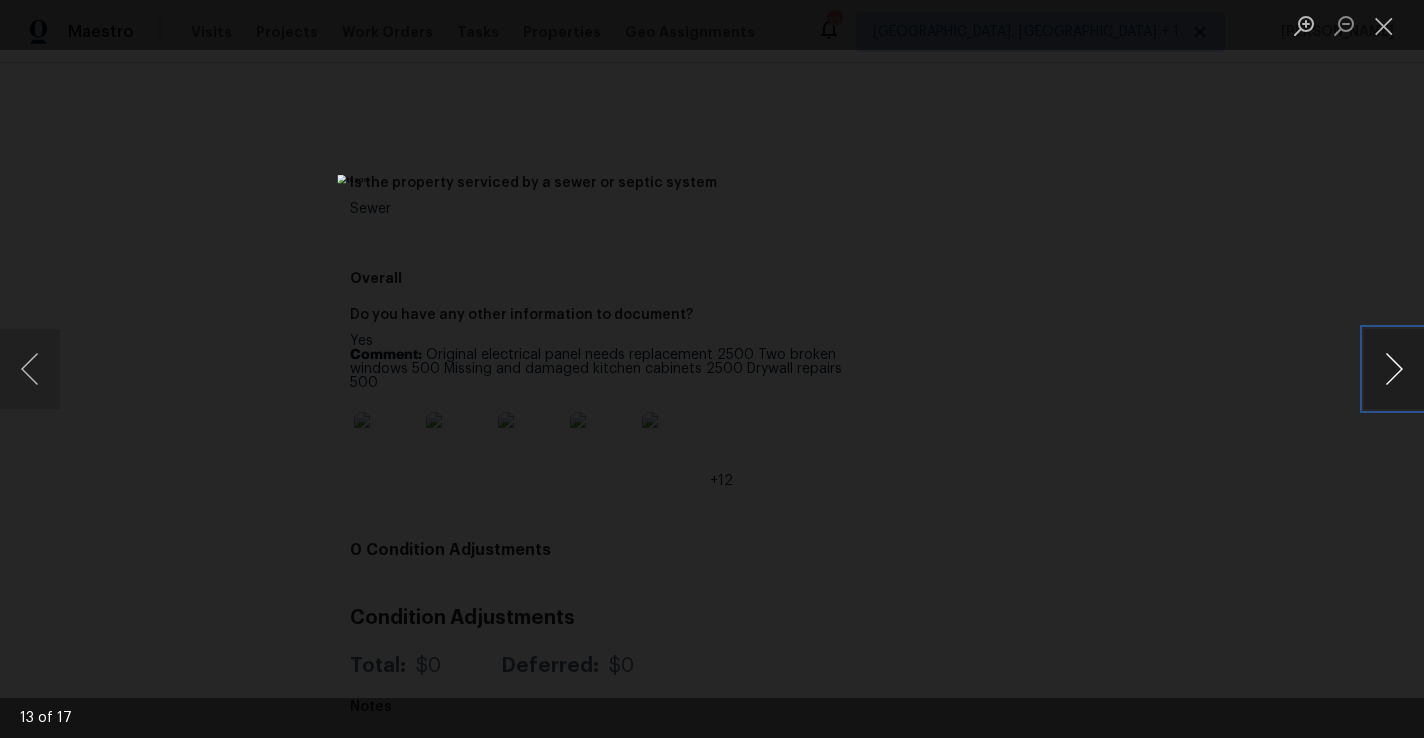 click at bounding box center (1394, 369) 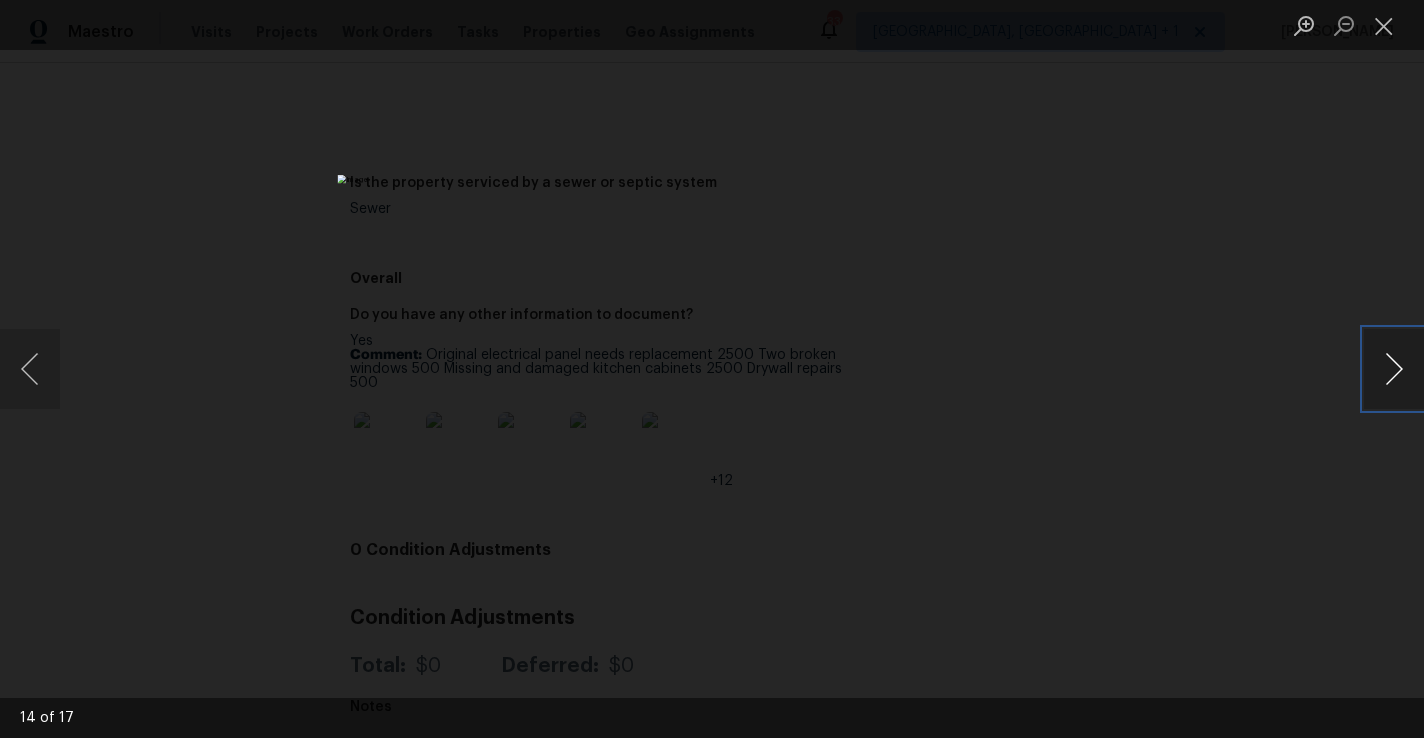 click at bounding box center [1394, 369] 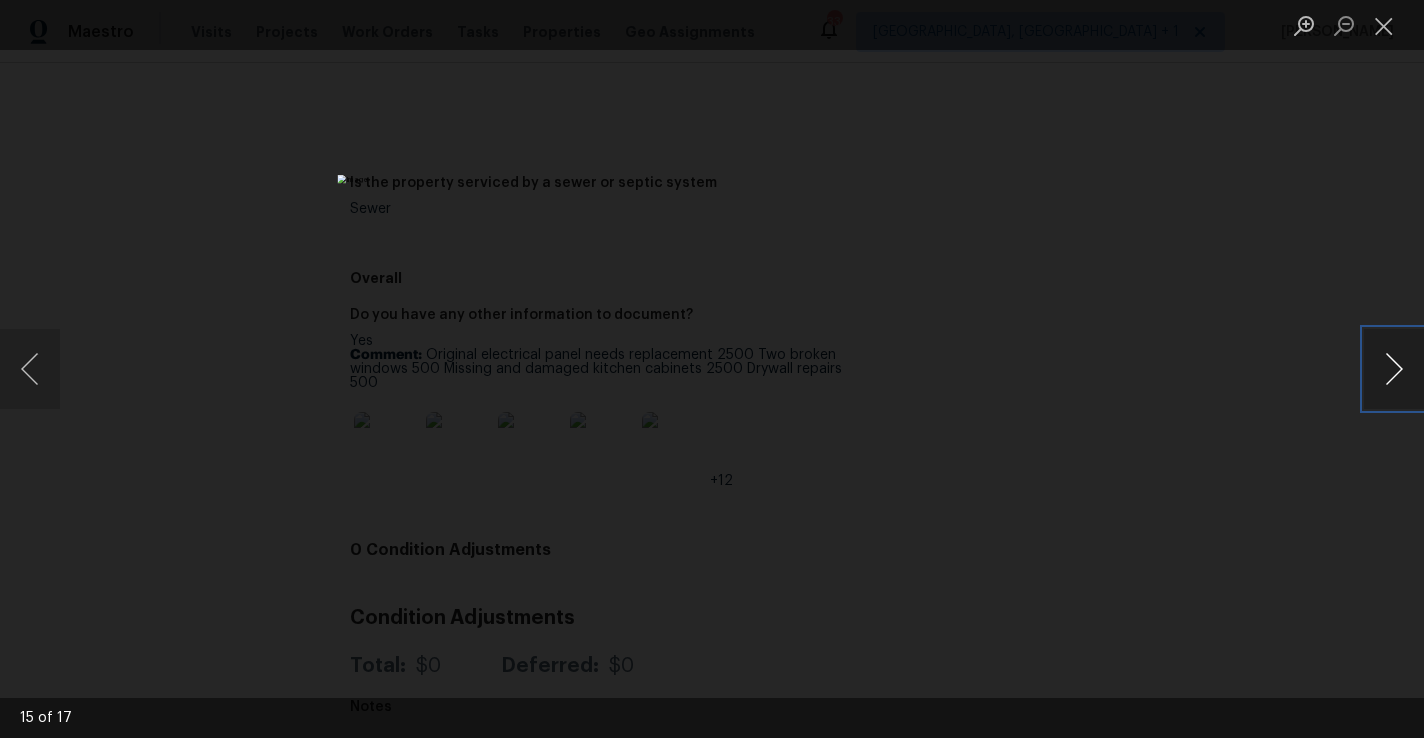 click at bounding box center [1394, 369] 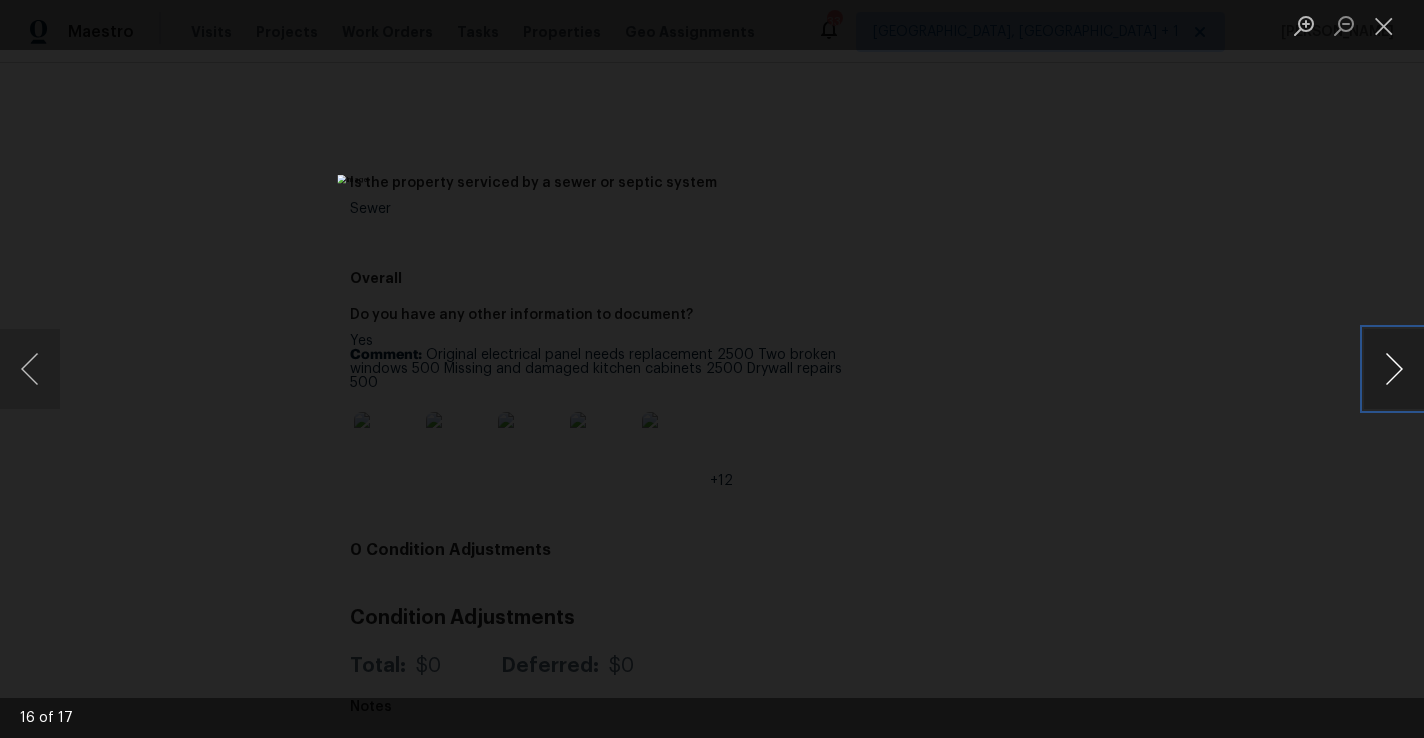 click at bounding box center (1394, 369) 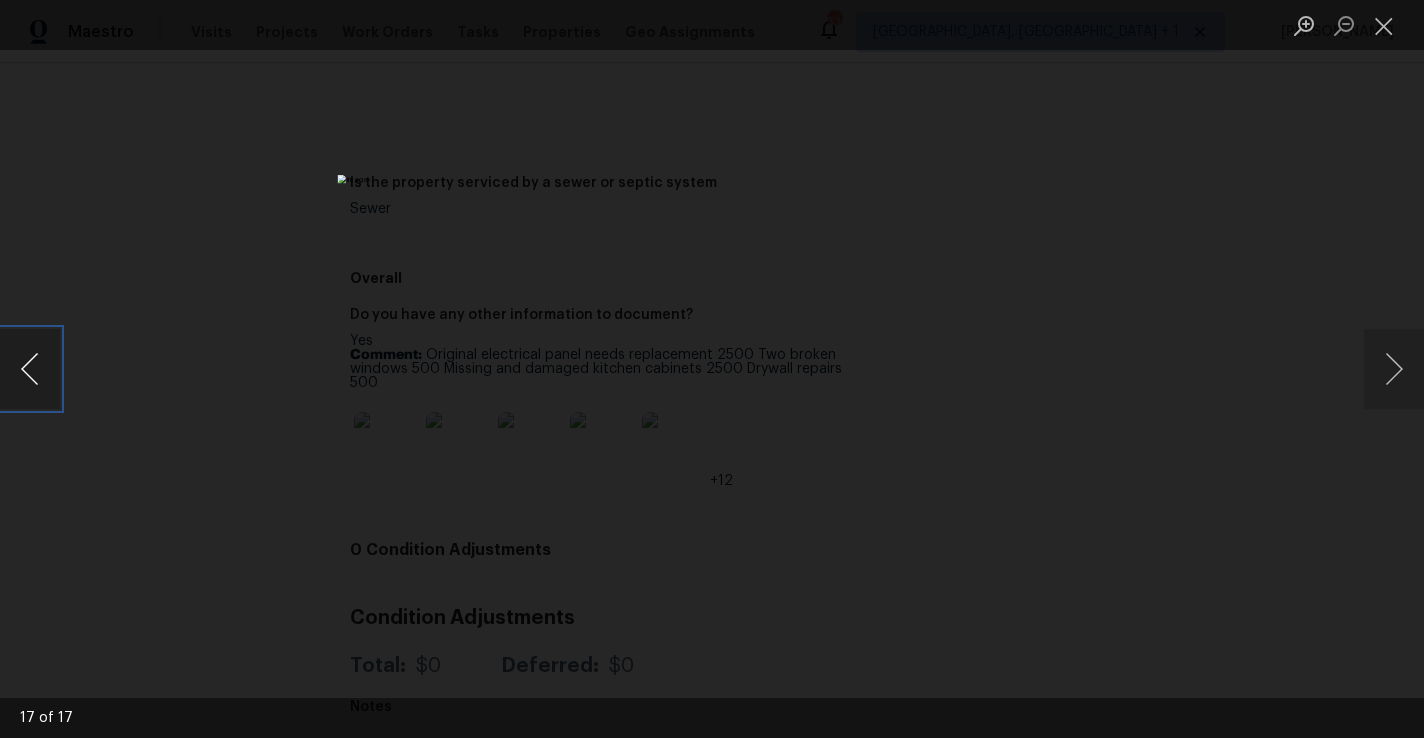 click at bounding box center [30, 369] 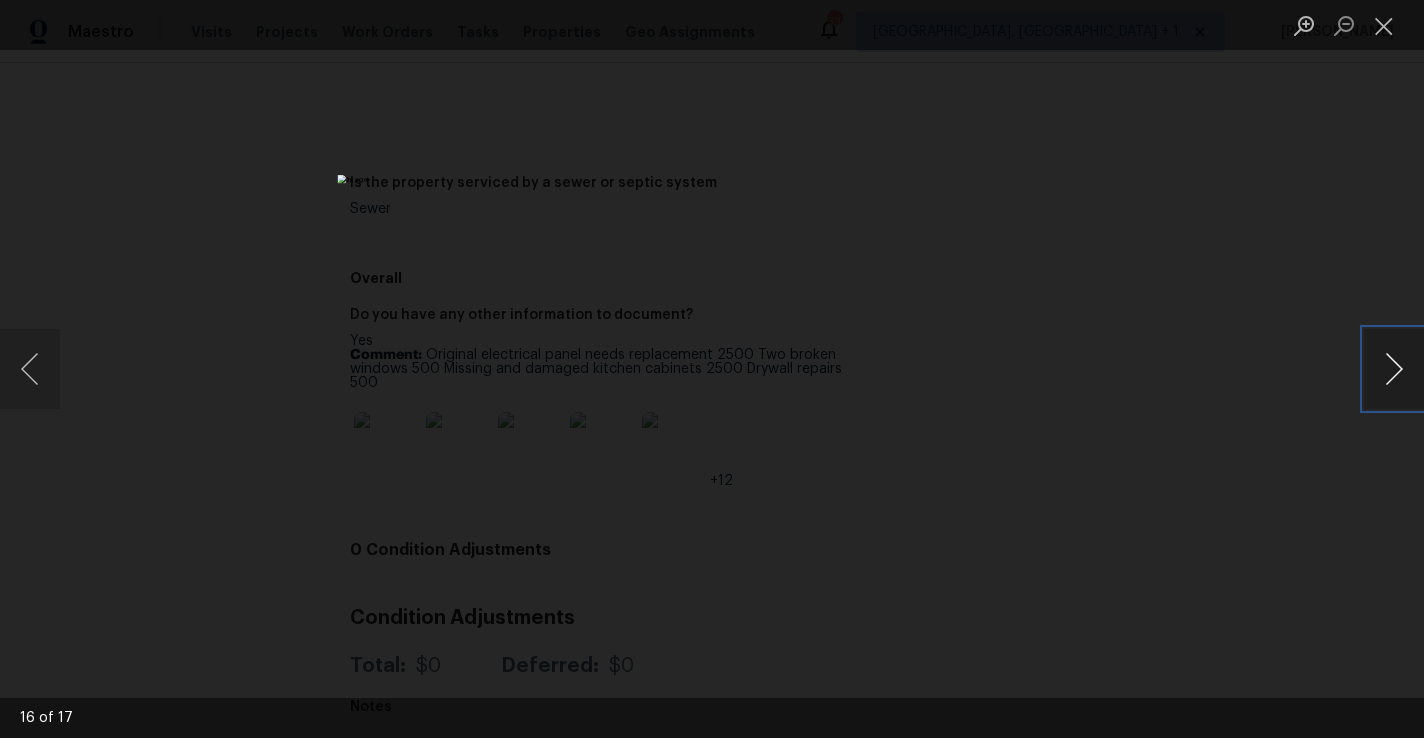 click at bounding box center (1394, 369) 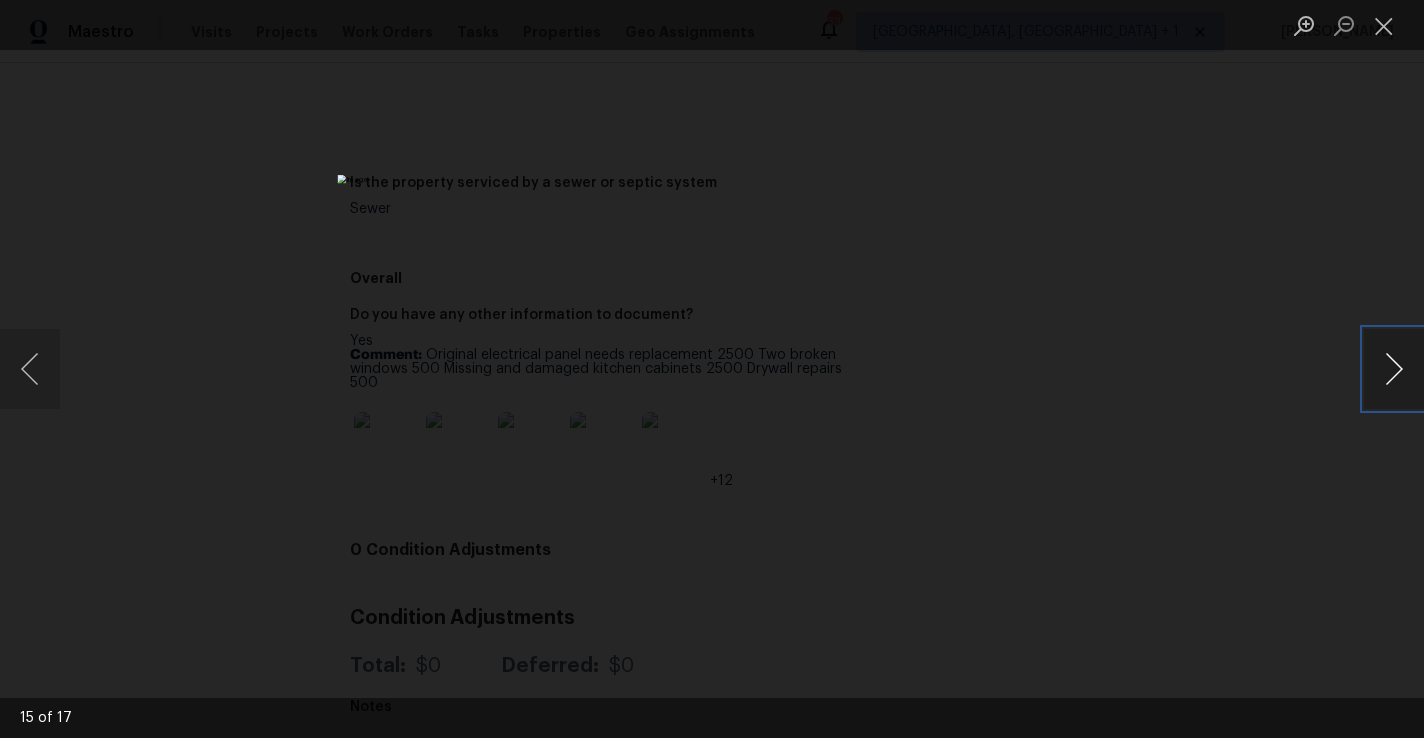 click at bounding box center [1394, 369] 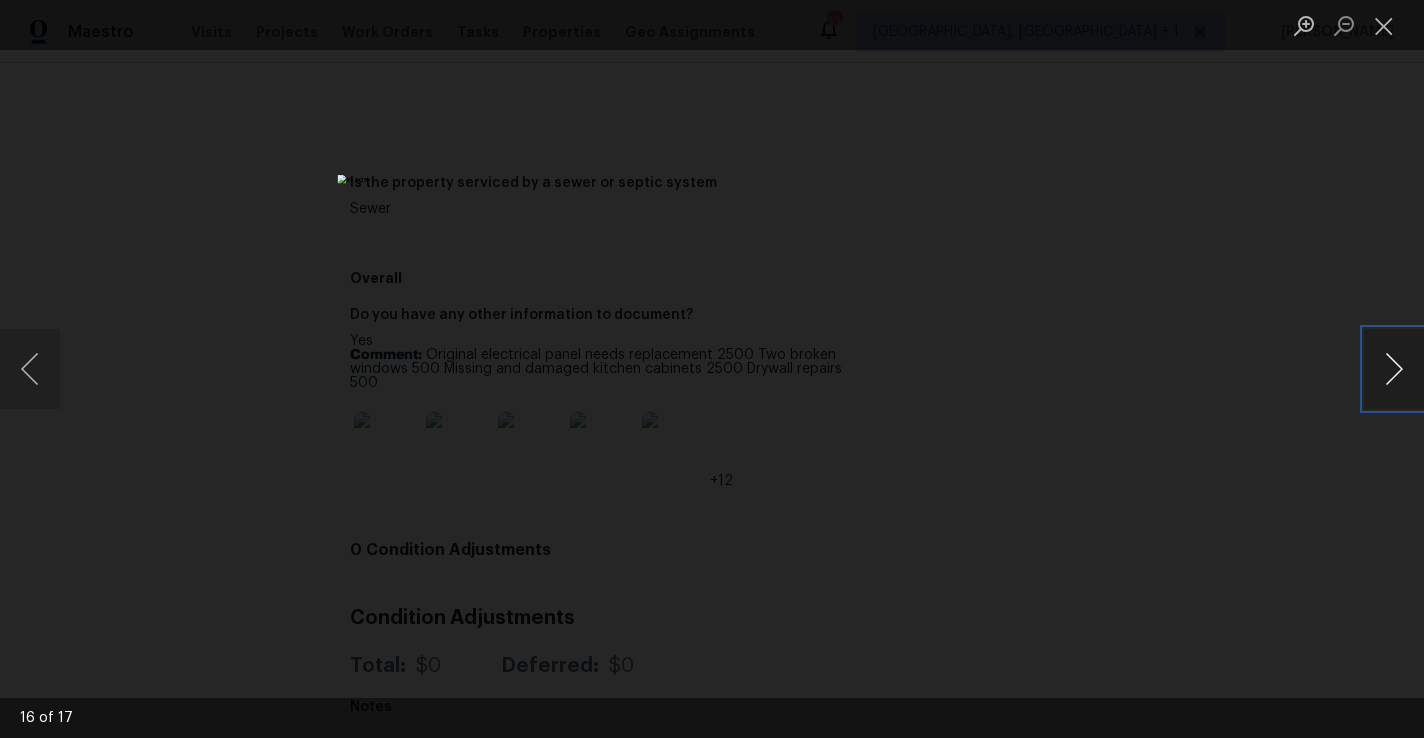 click at bounding box center [1394, 369] 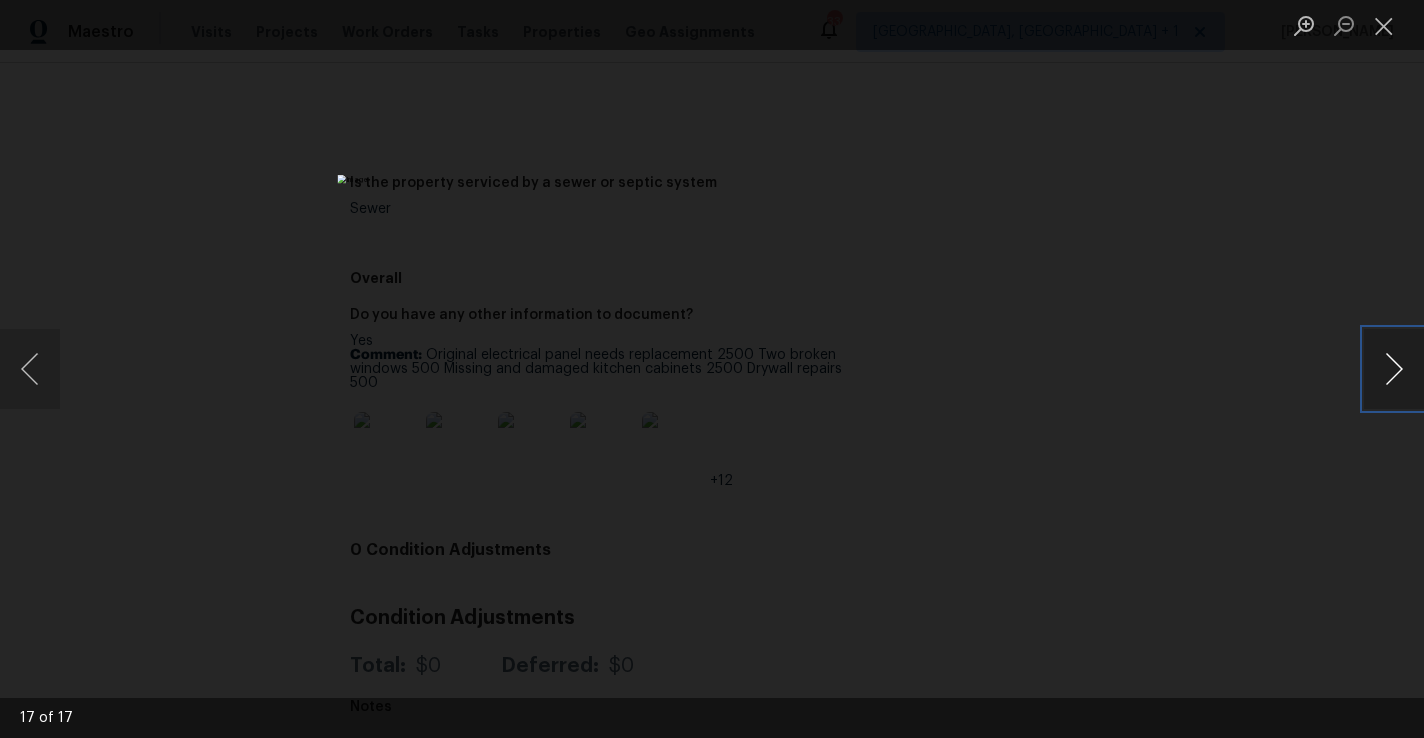 click at bounding box center [1394, 369] 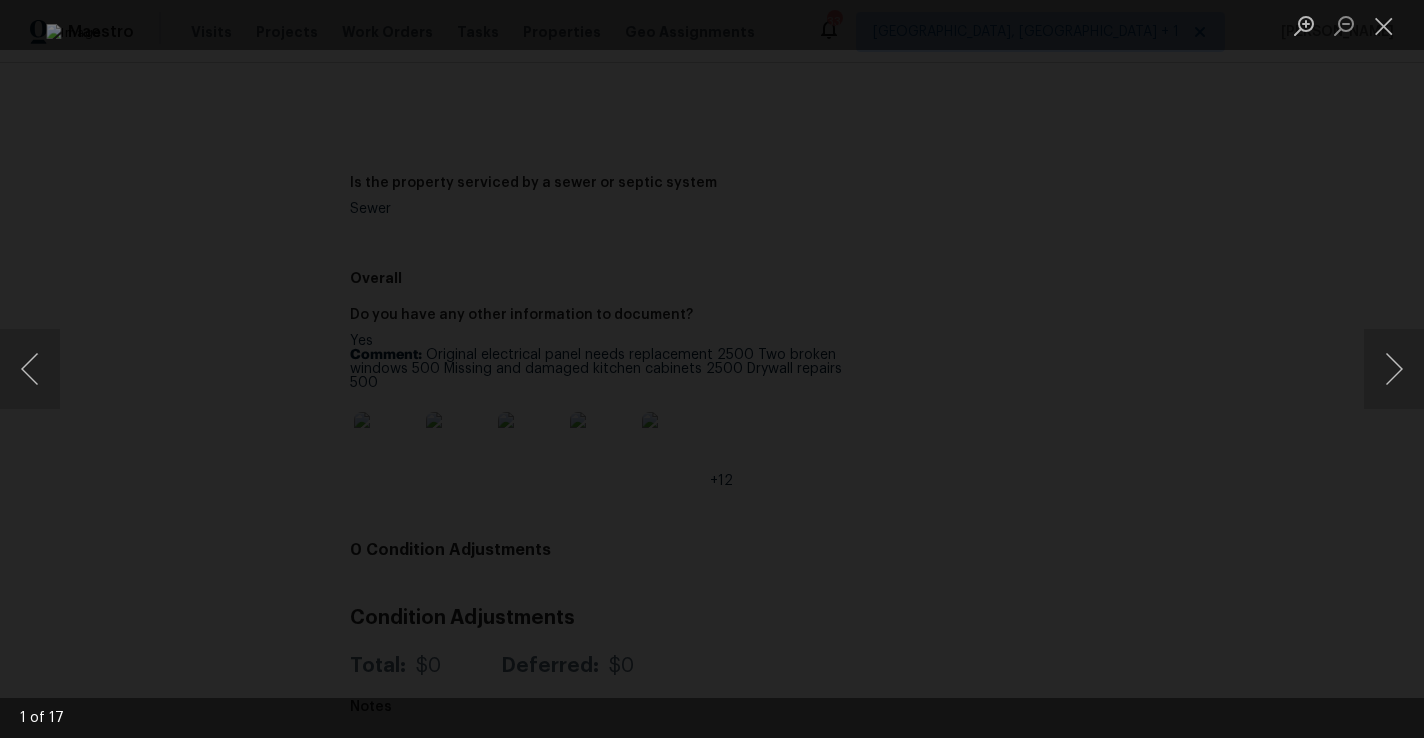 click at bounding box center [712, 369] 